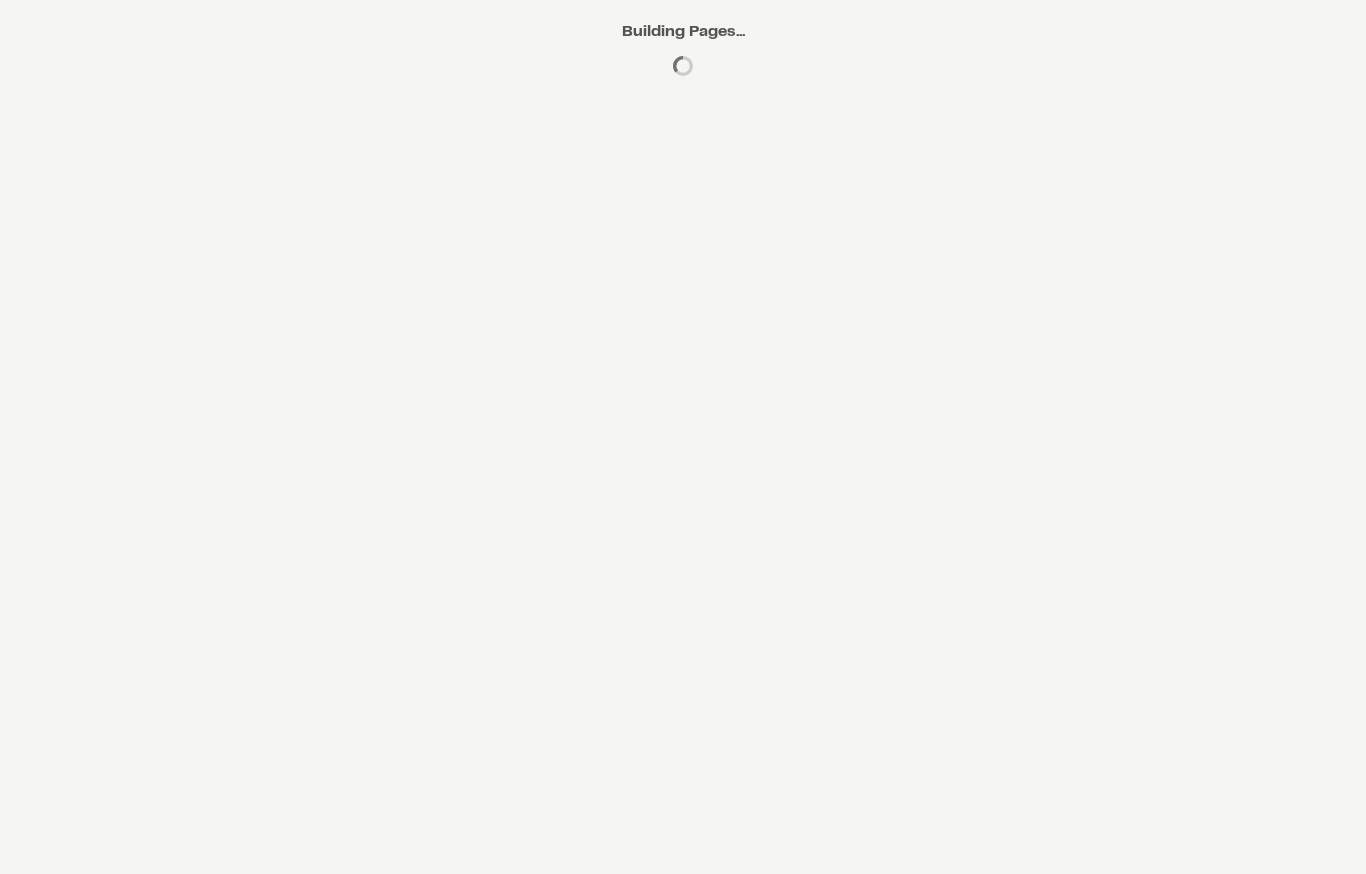 scroll, scrollTop: 0, scrollLeft: 0, axis: both 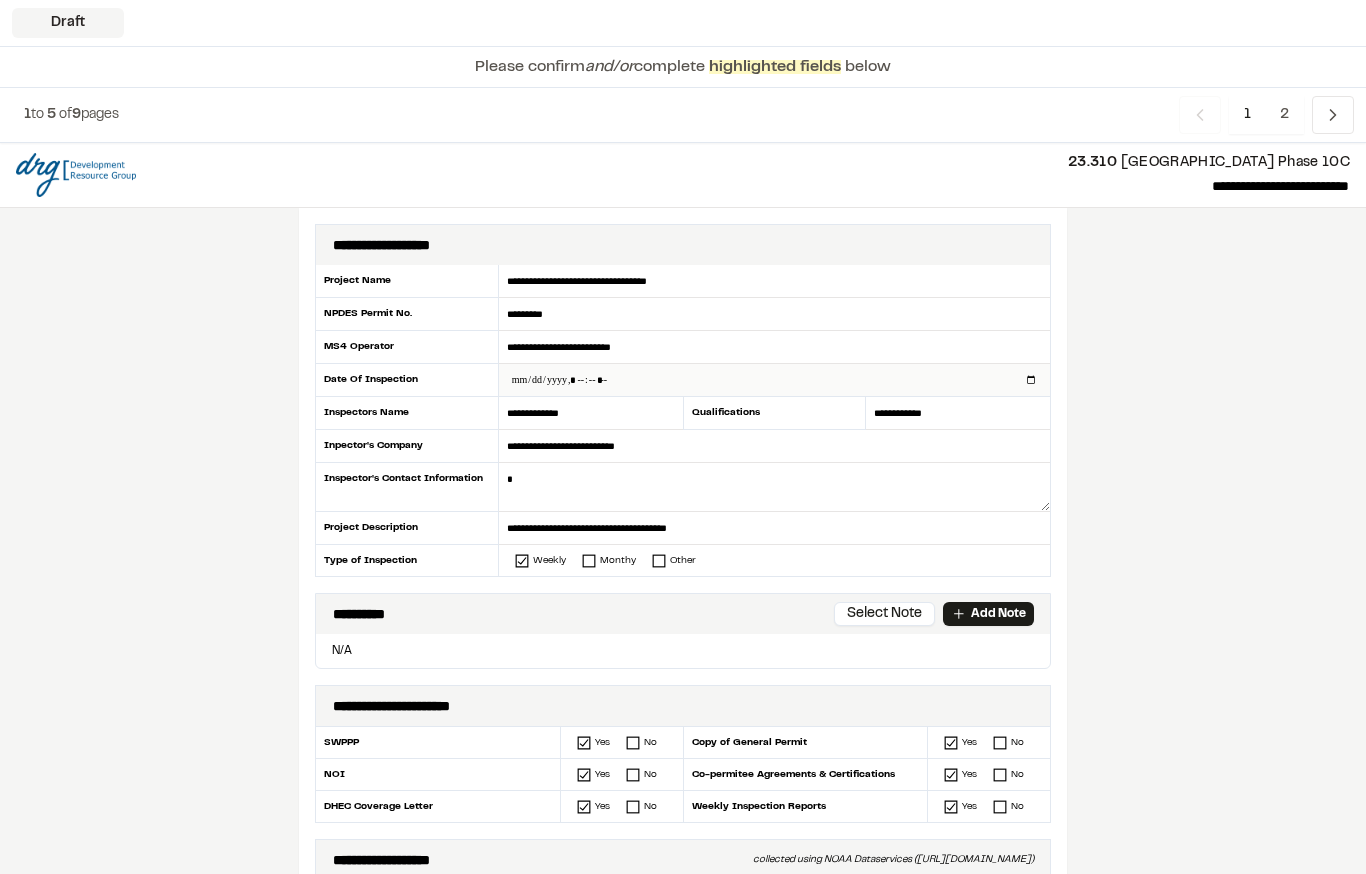 click at bounding box center (774, 380) 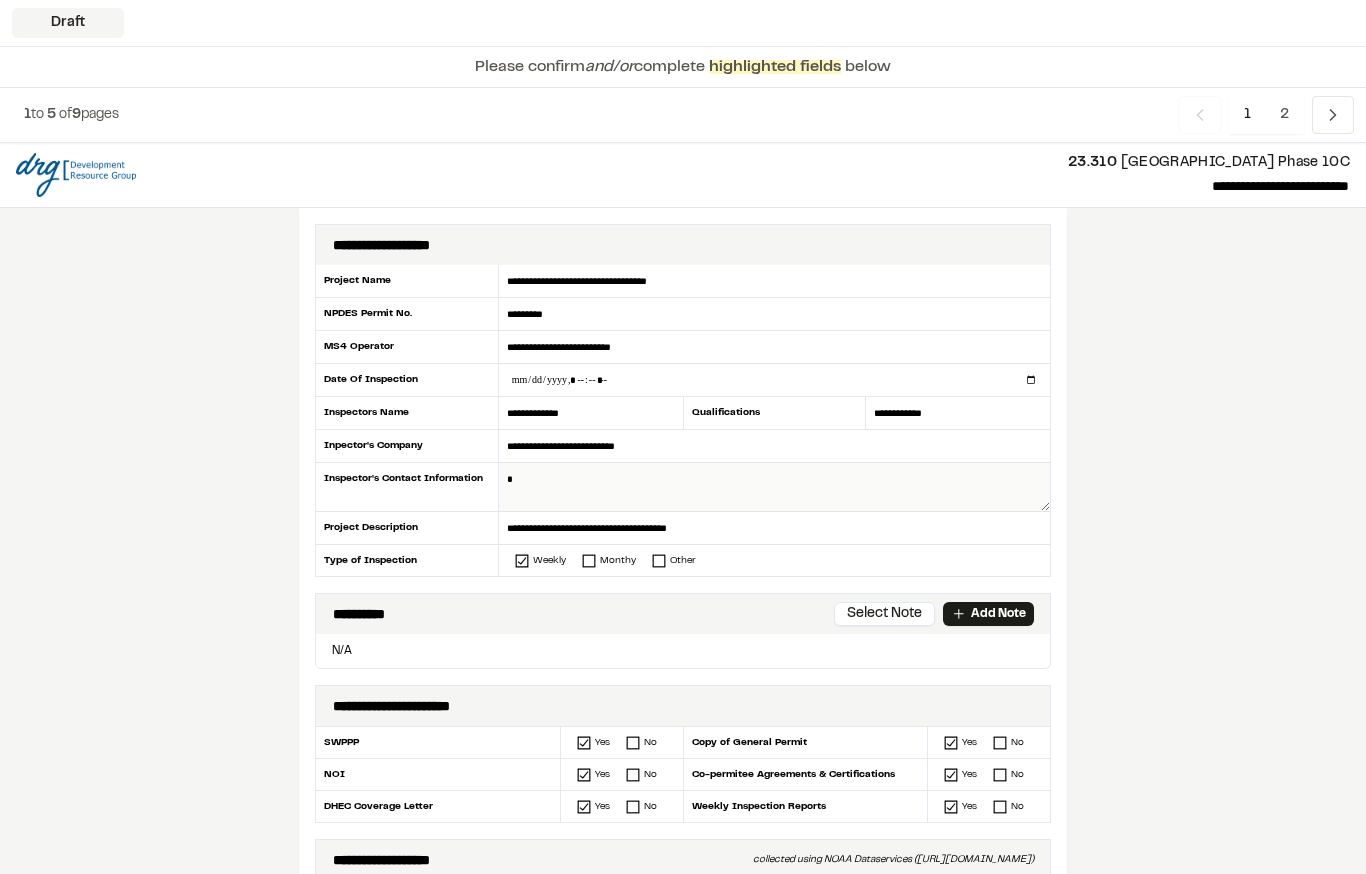 click at bounding box center (774, 487) 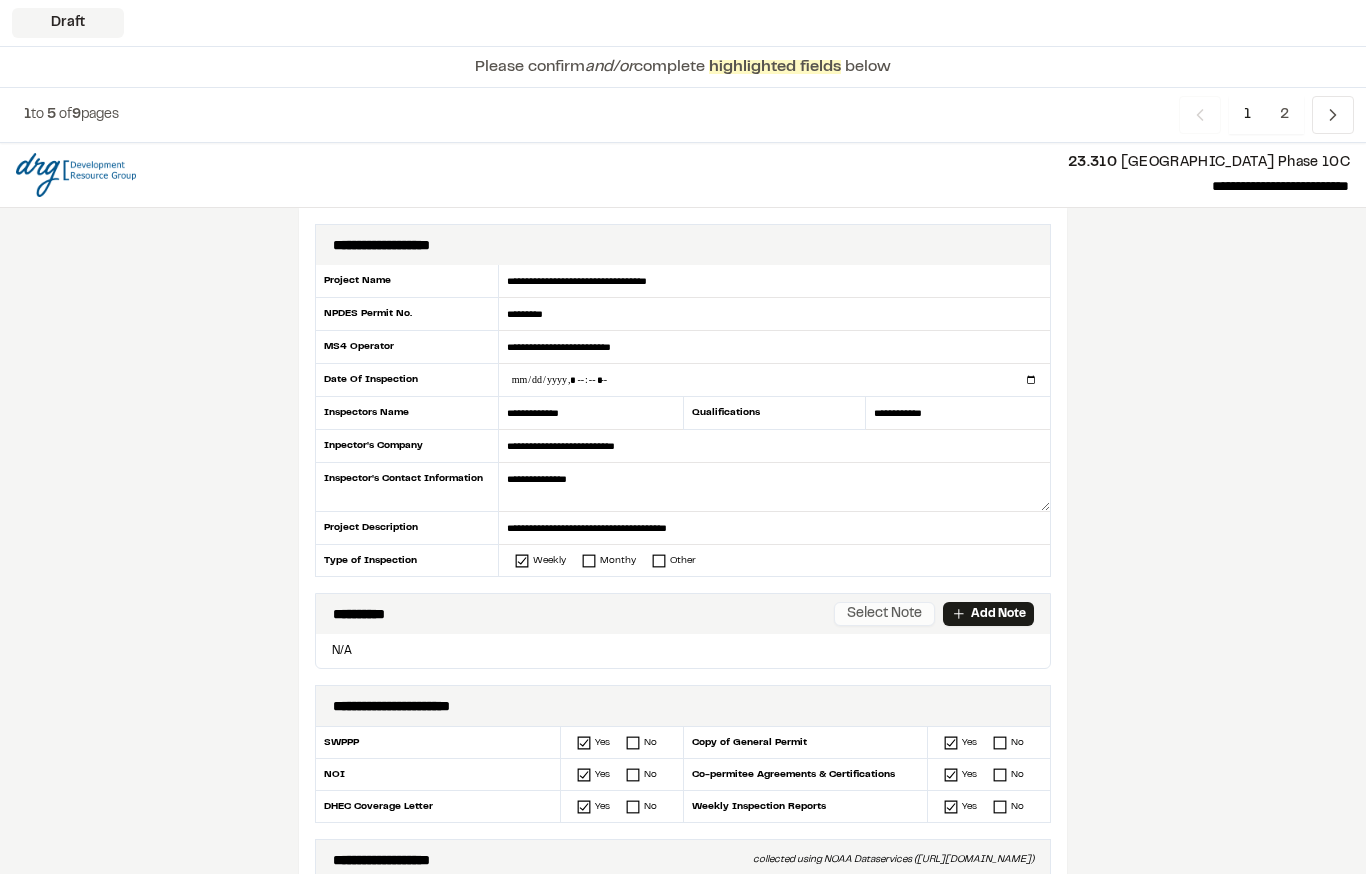 type on "**********" 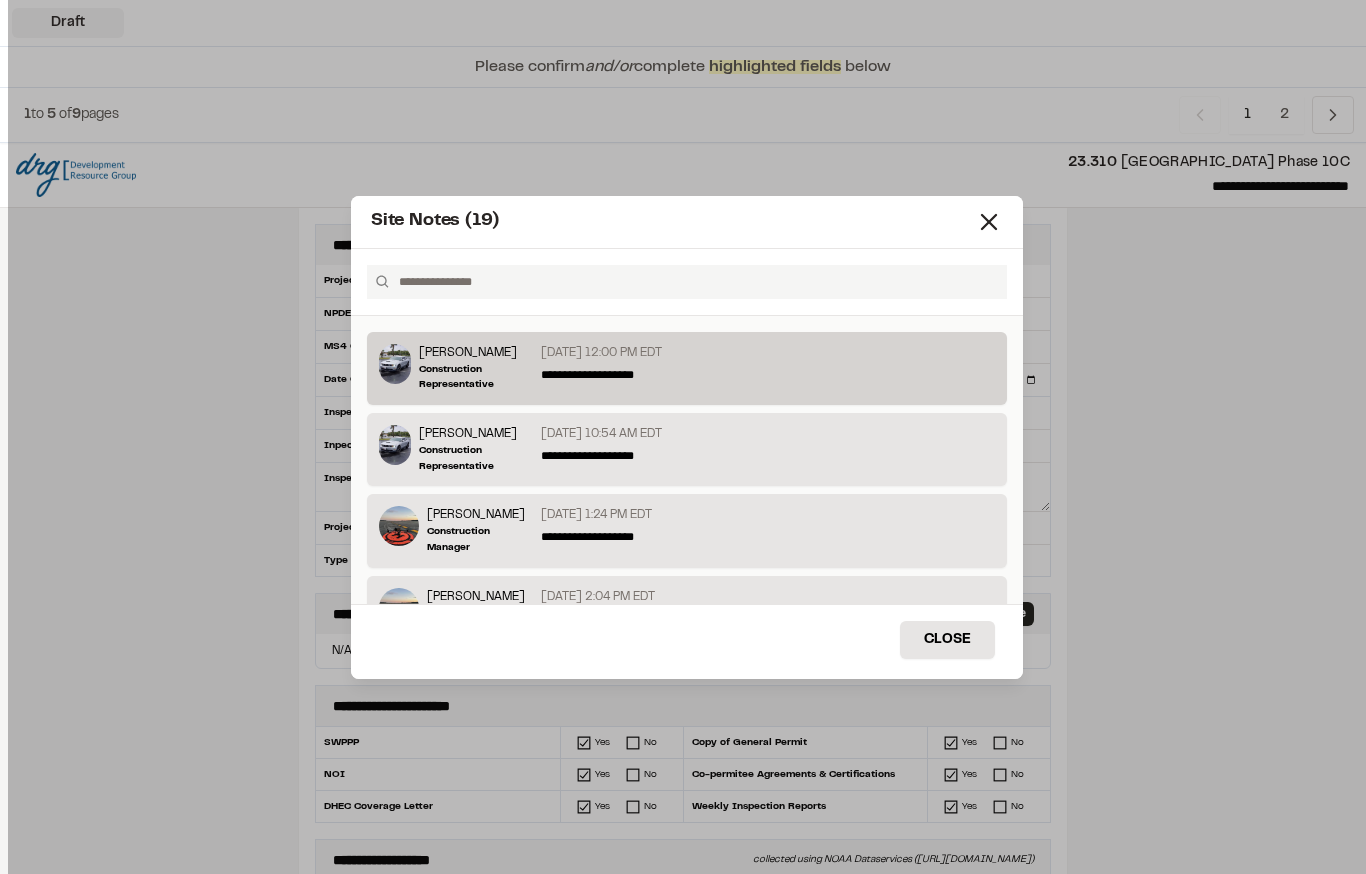 click on "**********" at bounding box center [768, 375] 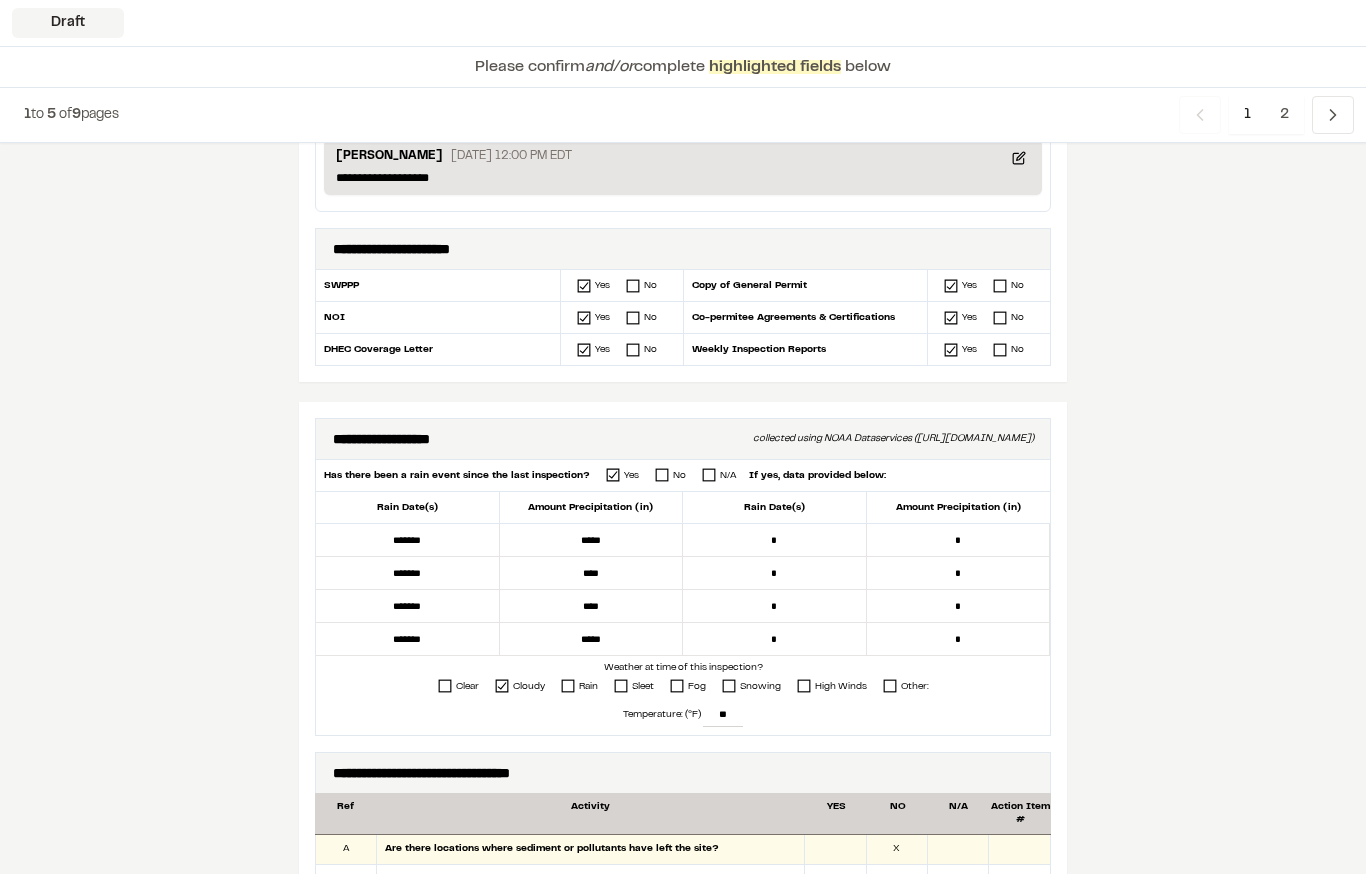 scroll, scrollTop: 503, scrollLeft: 0, axis: vertical 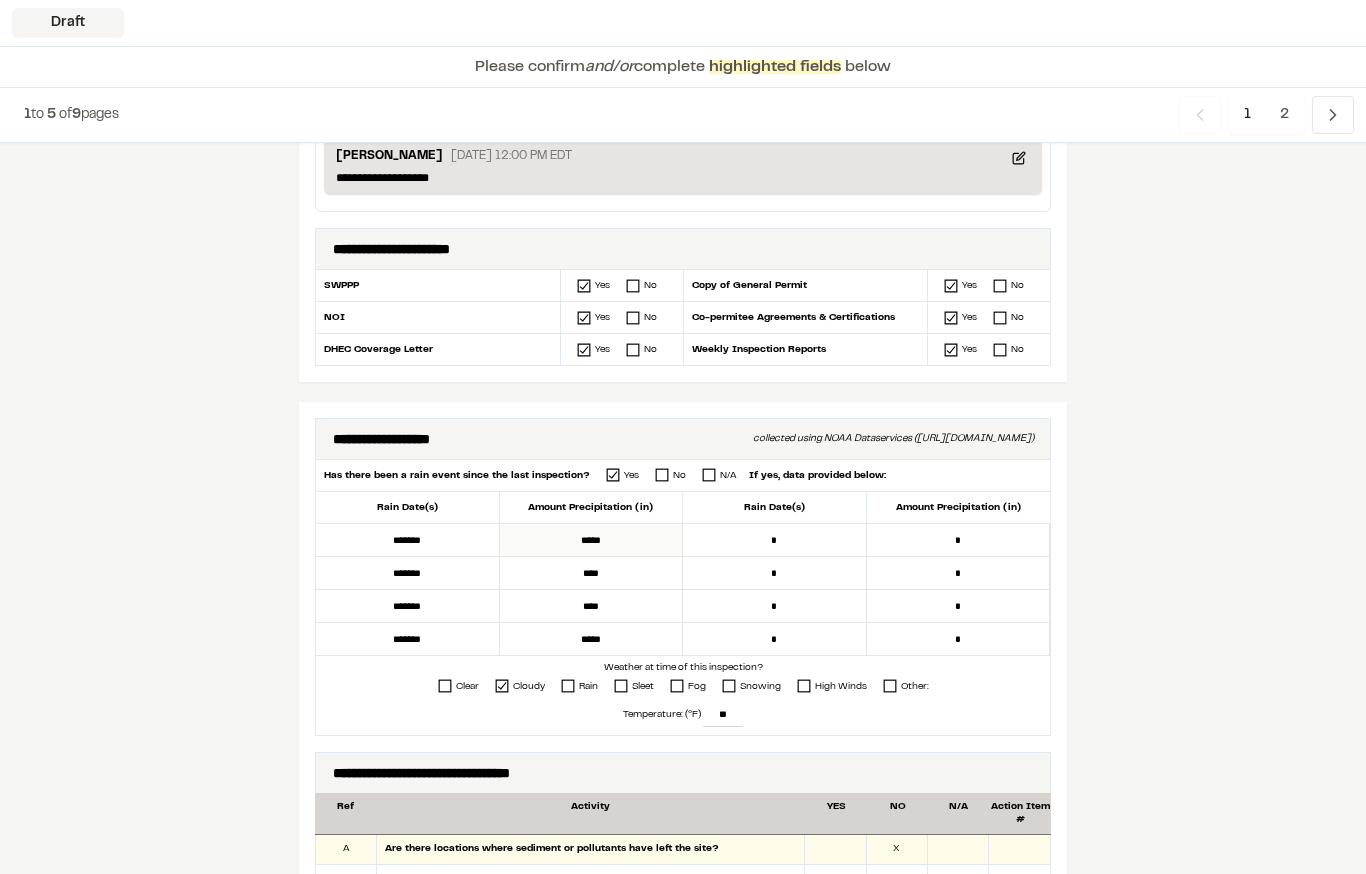 click on "*****" at bounding box center (592, 540) 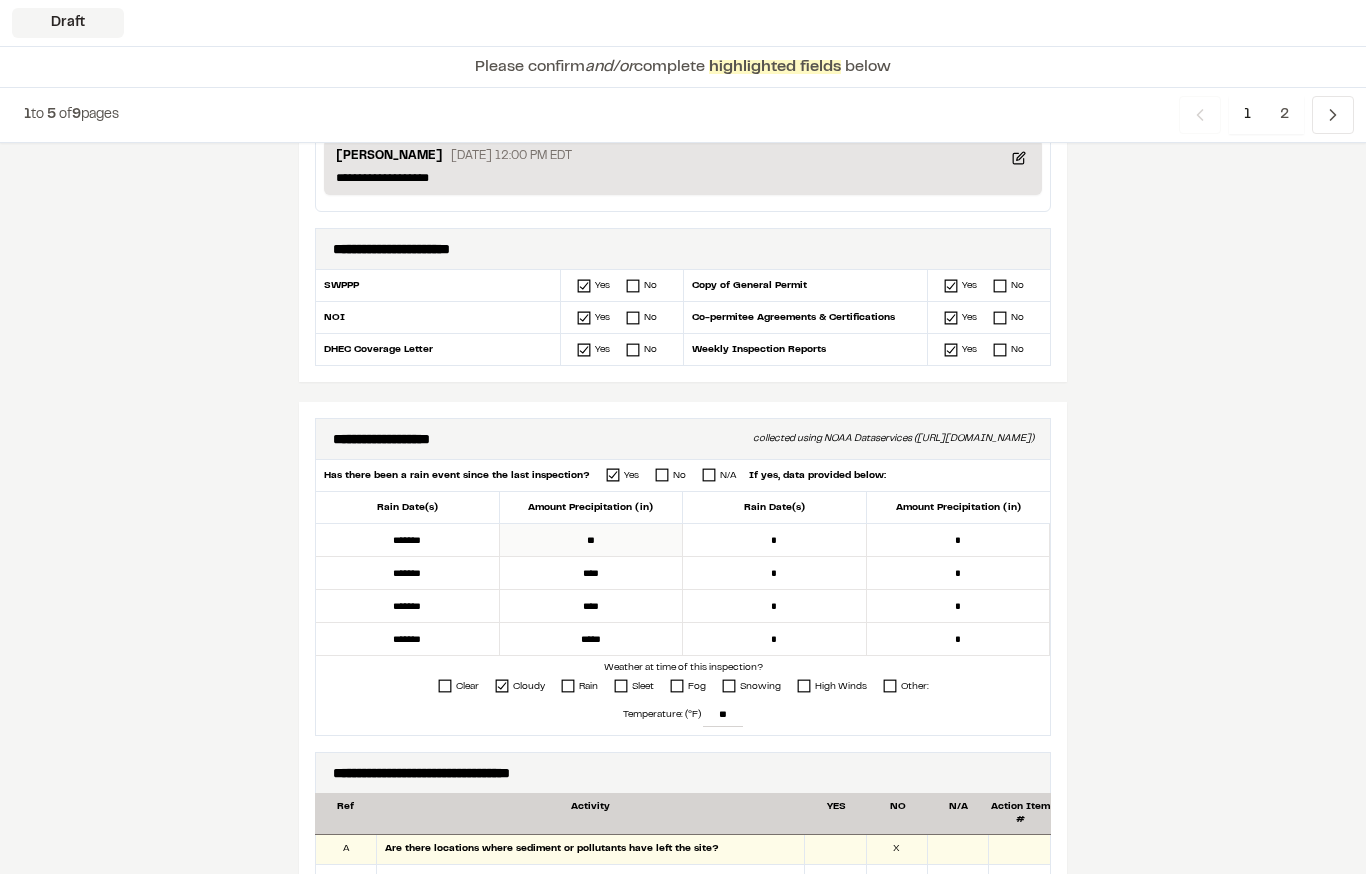 type on "*" 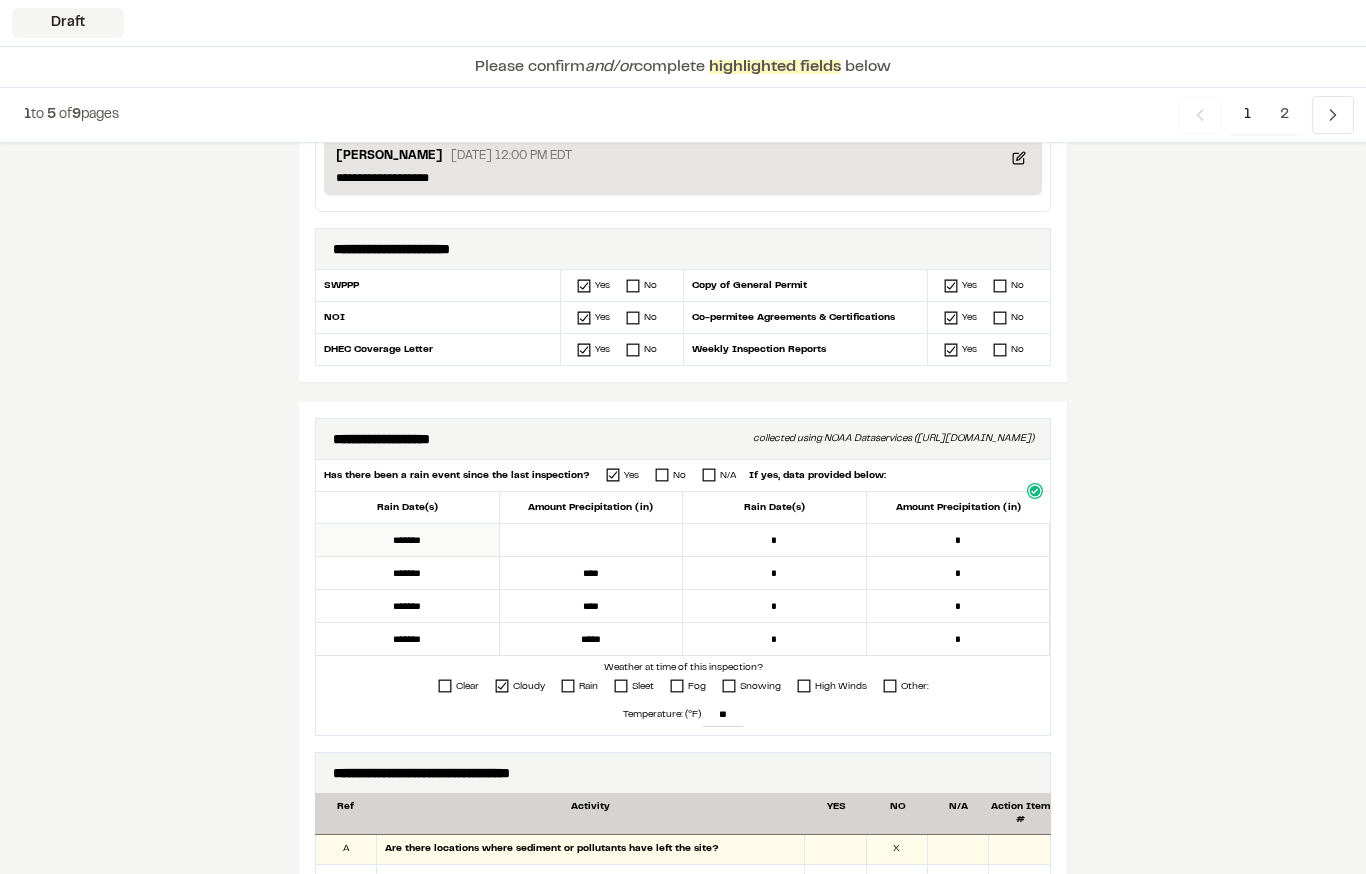 type 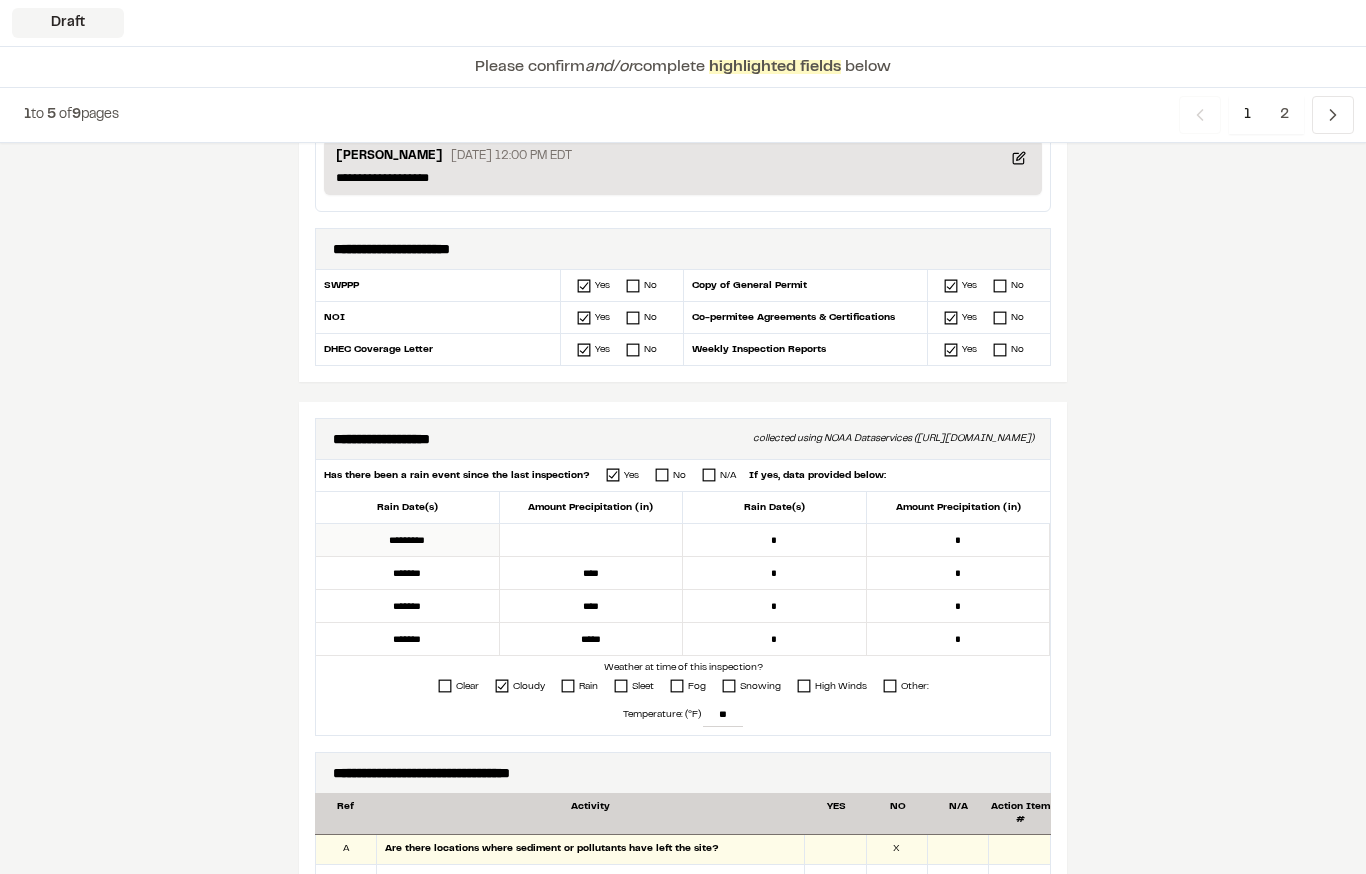 type on "*********" 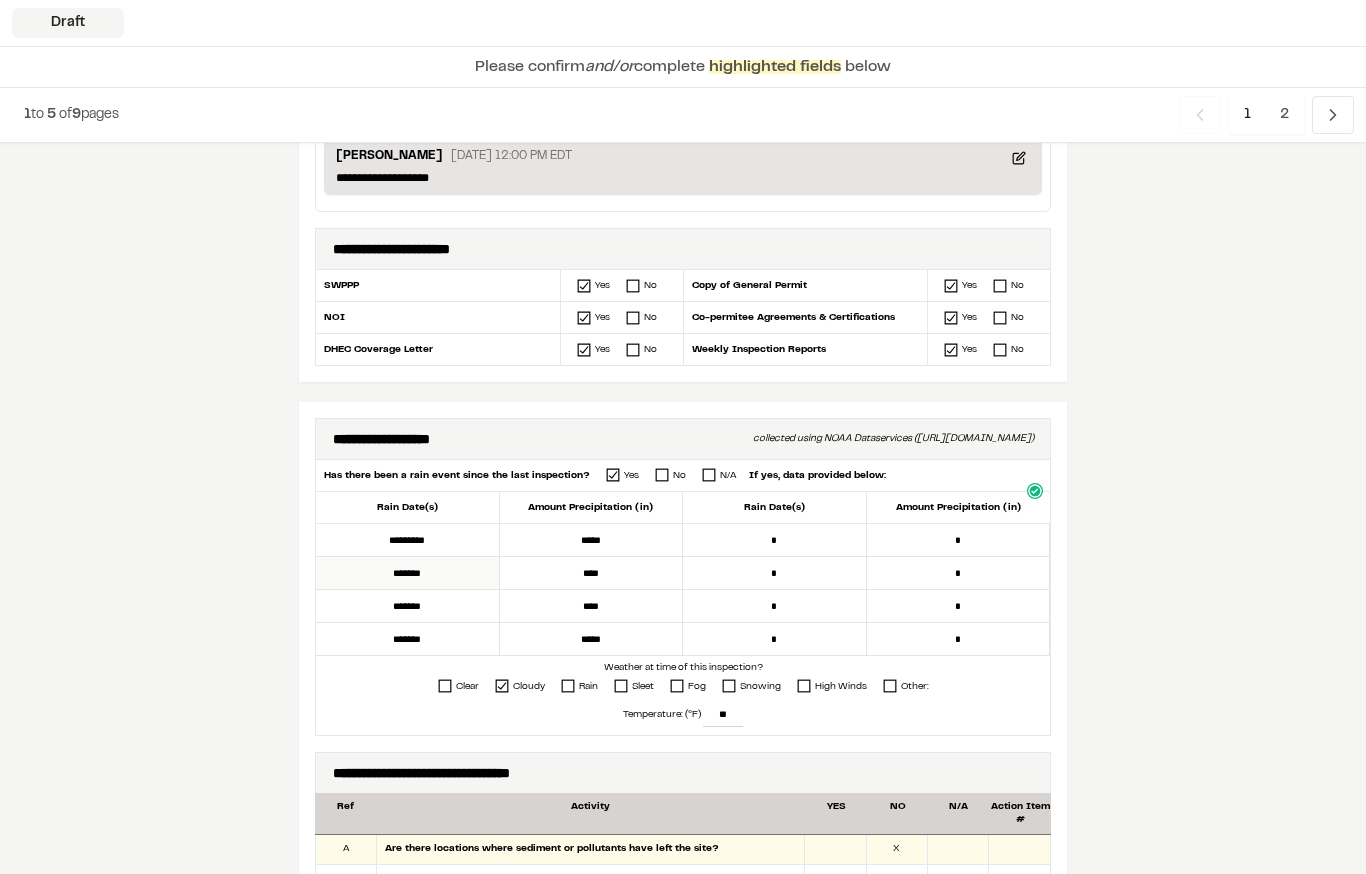 type on "*****" 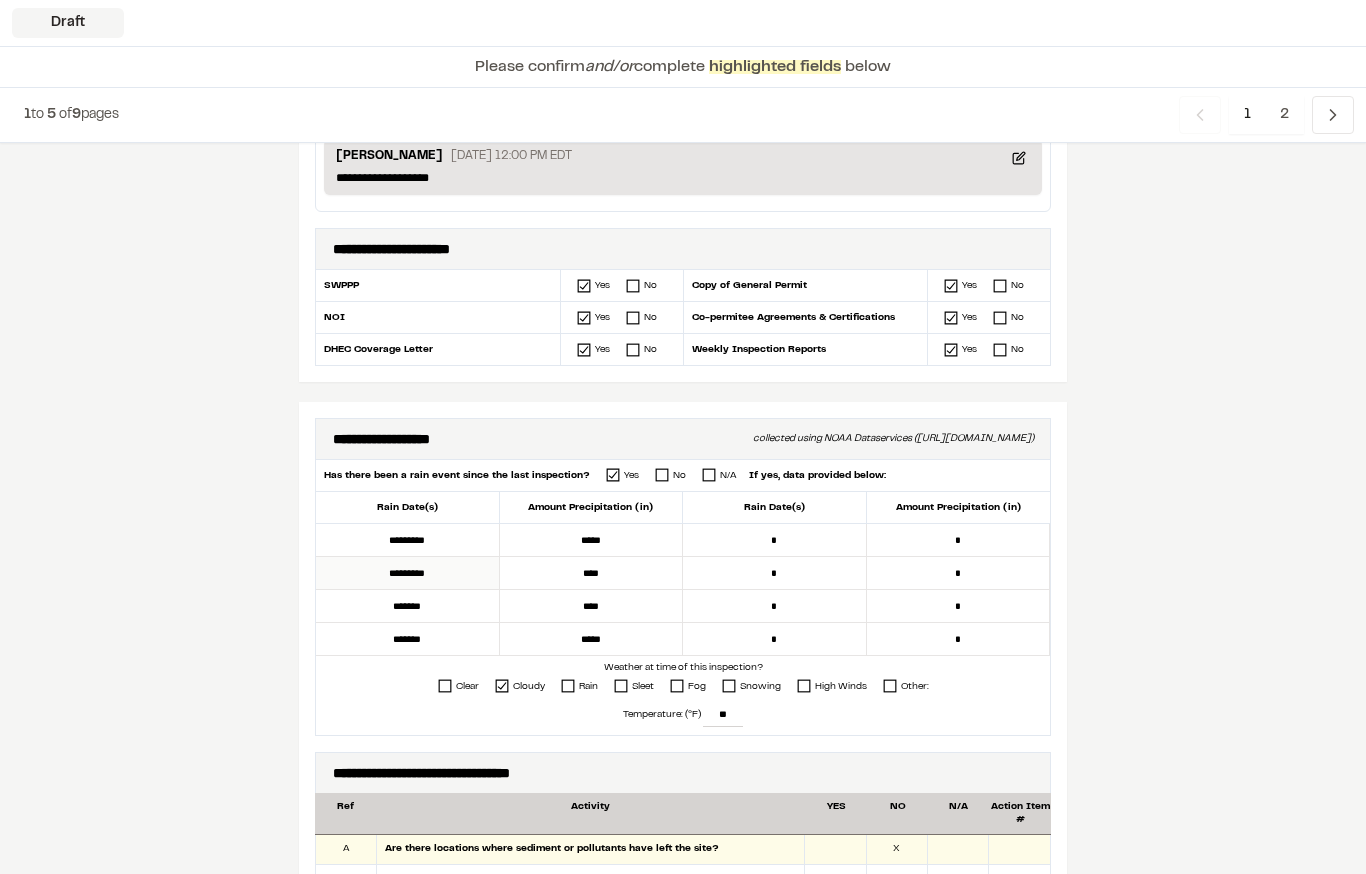 type on "*********" 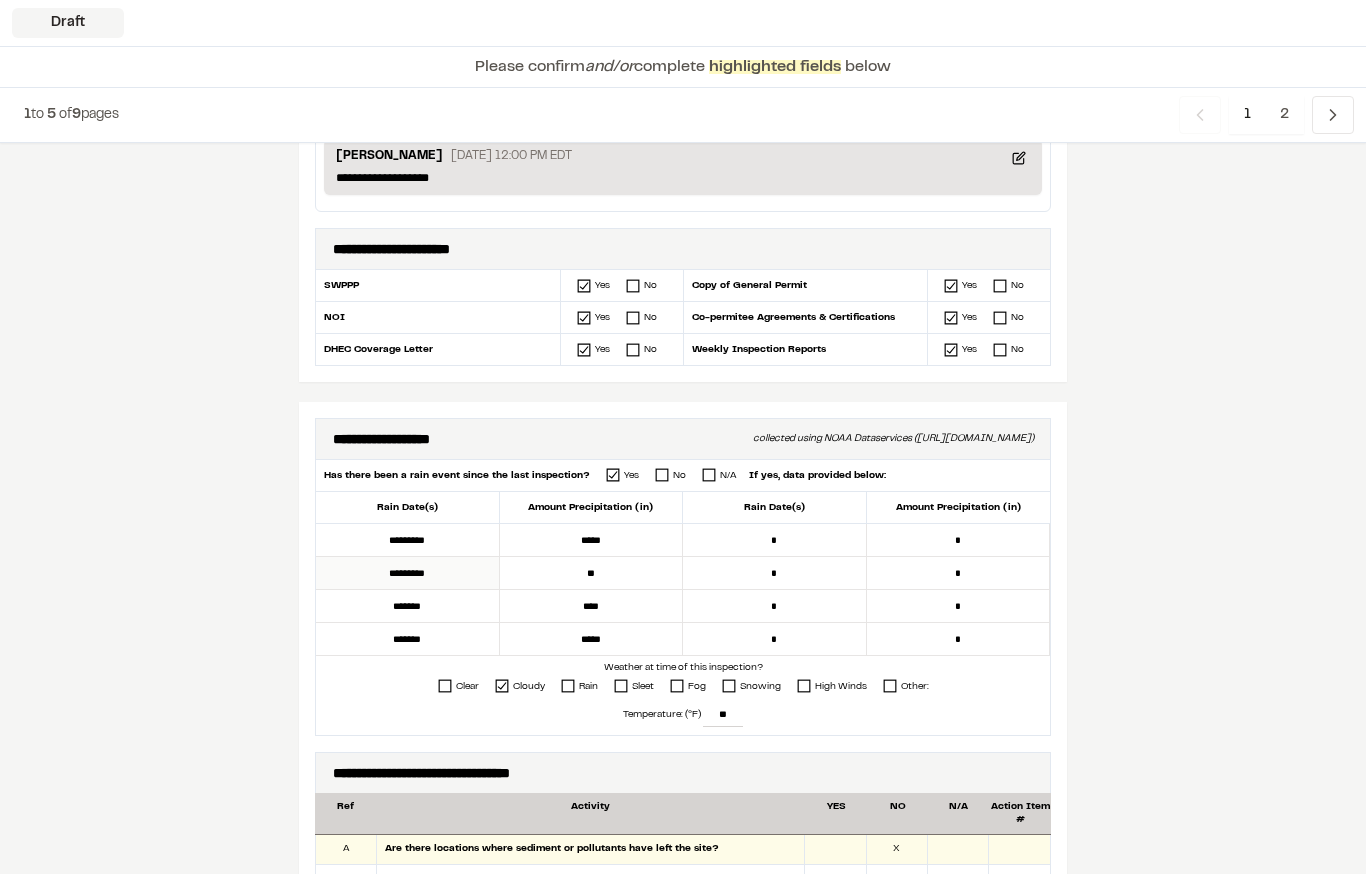 type on "*" 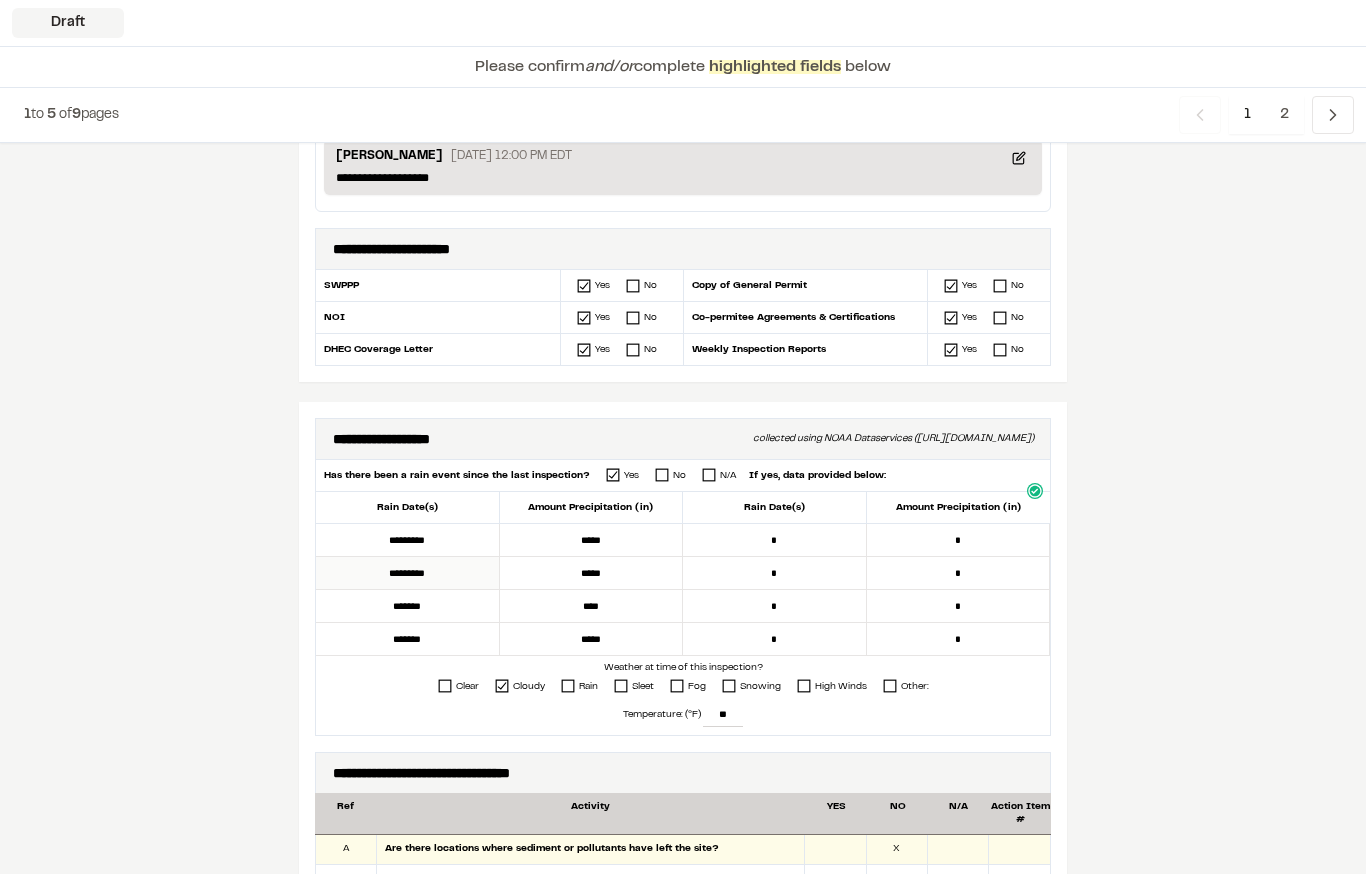 type on "*****" 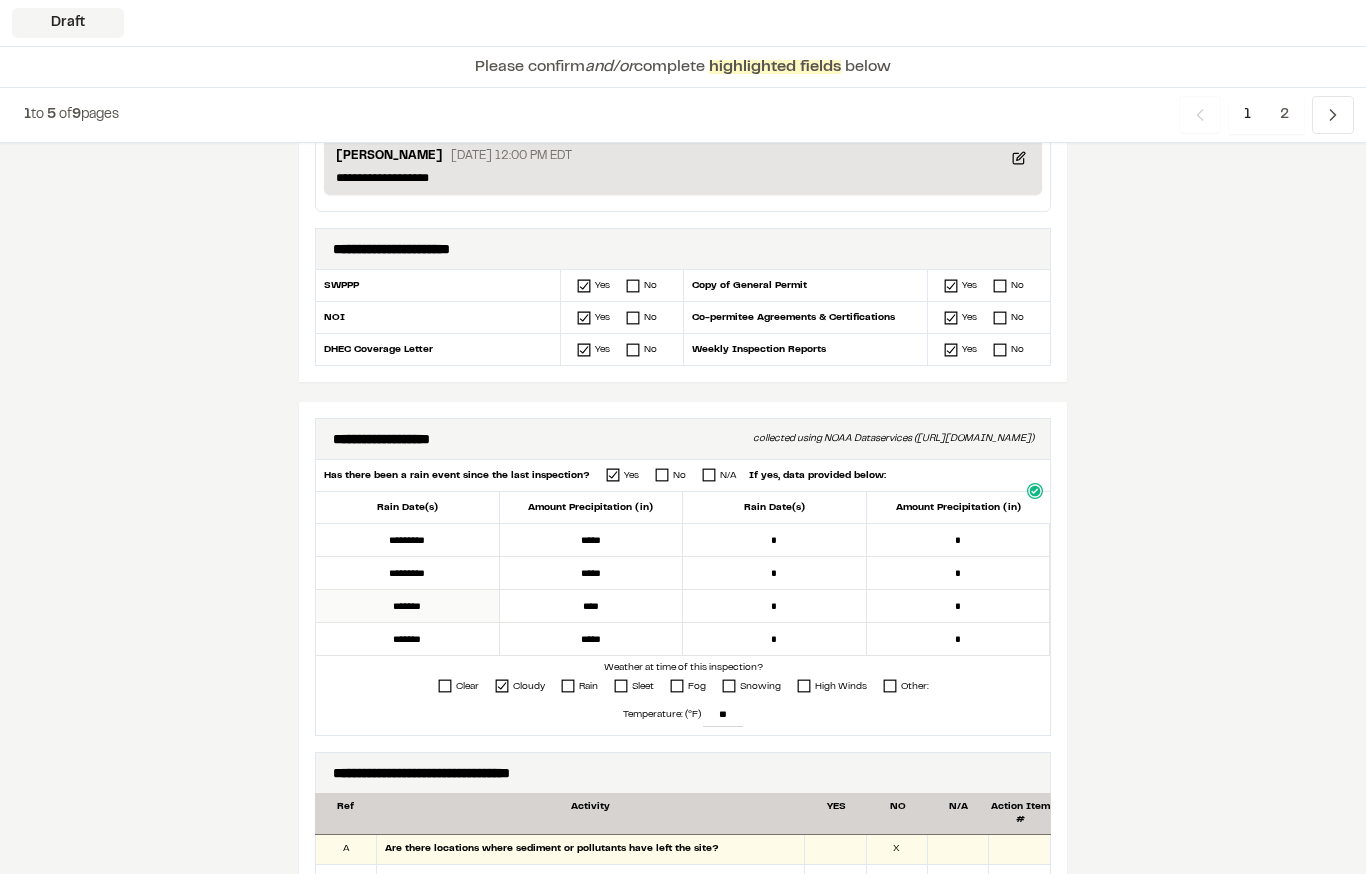 click on "*******" at bounding box center (408, 606) 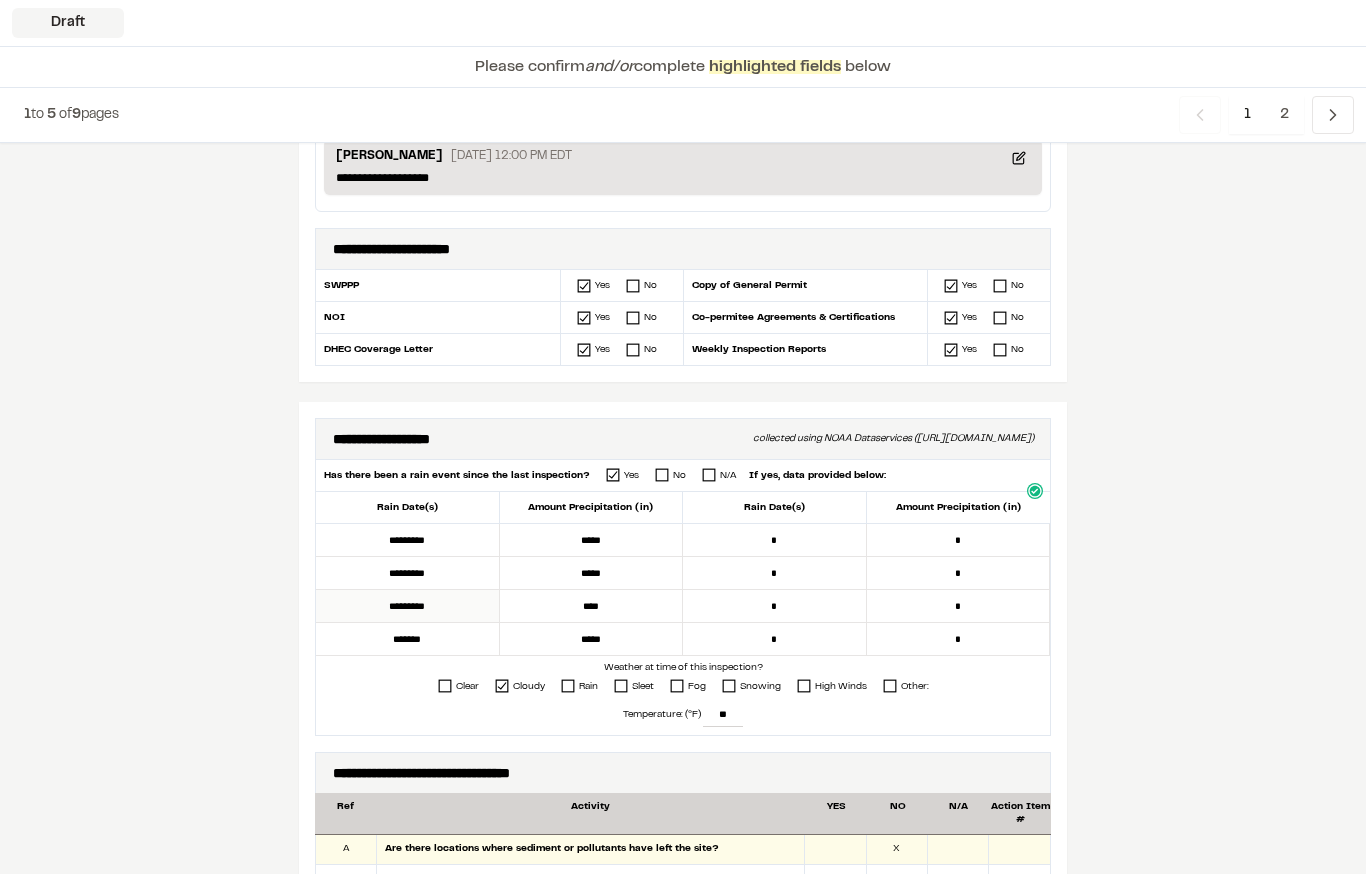 type on "*********" 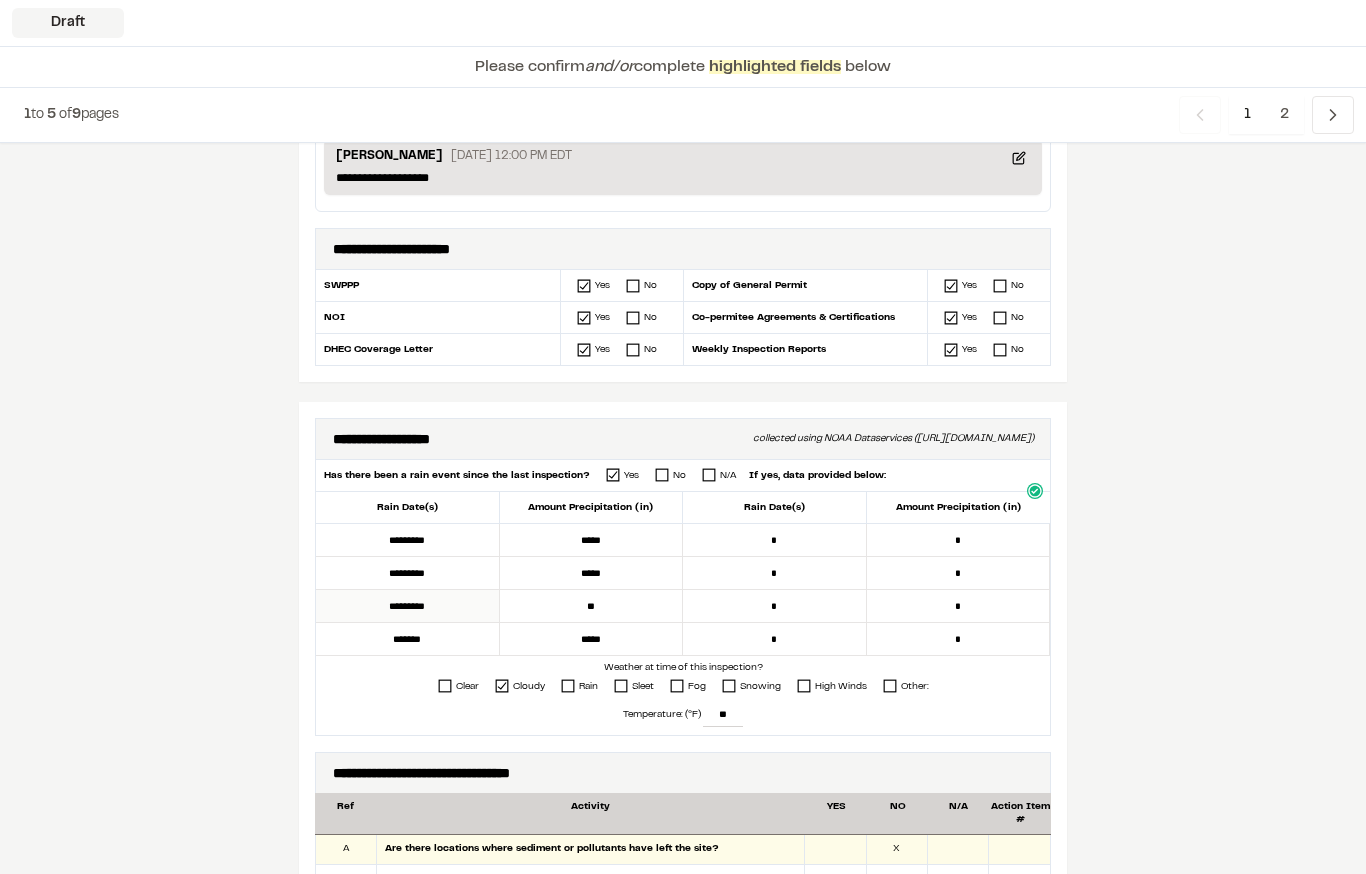 type on "*" 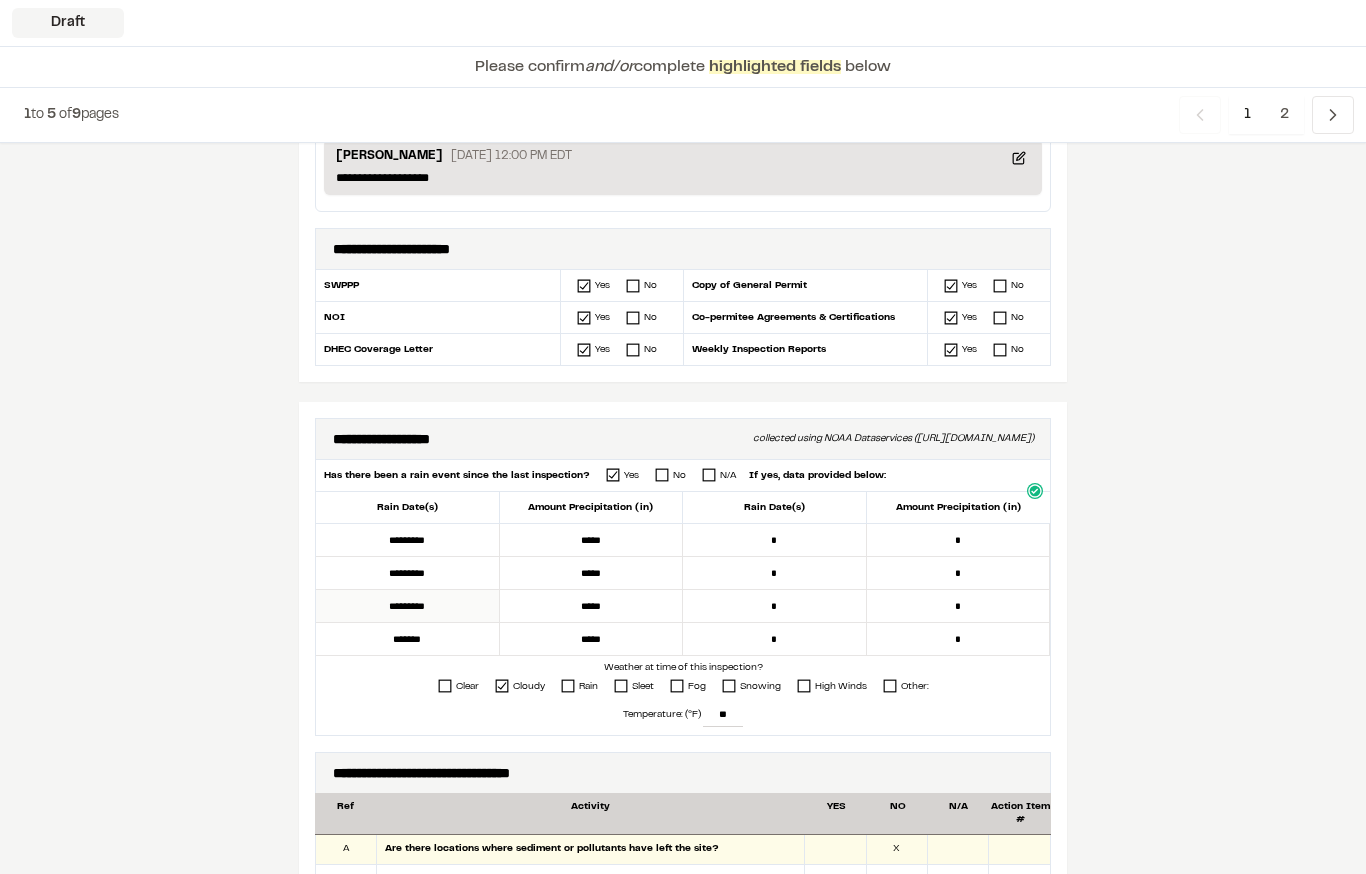 type on "*****" 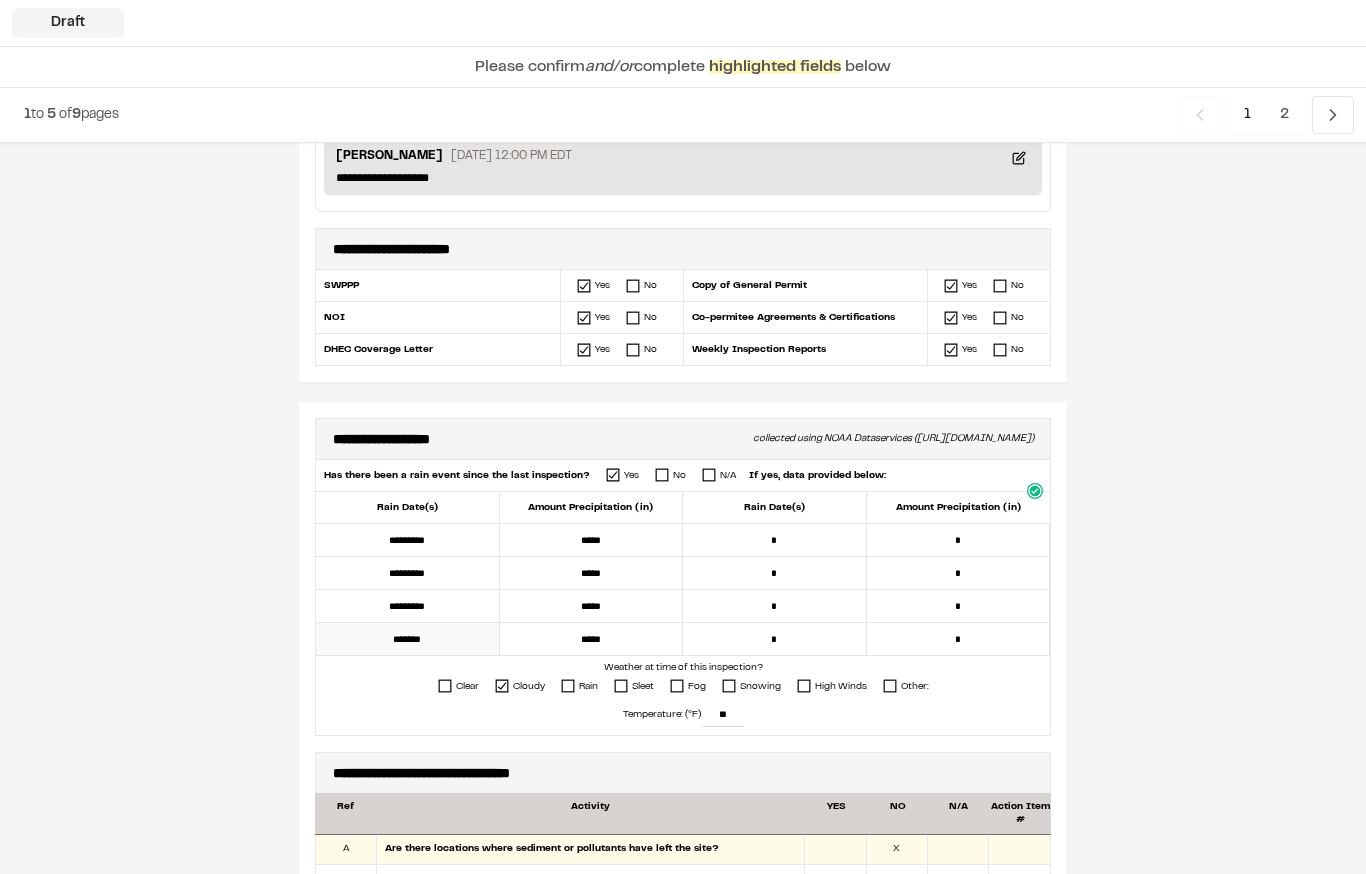click on "*******" at bounding box center [408, 639] 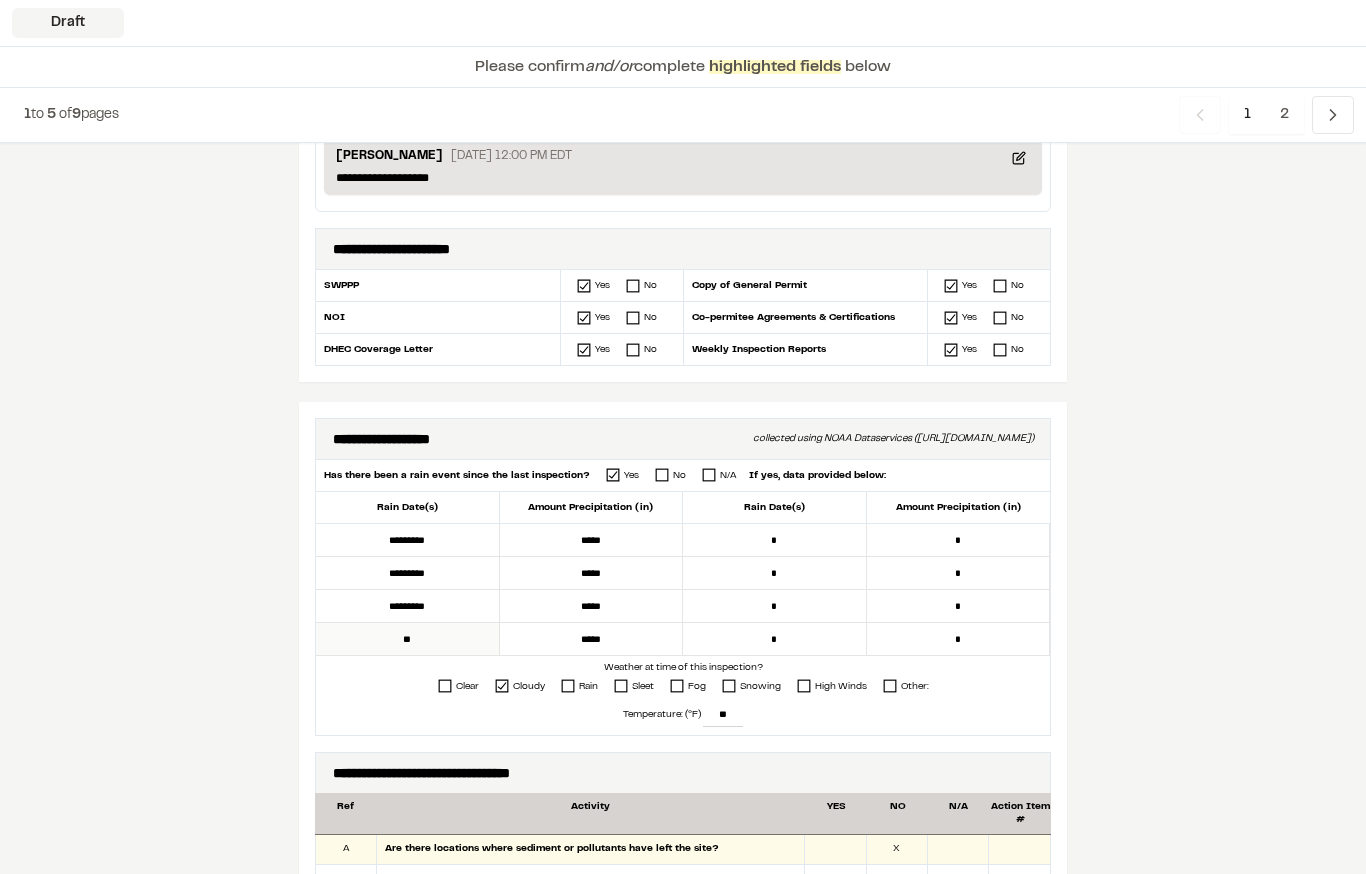 type on "*" 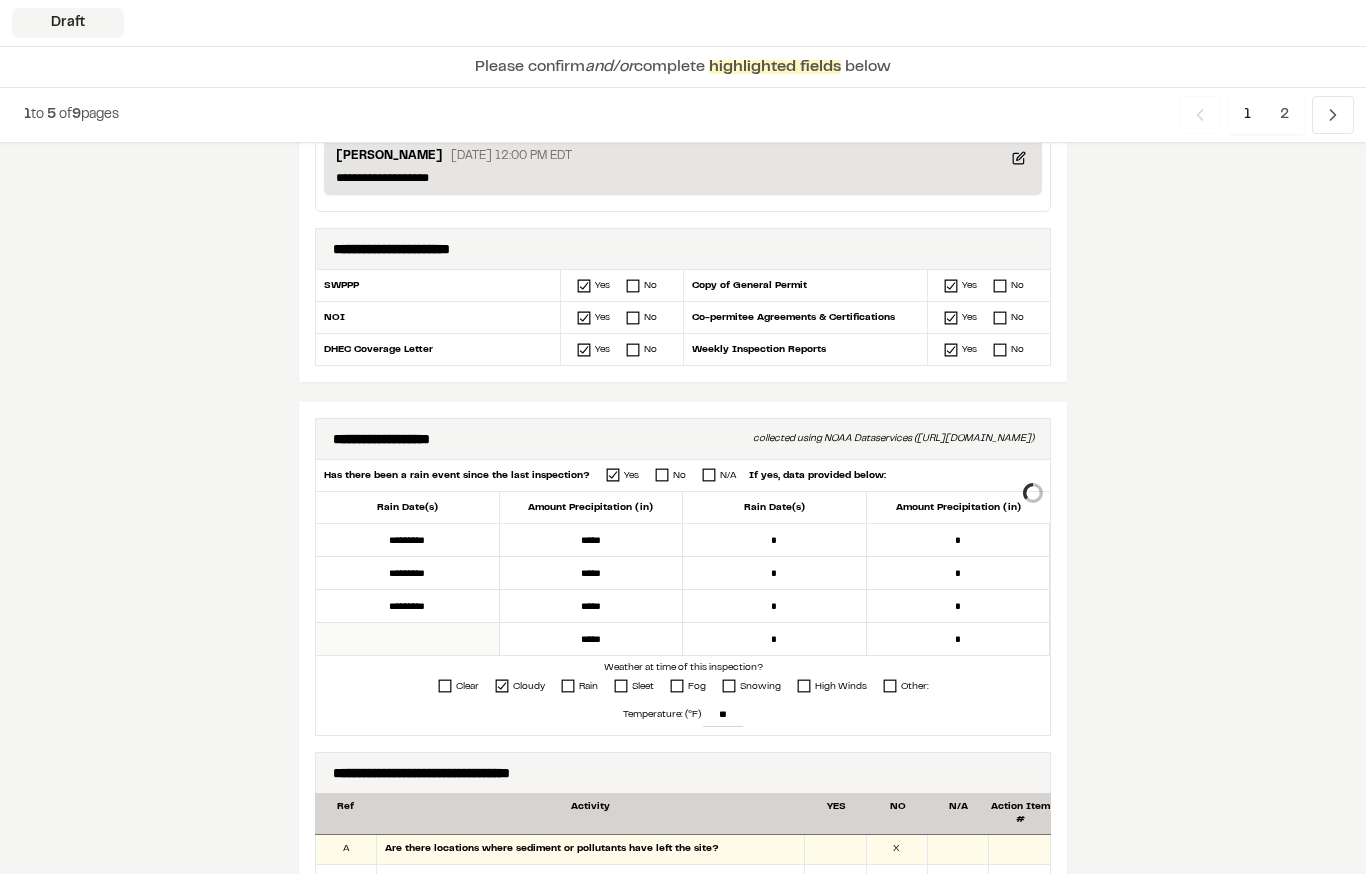 type 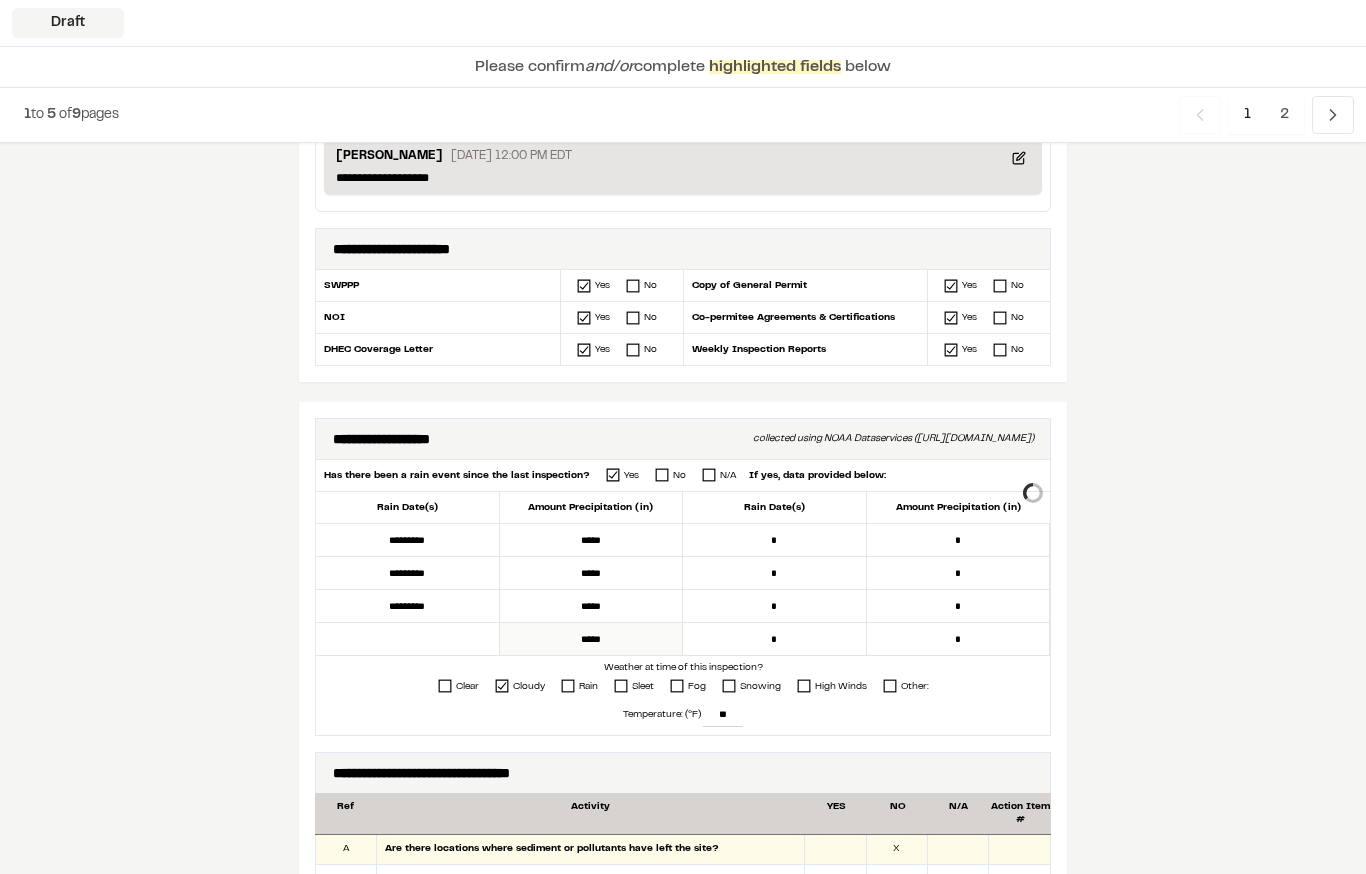 click on "*****" at bounding box center (592, 639) 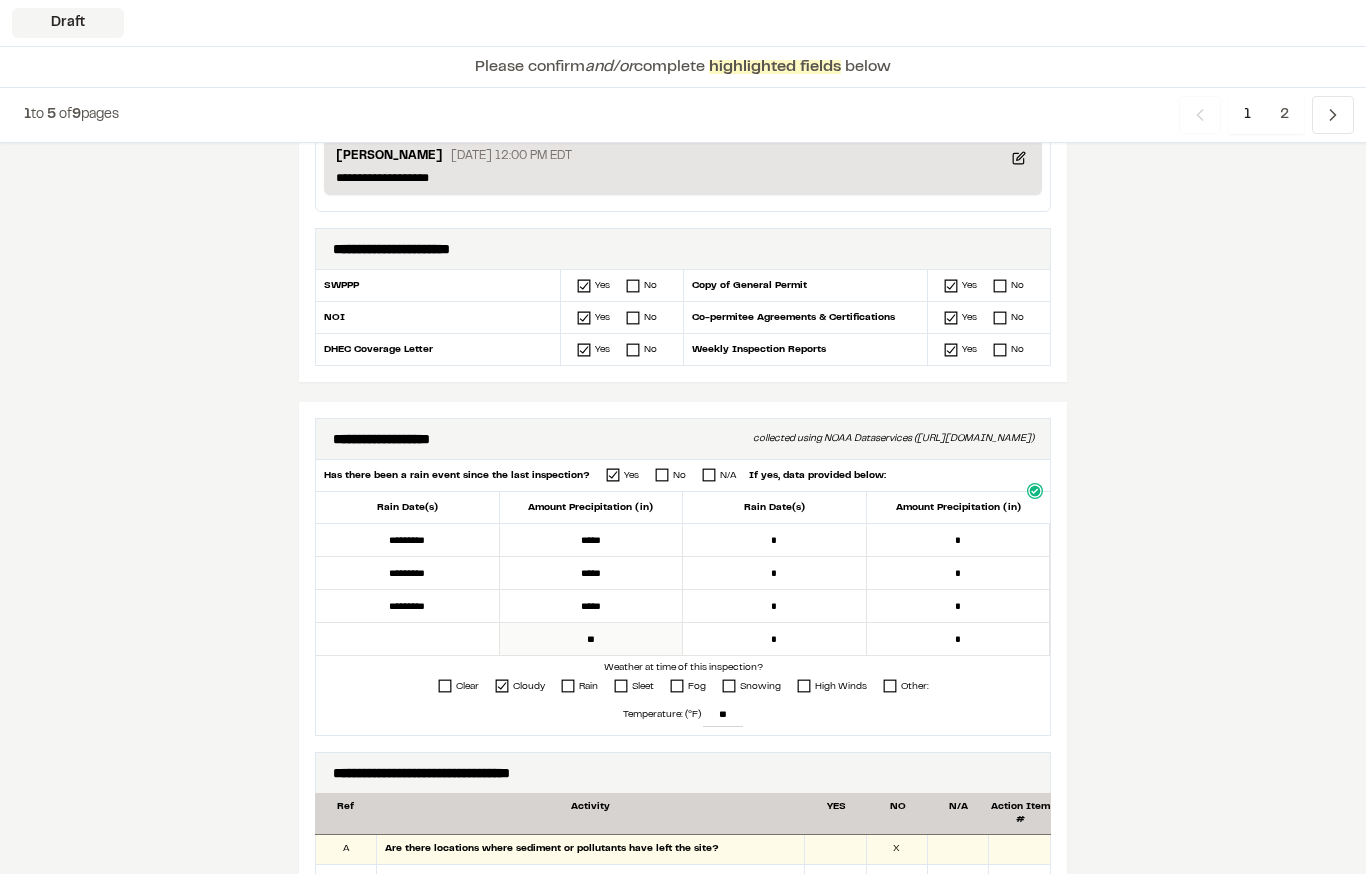type on "*" 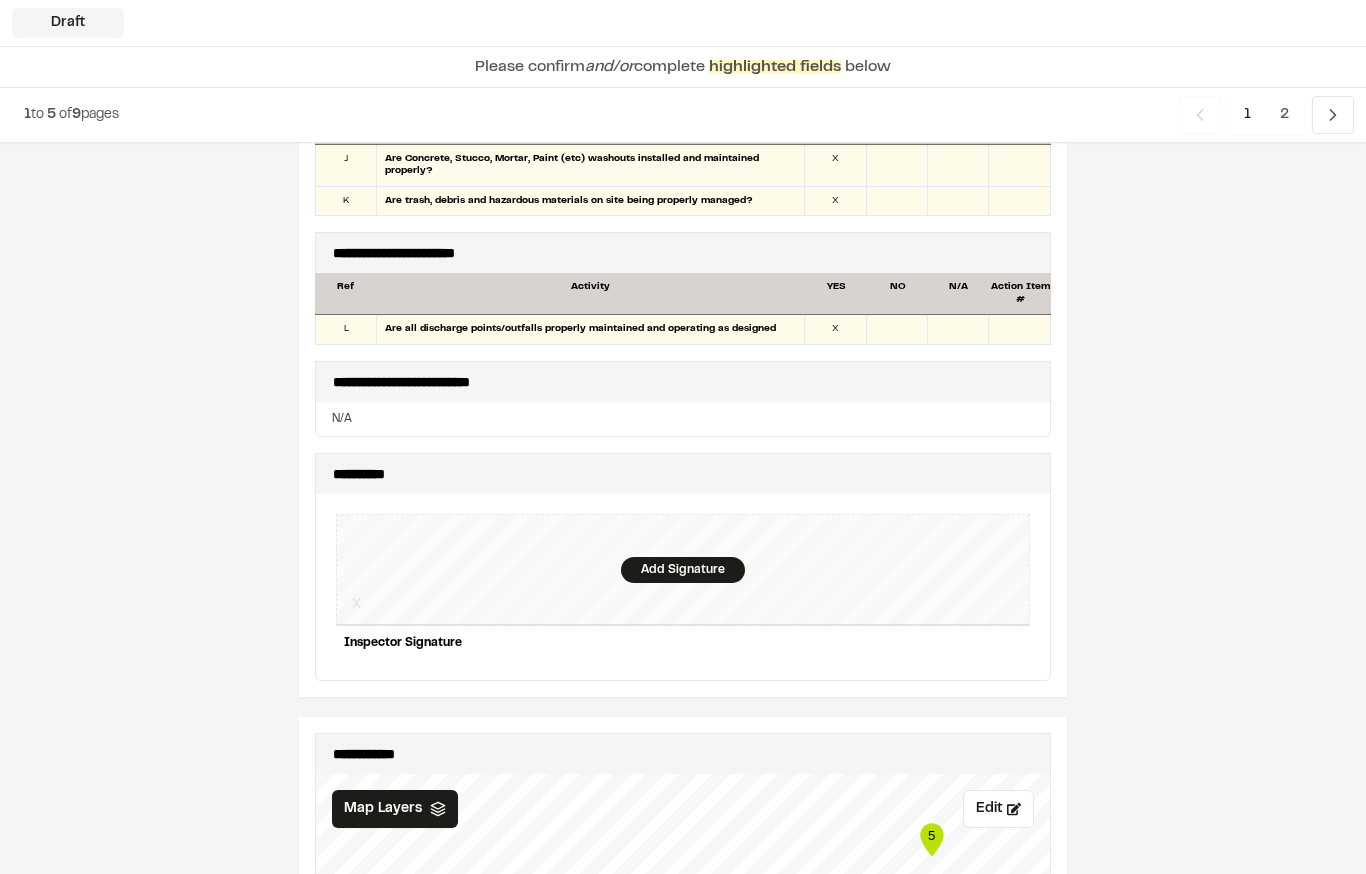 scroll, scrollTop: 1719, scrollLeft: 0, axis: vertical 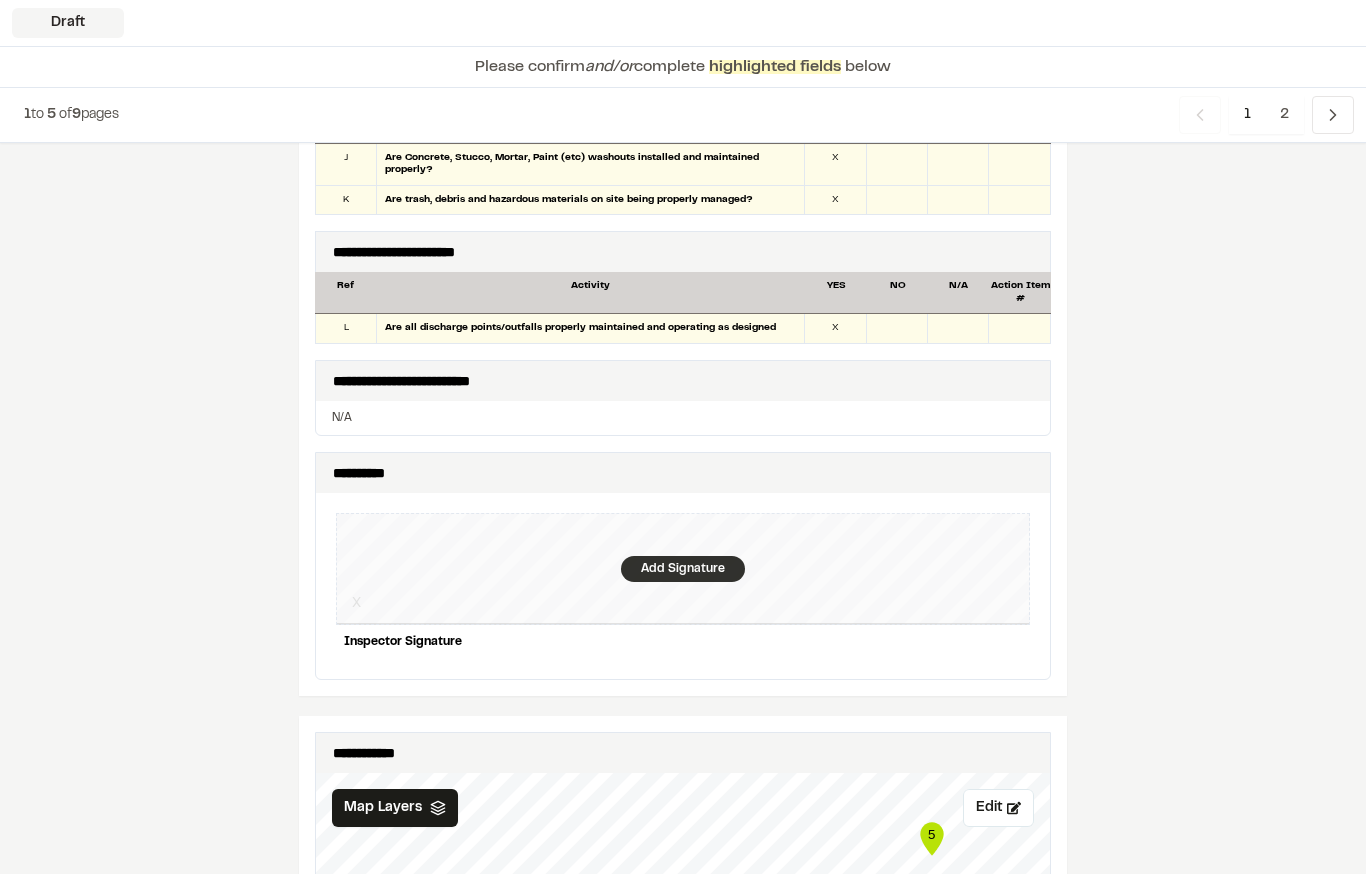type 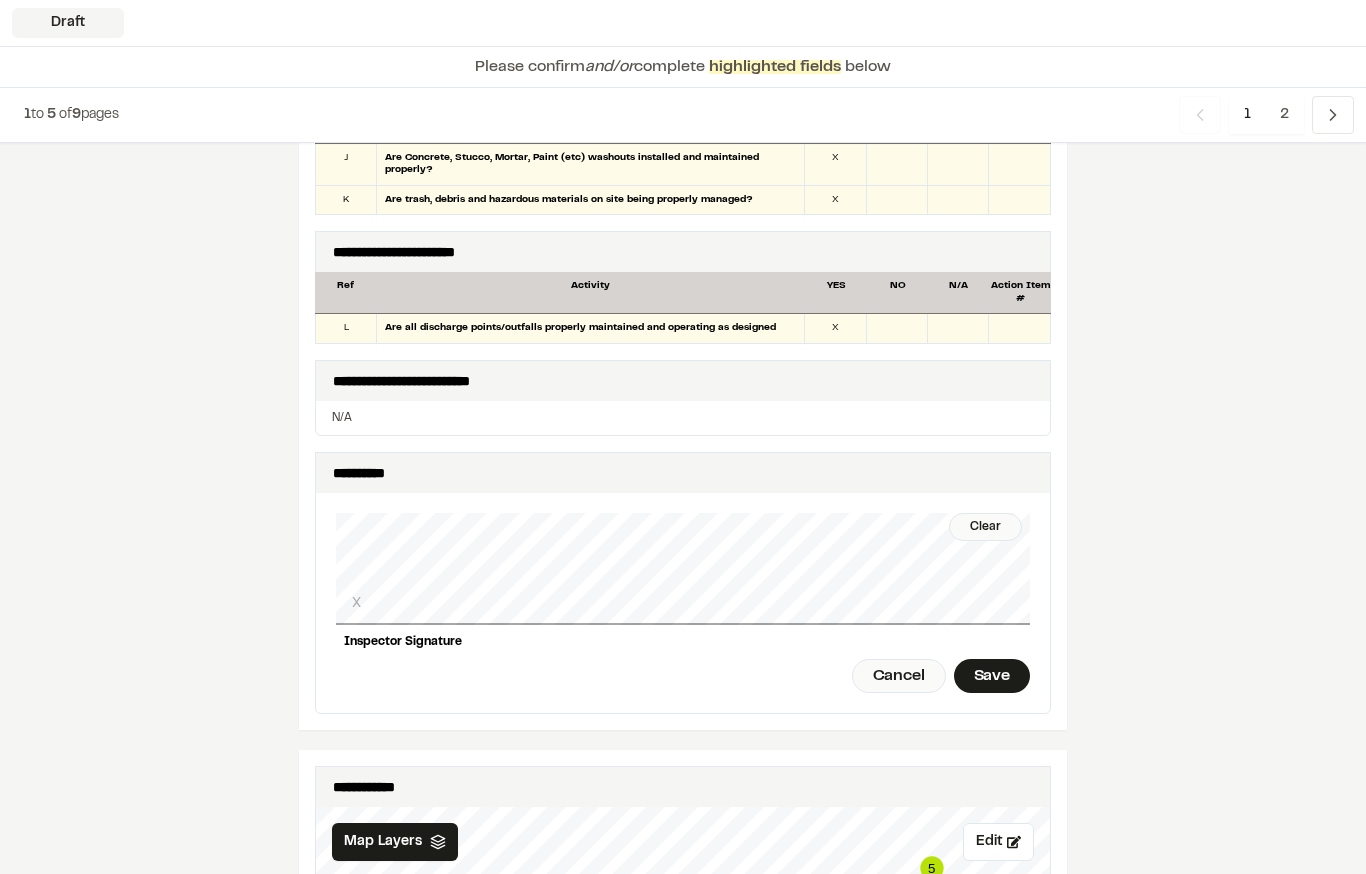 click on "Save" at bounding box center [992, 676] 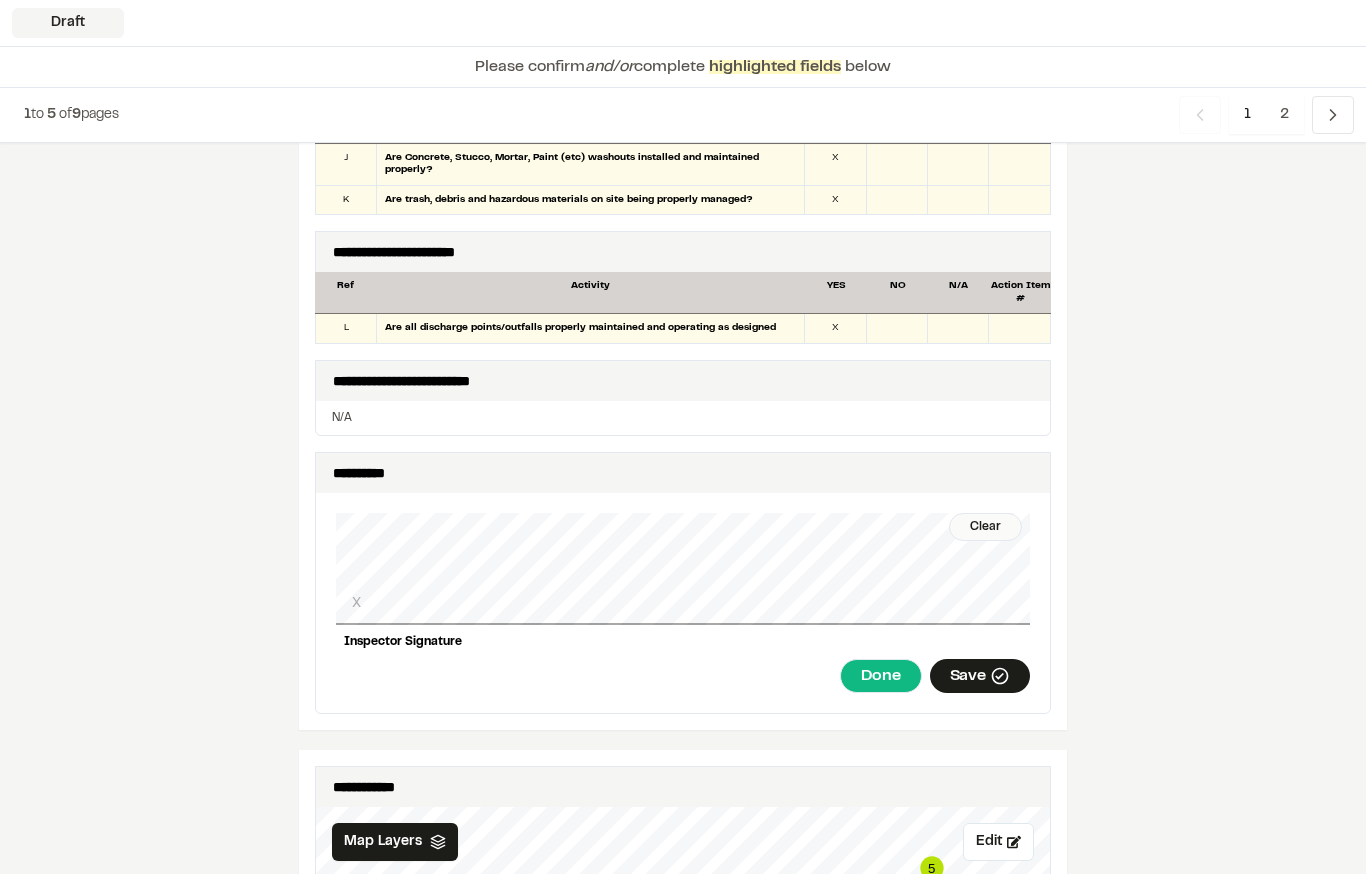 click on "Done" at bounding box center [880, 676] 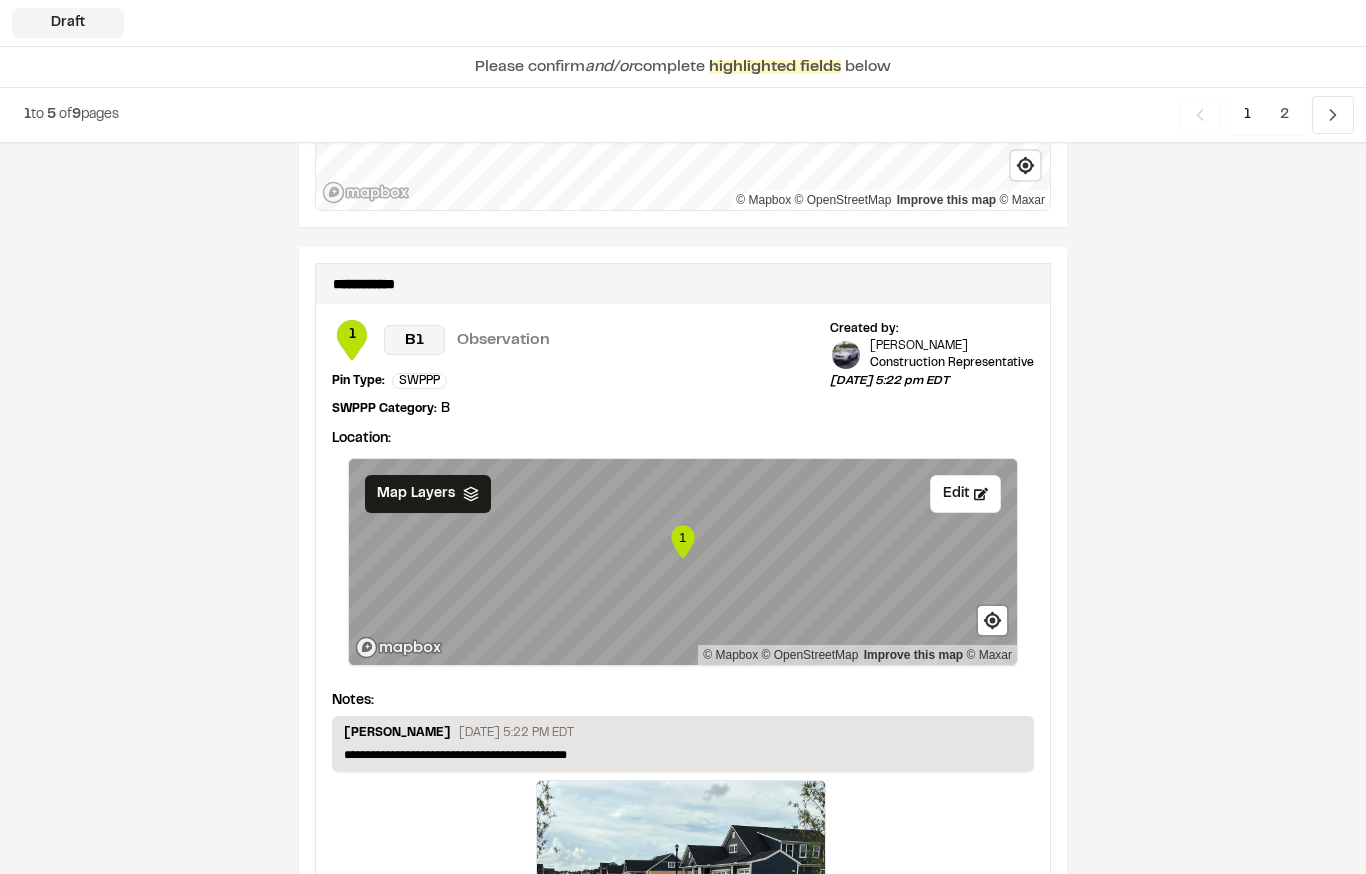 scroll, scrollTop: 3394, scrollLeft: 0, axis: vertical 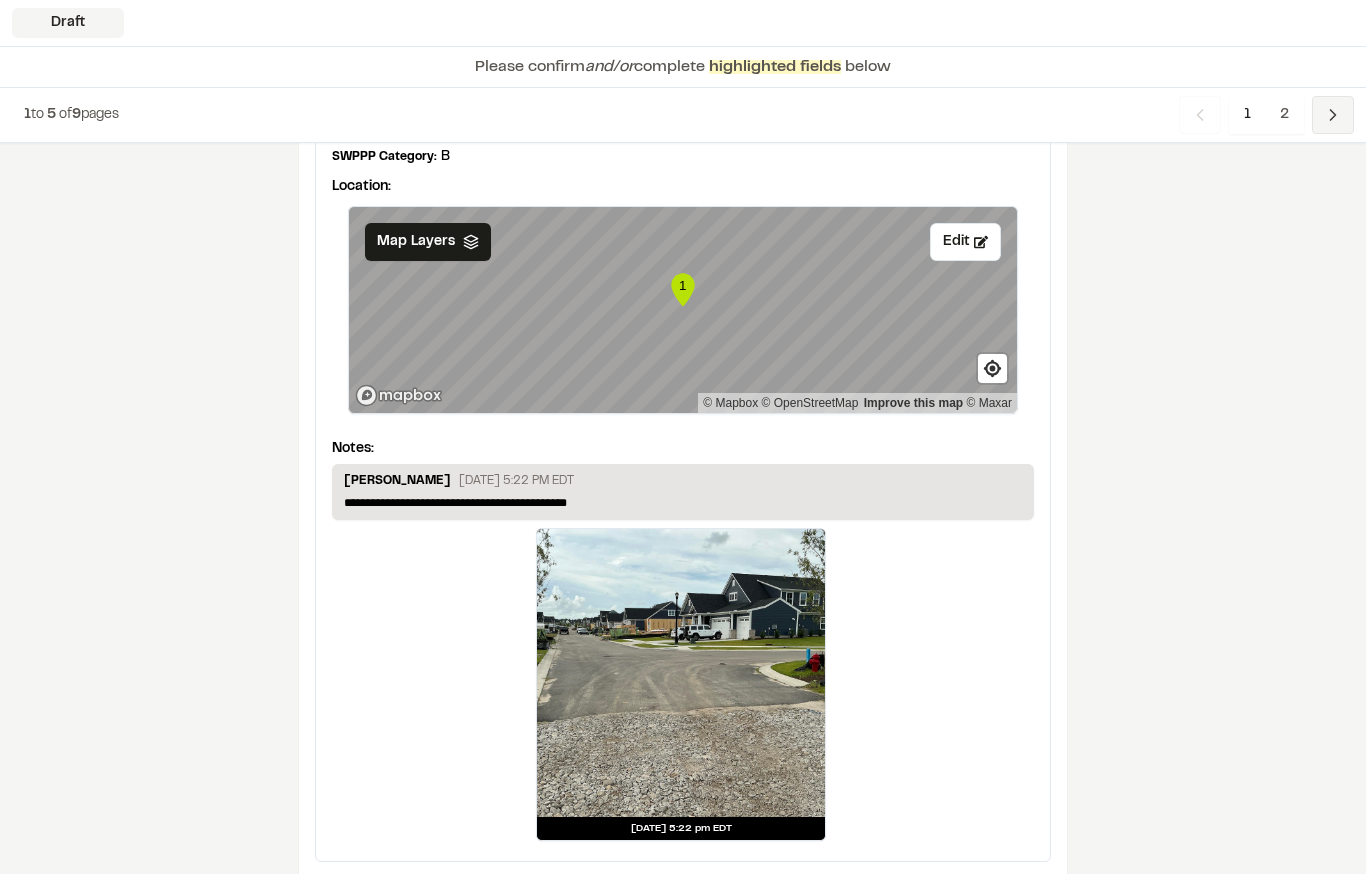click on "Previous" at bounding box center (1333, 115) 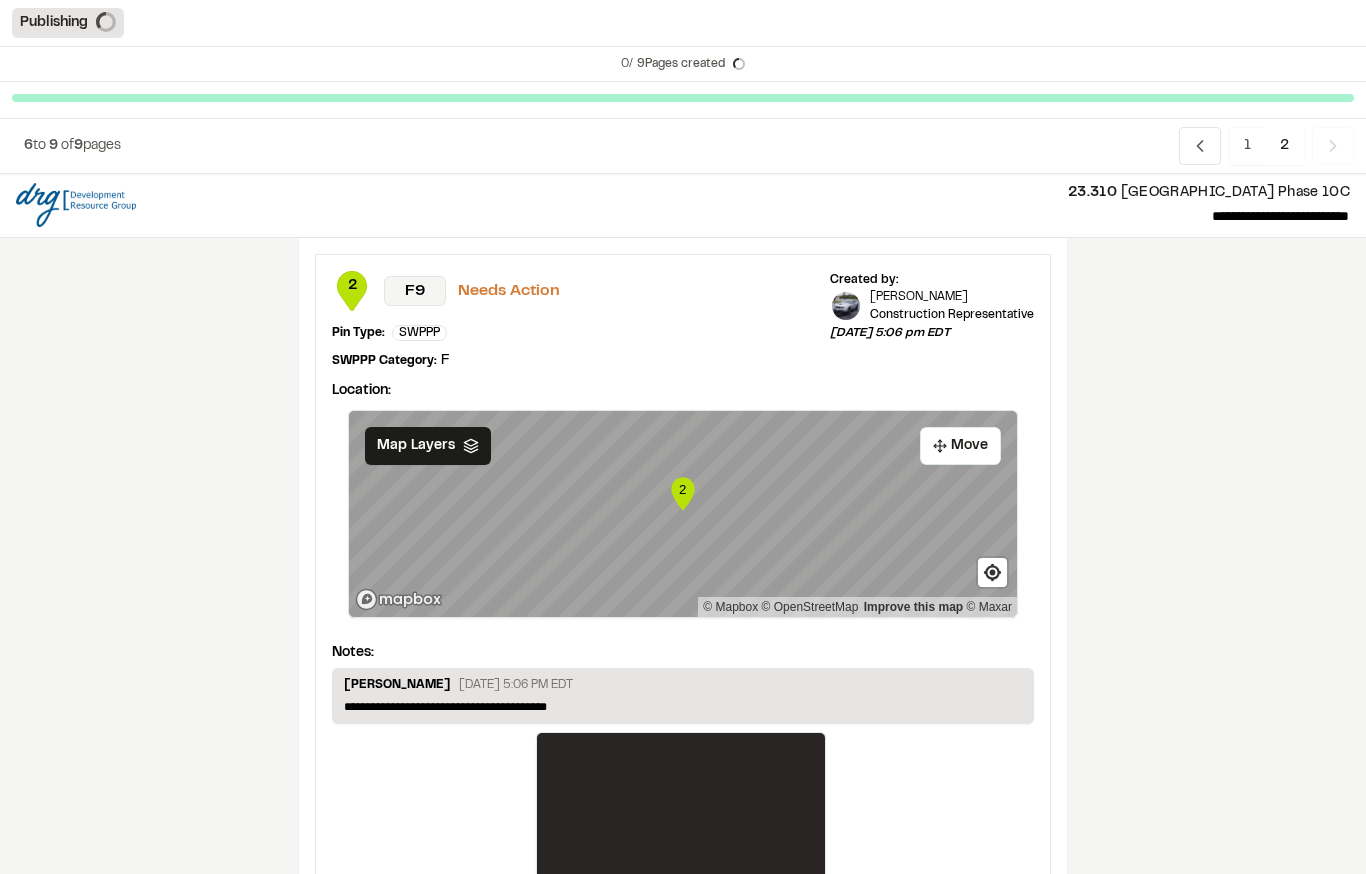 scroll, scrollTop: 0, scrollLeft: 0, axis: both 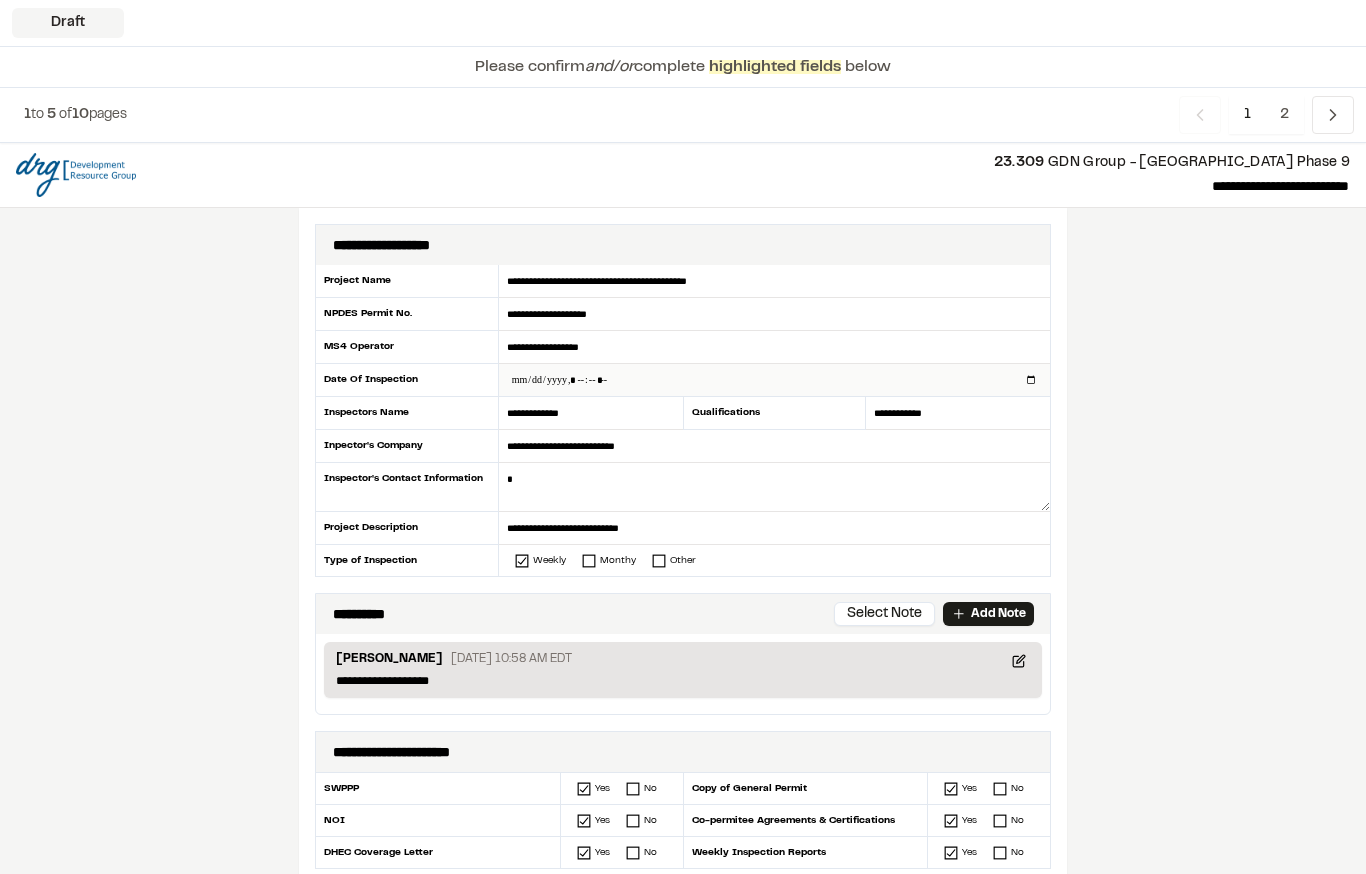 click at bounding box center (774, 380) 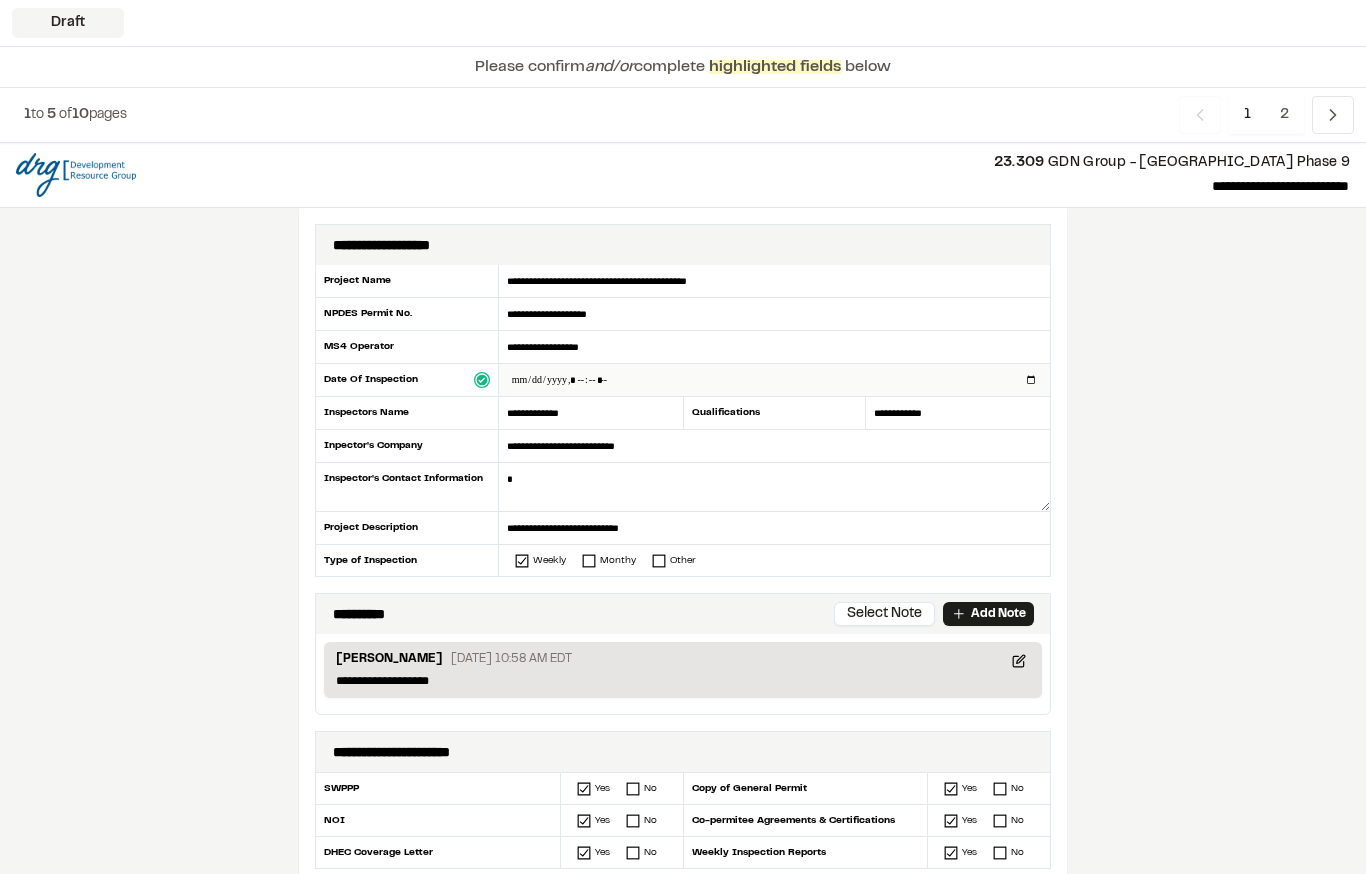 type on "**********" 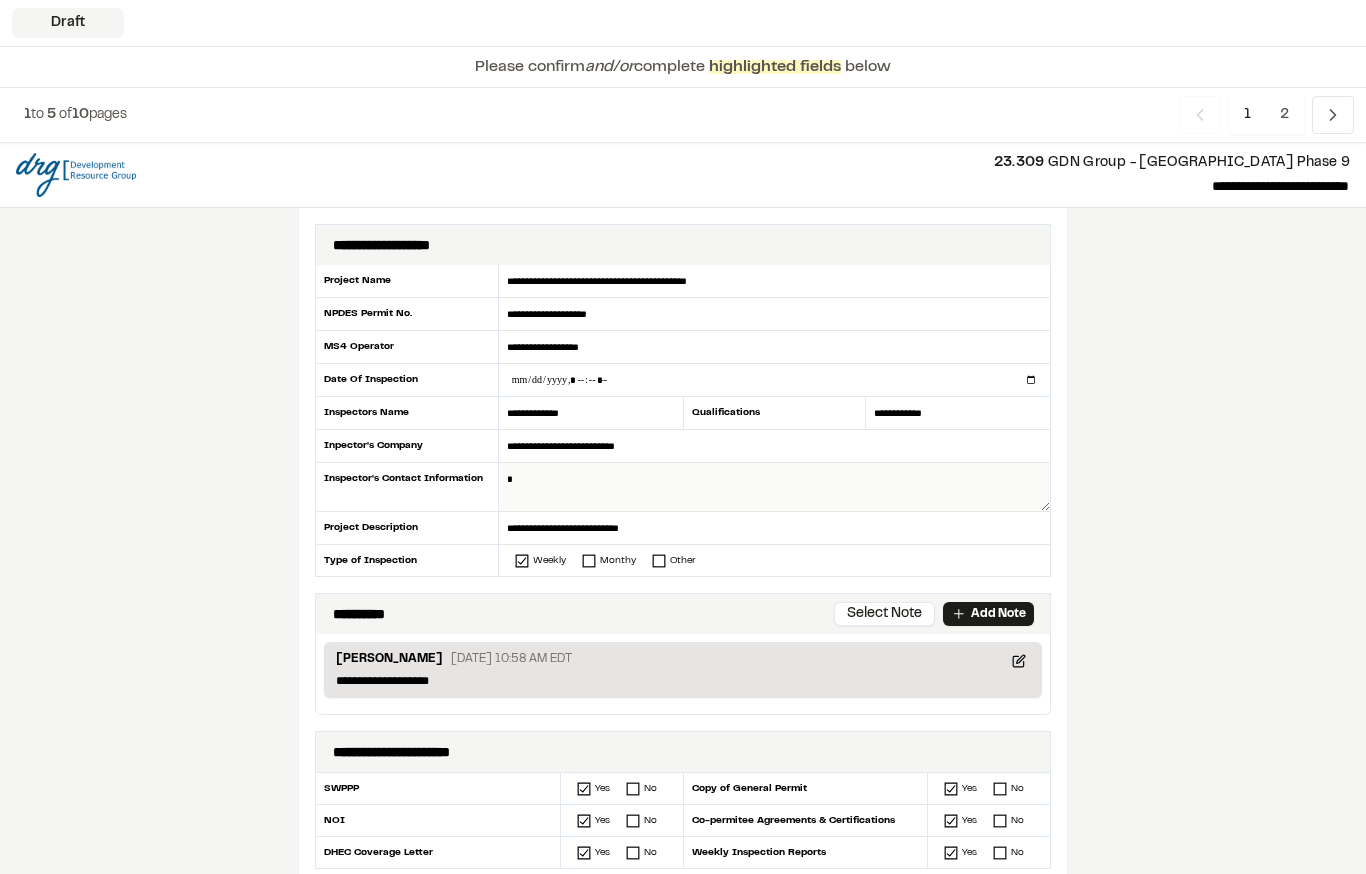 click at bounding box center [774, 487] 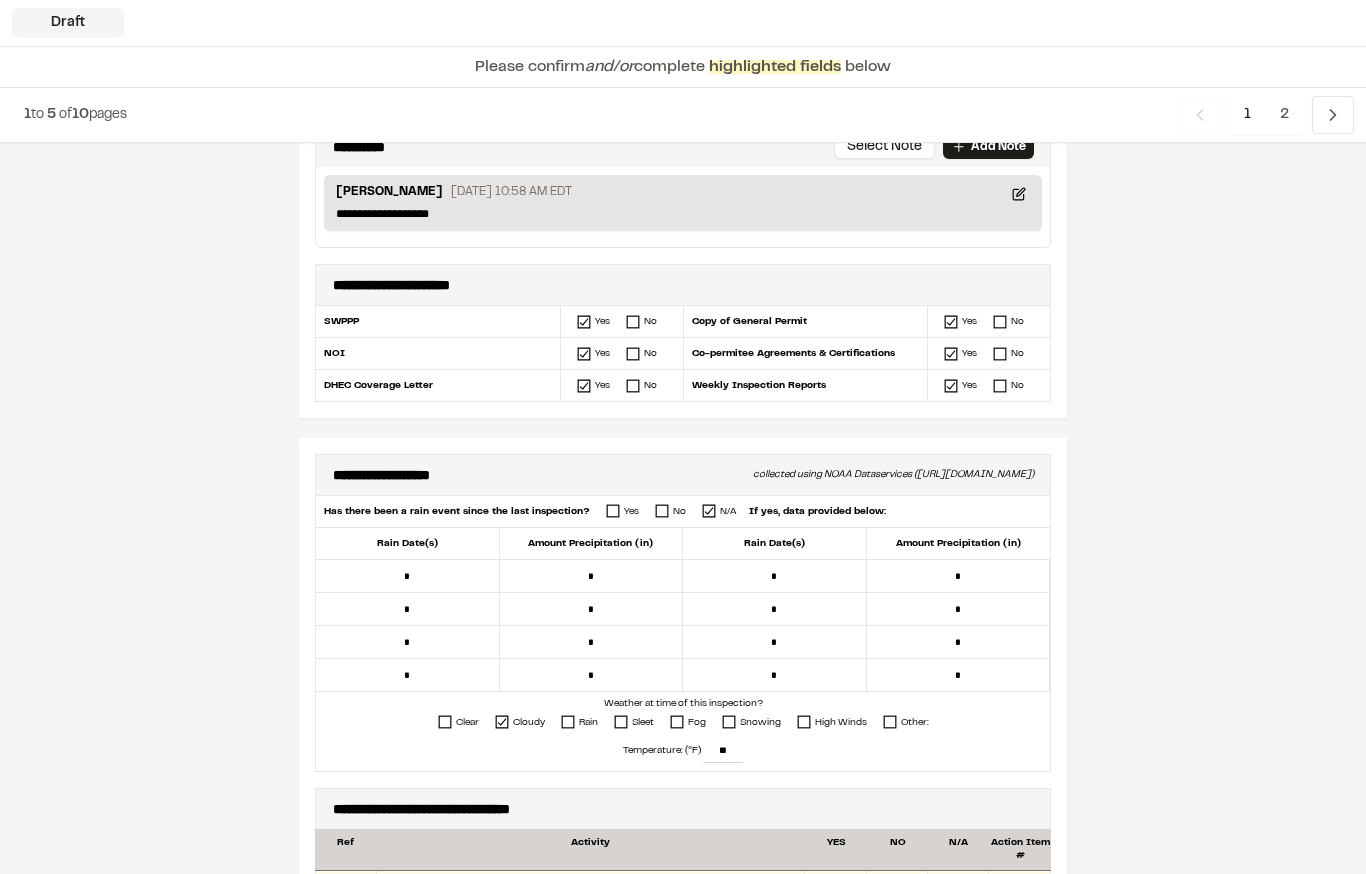 scroll, scrollTop: 467, scrollLeft: 0, axis: vertical 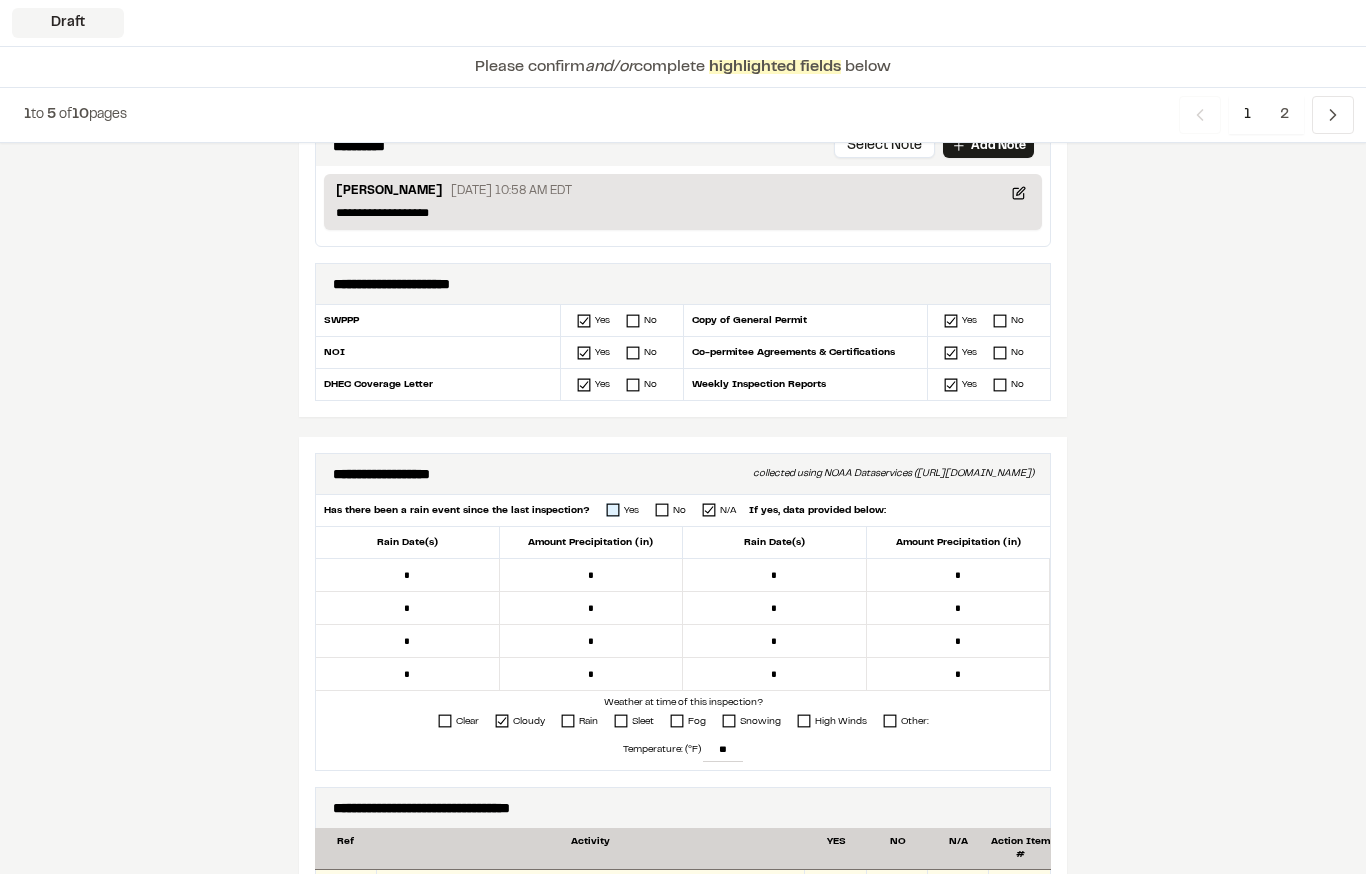 type on "**********" 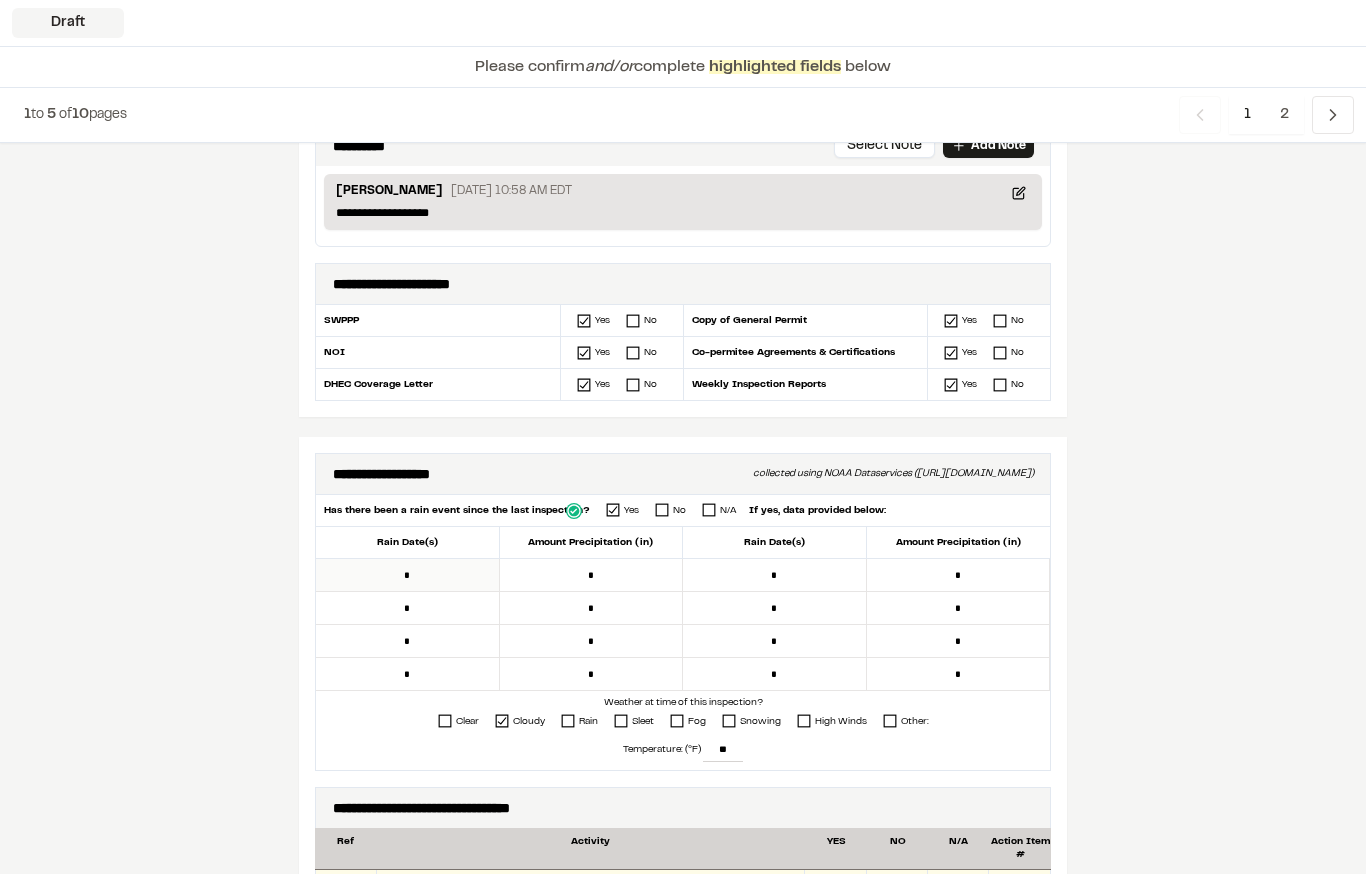 click on "*" at bounding box center [408, 575] 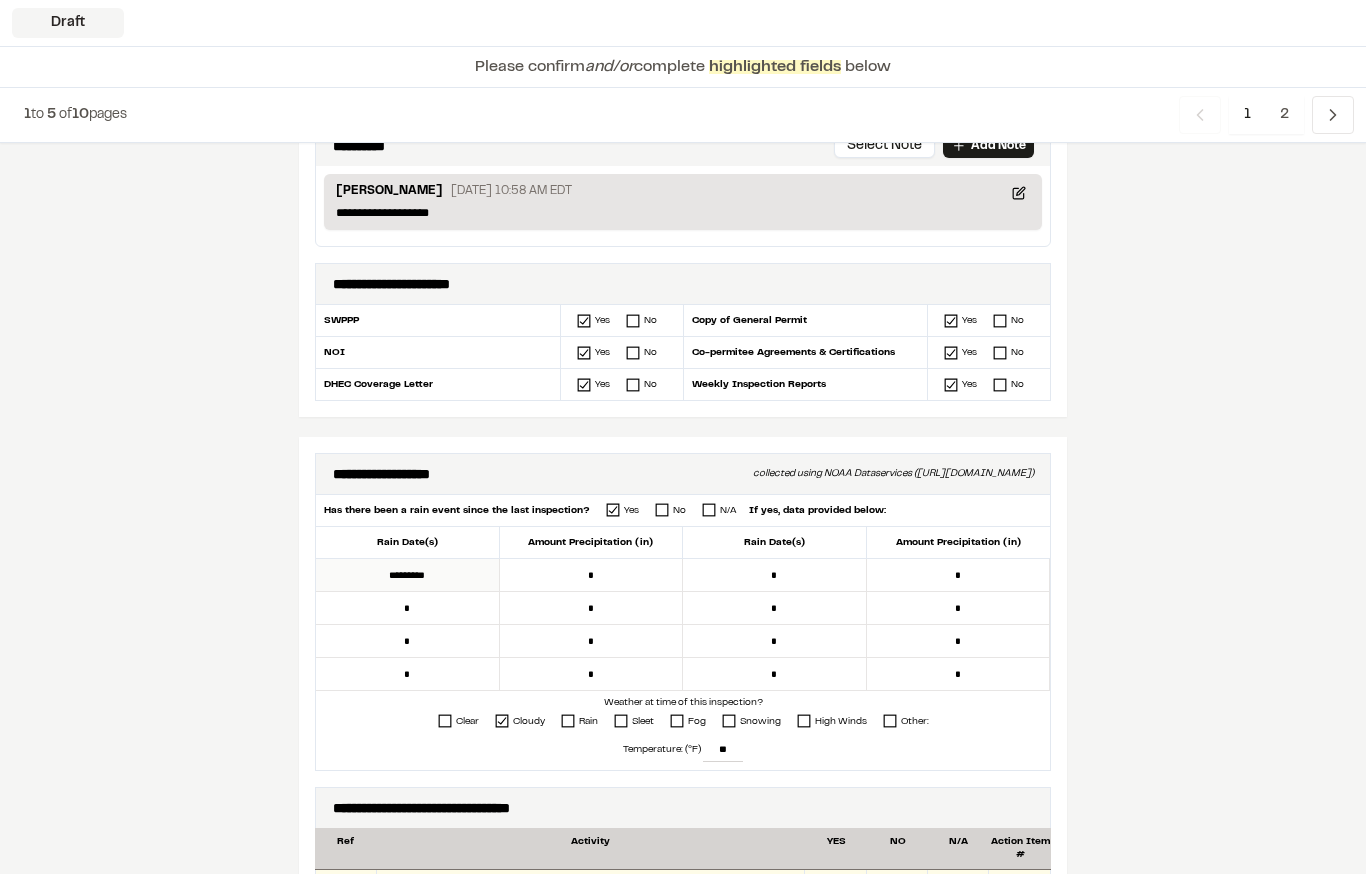 type on "*********" 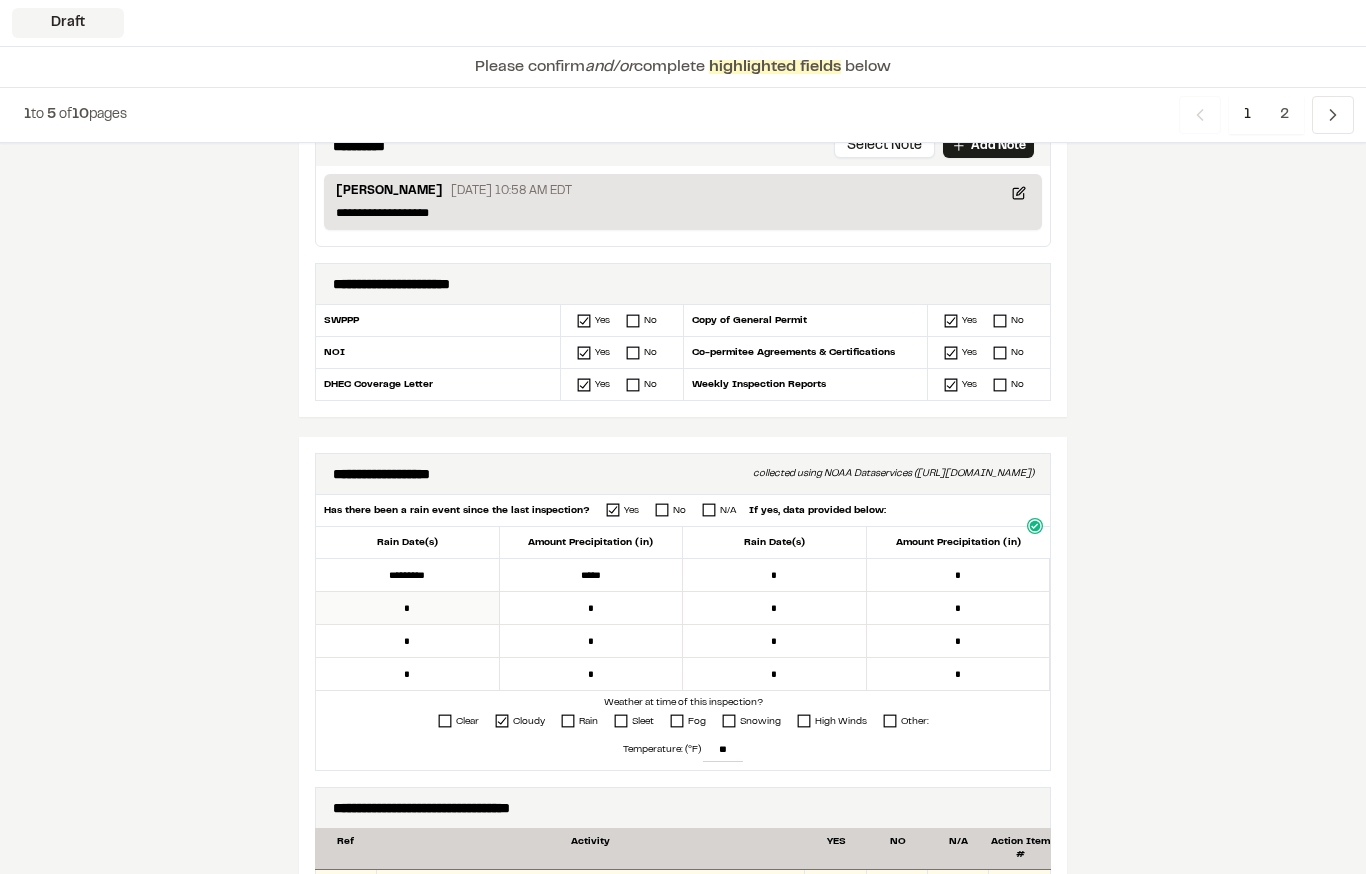 type on "*****" 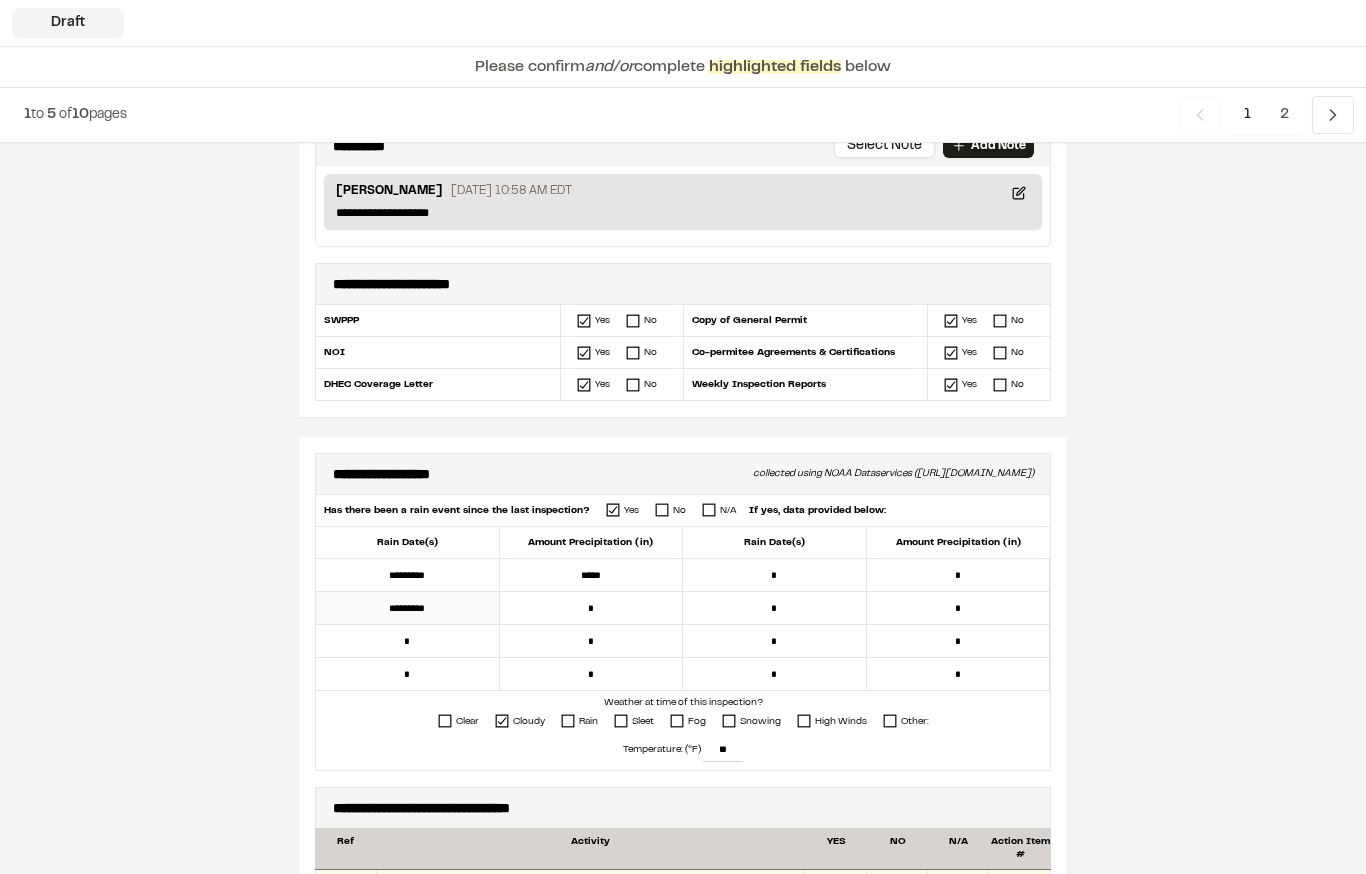 type on "*********" 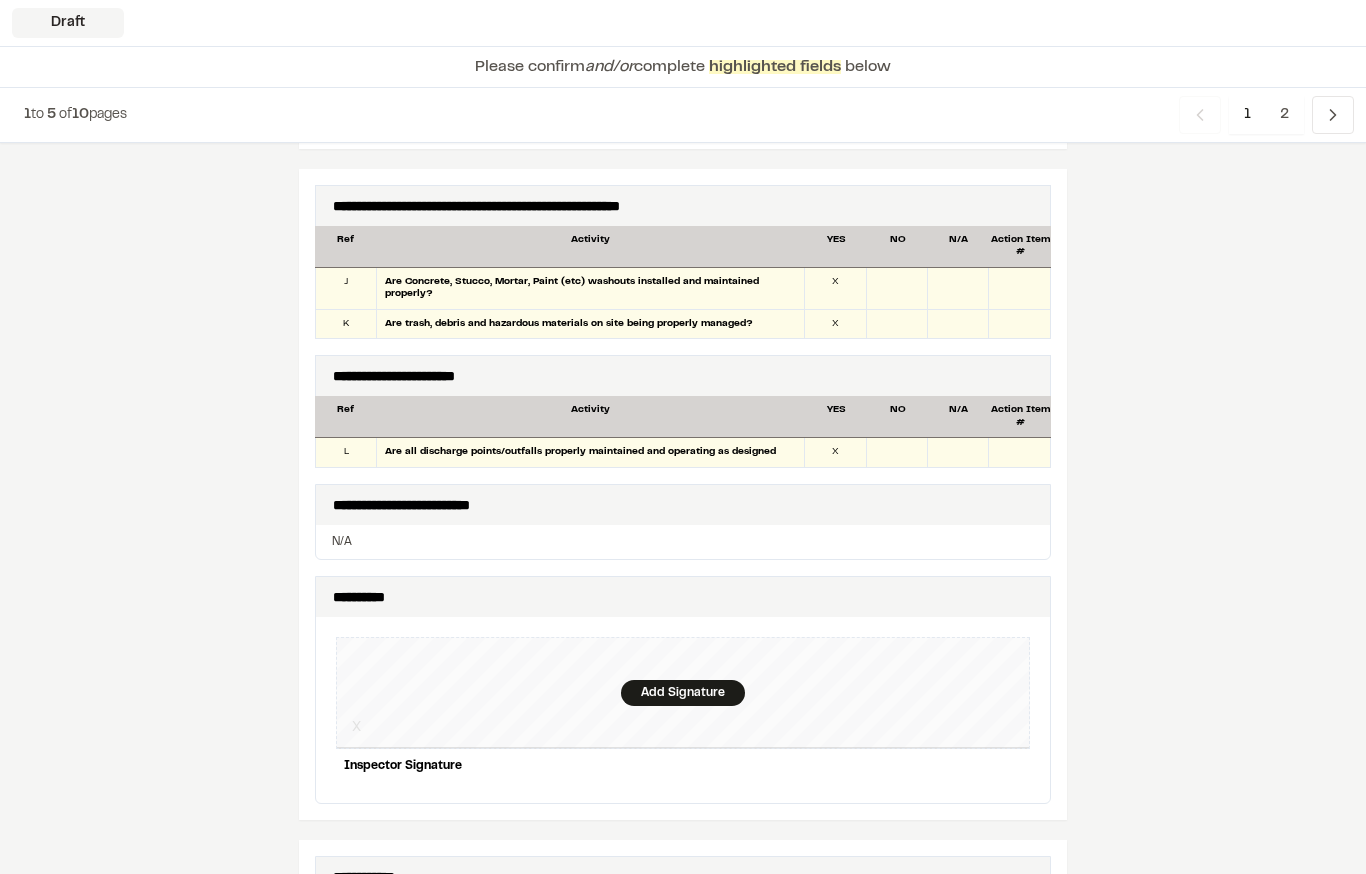 scroll, scrollTop: 1596, scrollLeft: 0, axis: vertical 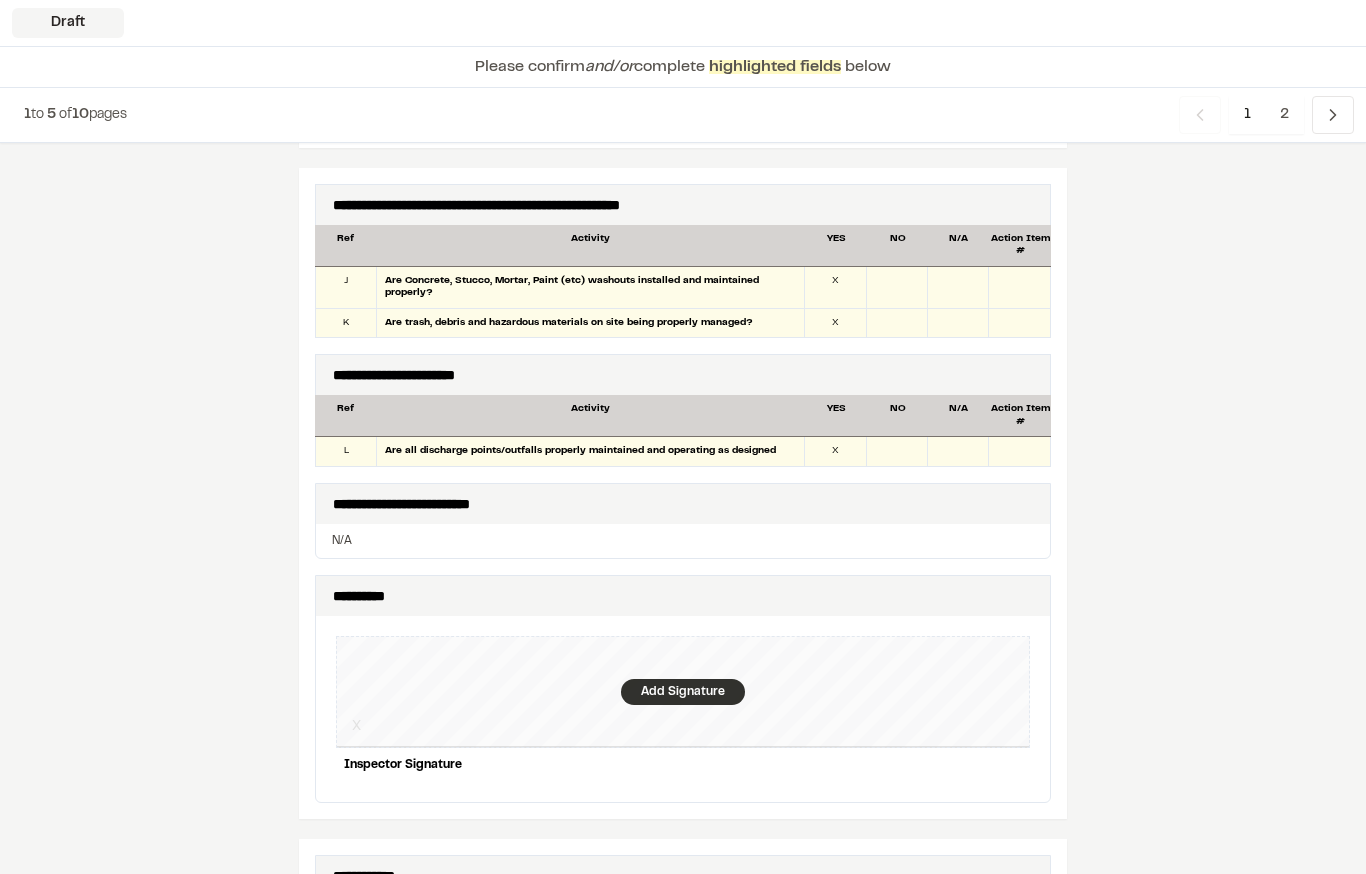 type on "*****" 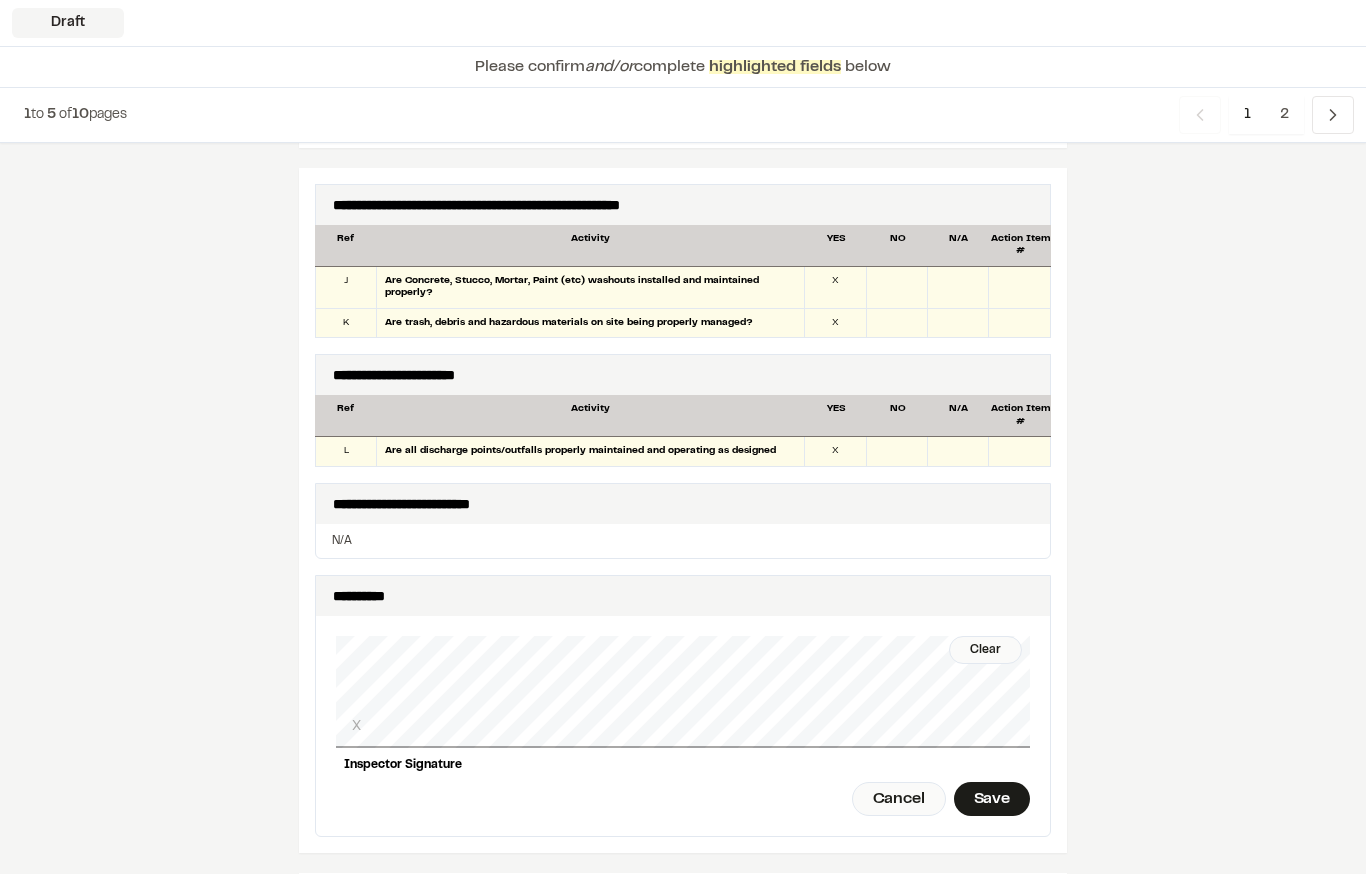 click on "Save" at bounding box center (992, 799) 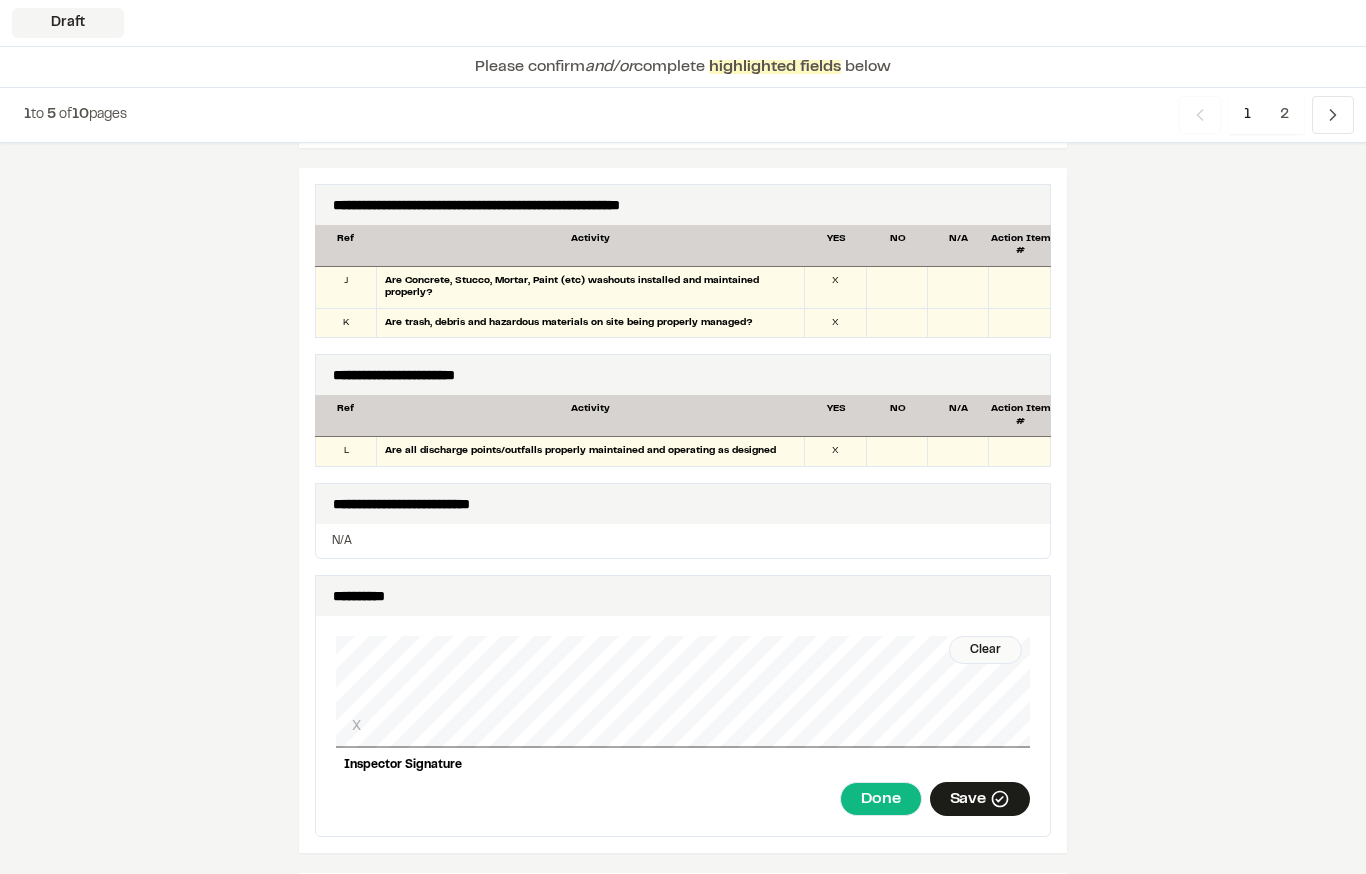 click on "Done" at bounding box center (880, 799) 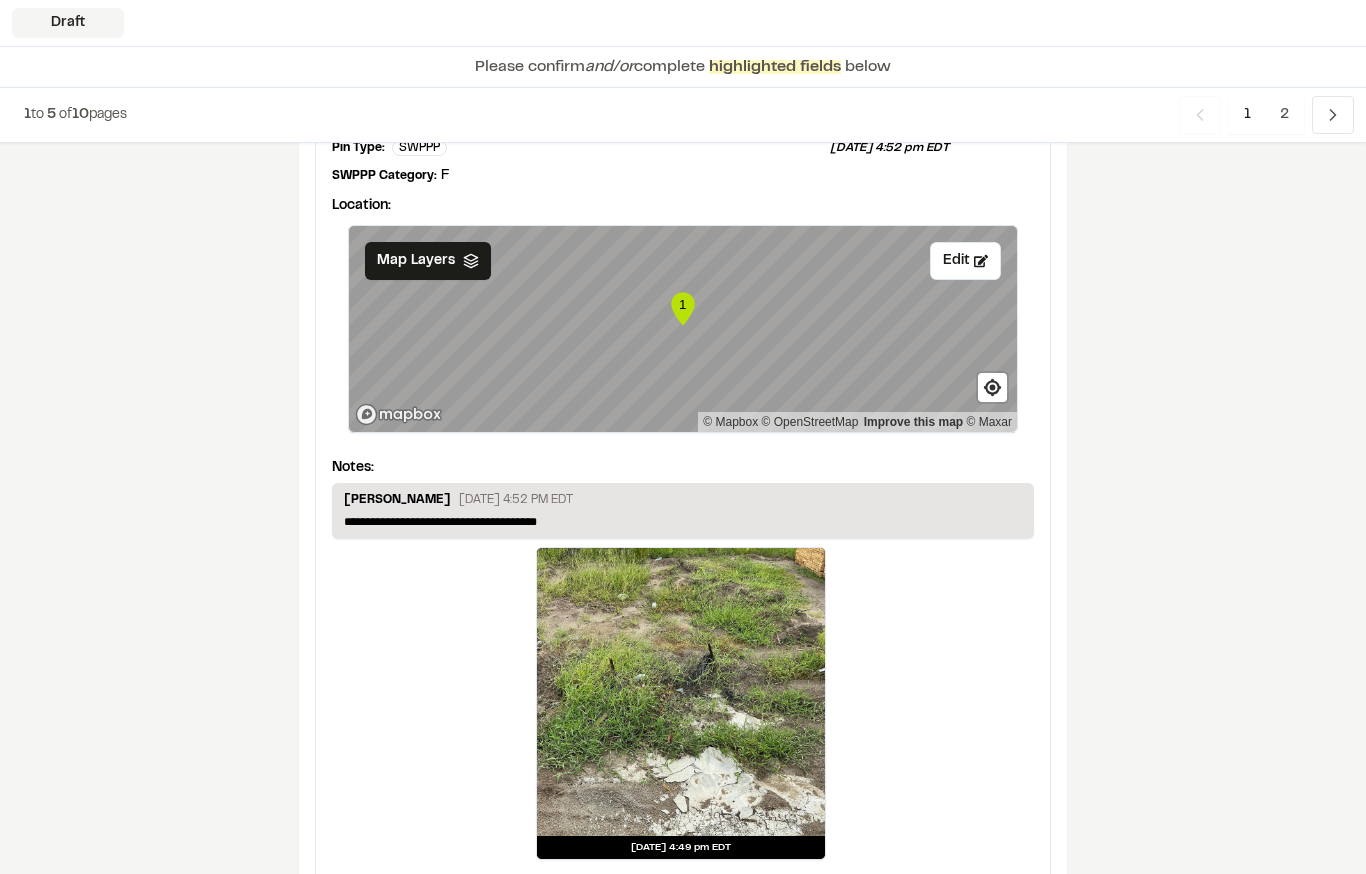 scroll, scrollTop: 3394, scrollLeft: 0, axis: vertical 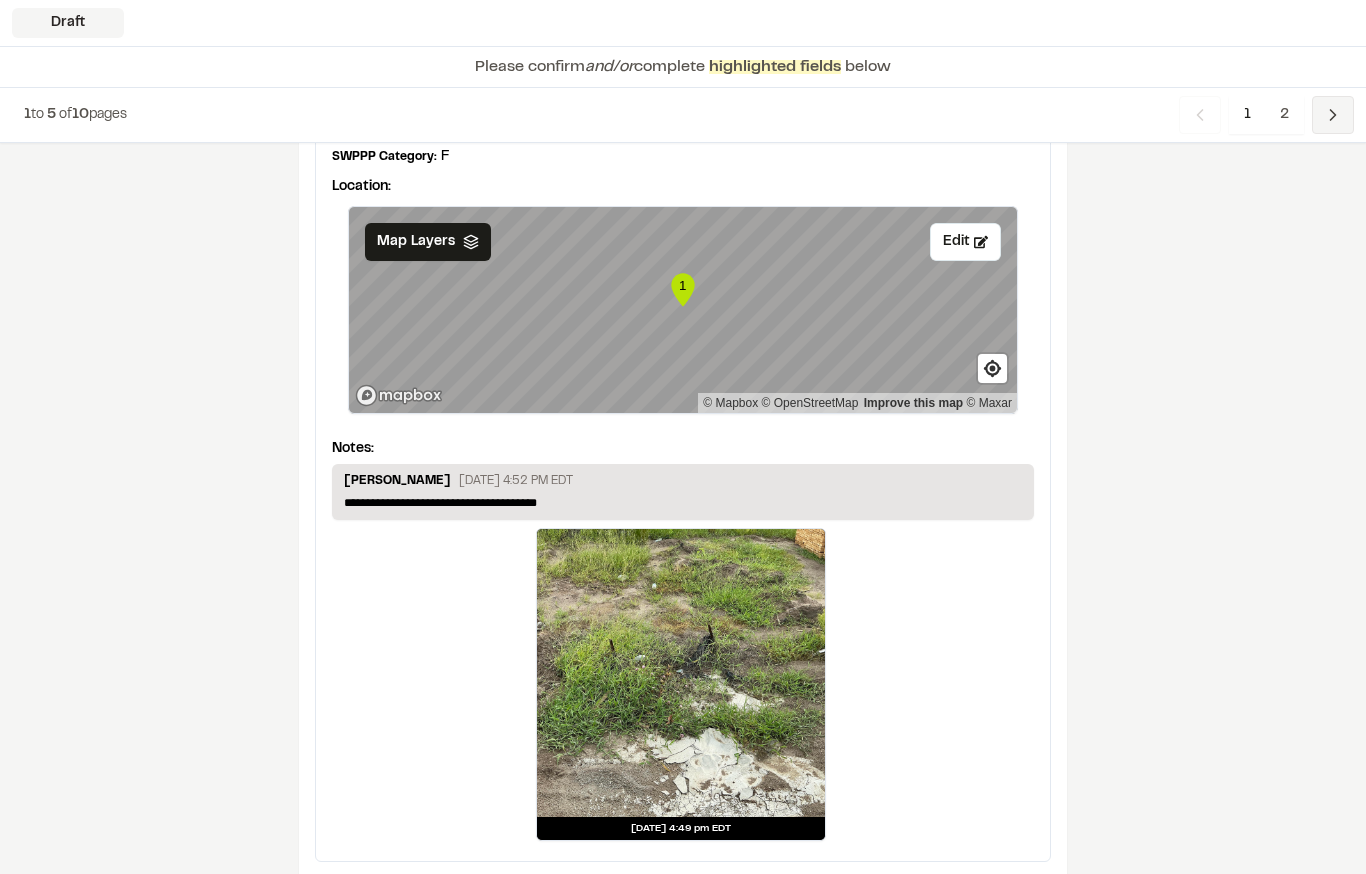 click on "Previous" at bounding box center [1333, 115] 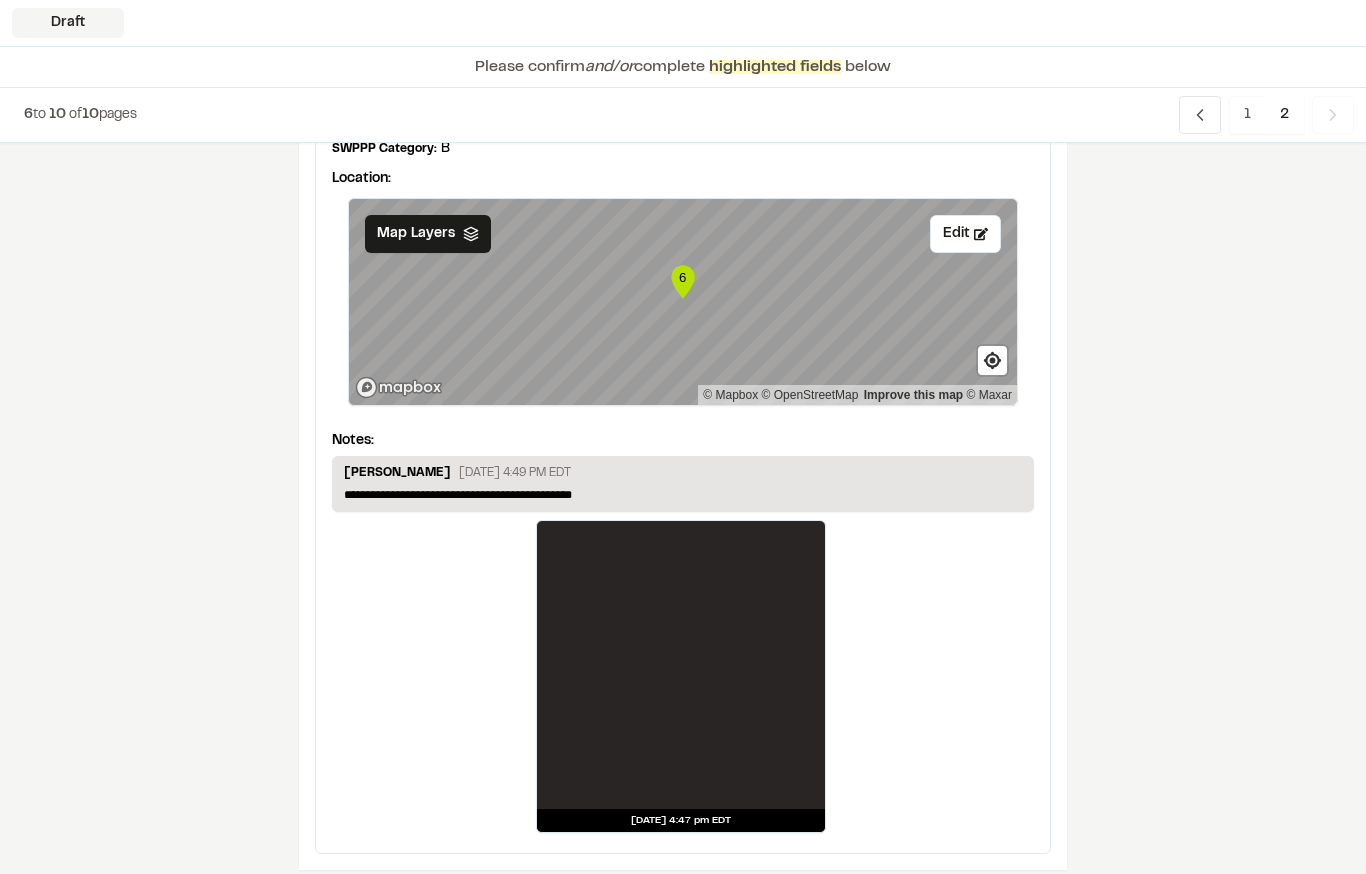 scroll, scrollTop: 3585, scrollLeft: 0, axis: vertical 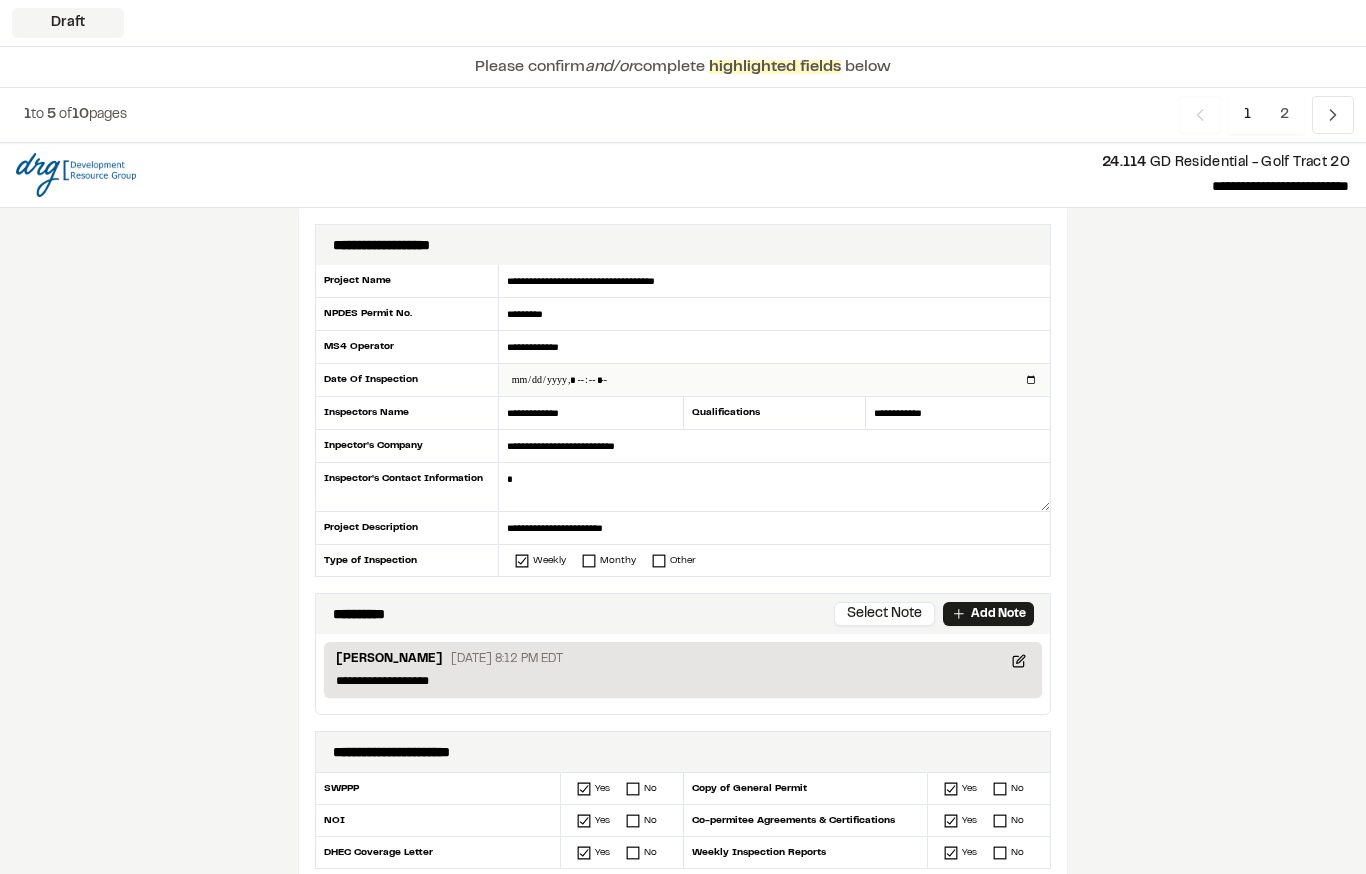 click at bounding box center (774, 380) 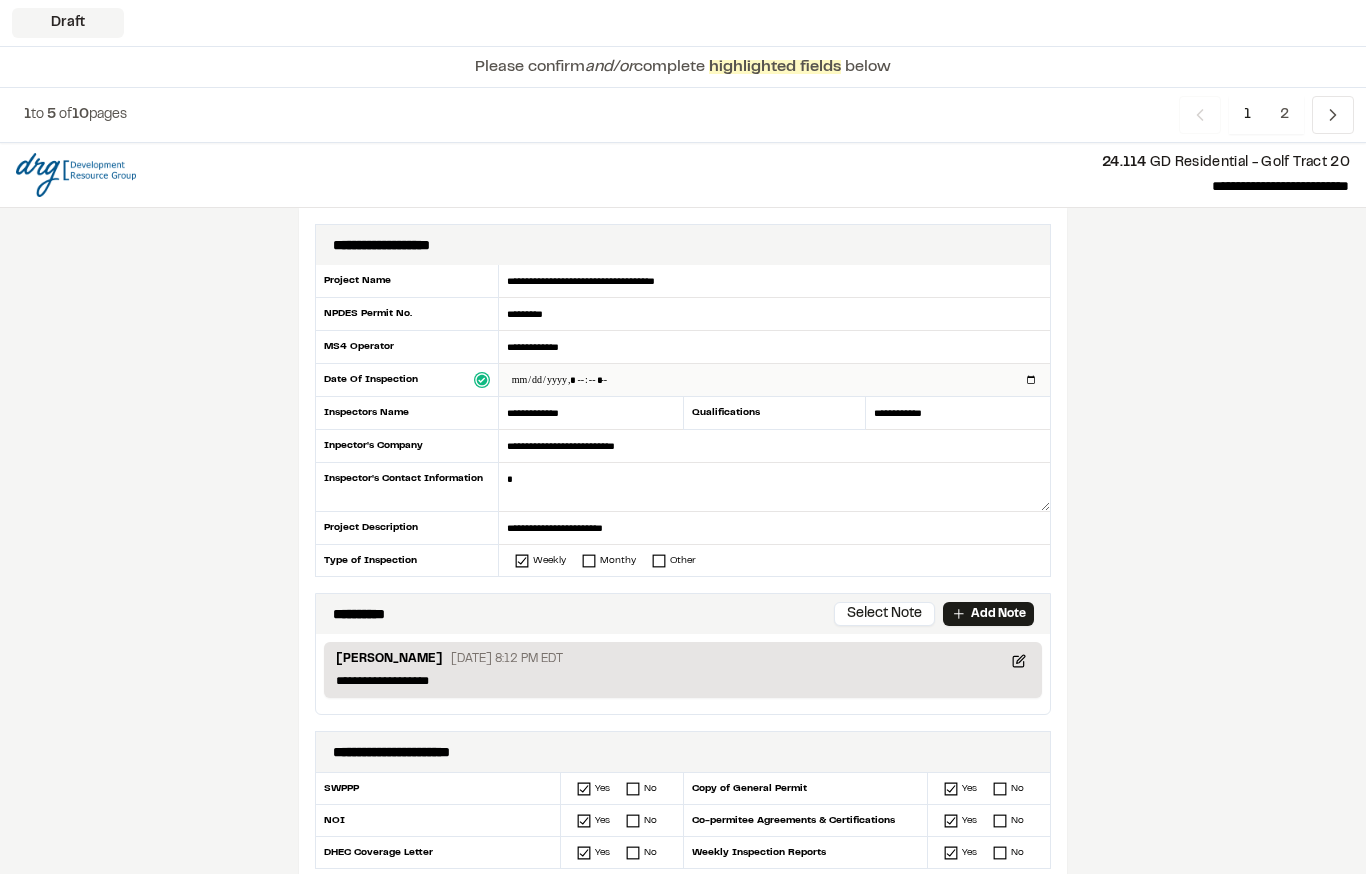 type on "**********" 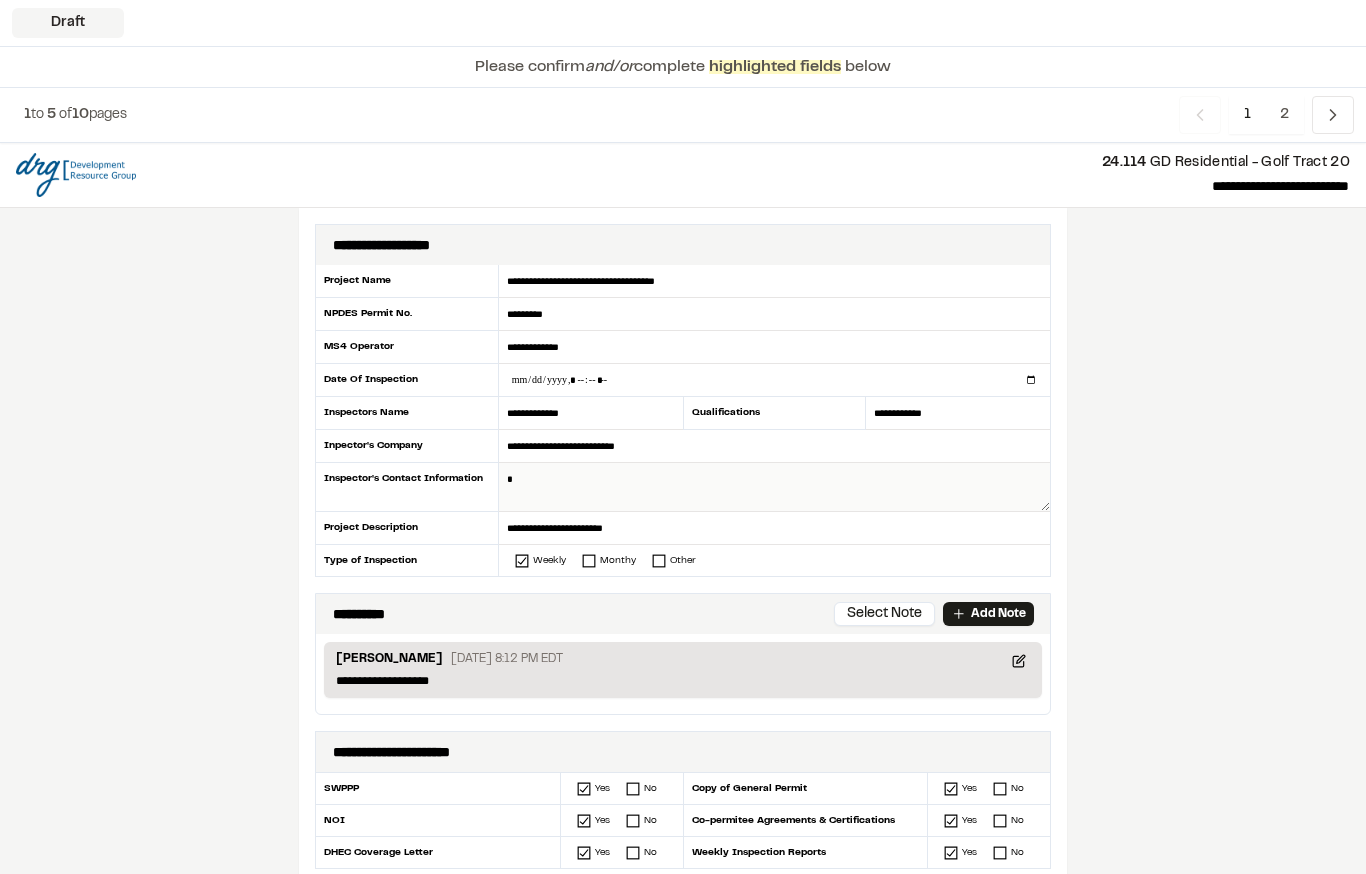 click at bounding box center (774, 487) 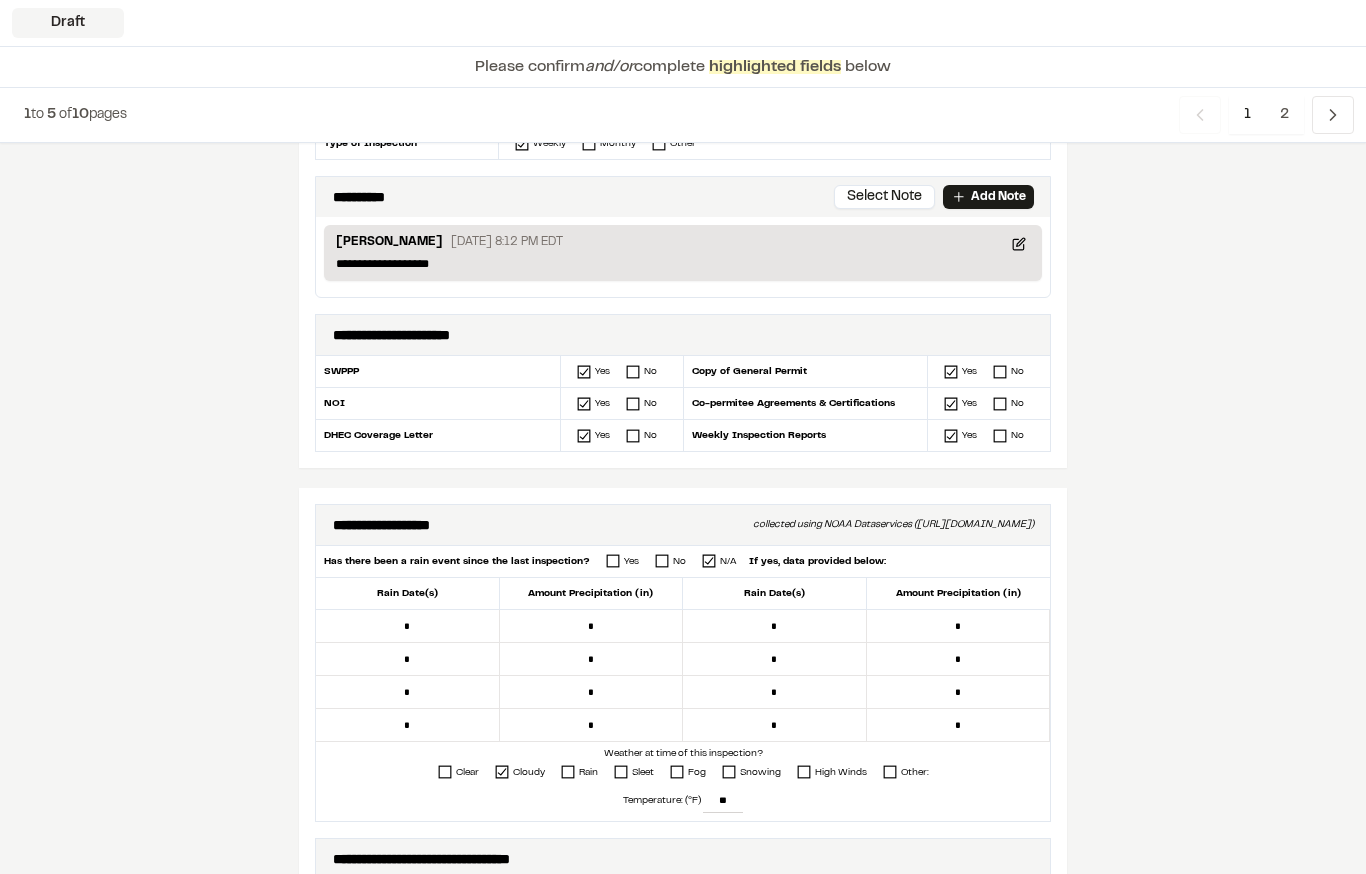 scroll, scrollTop: 418, scrollLeft: 0, axis: vertical 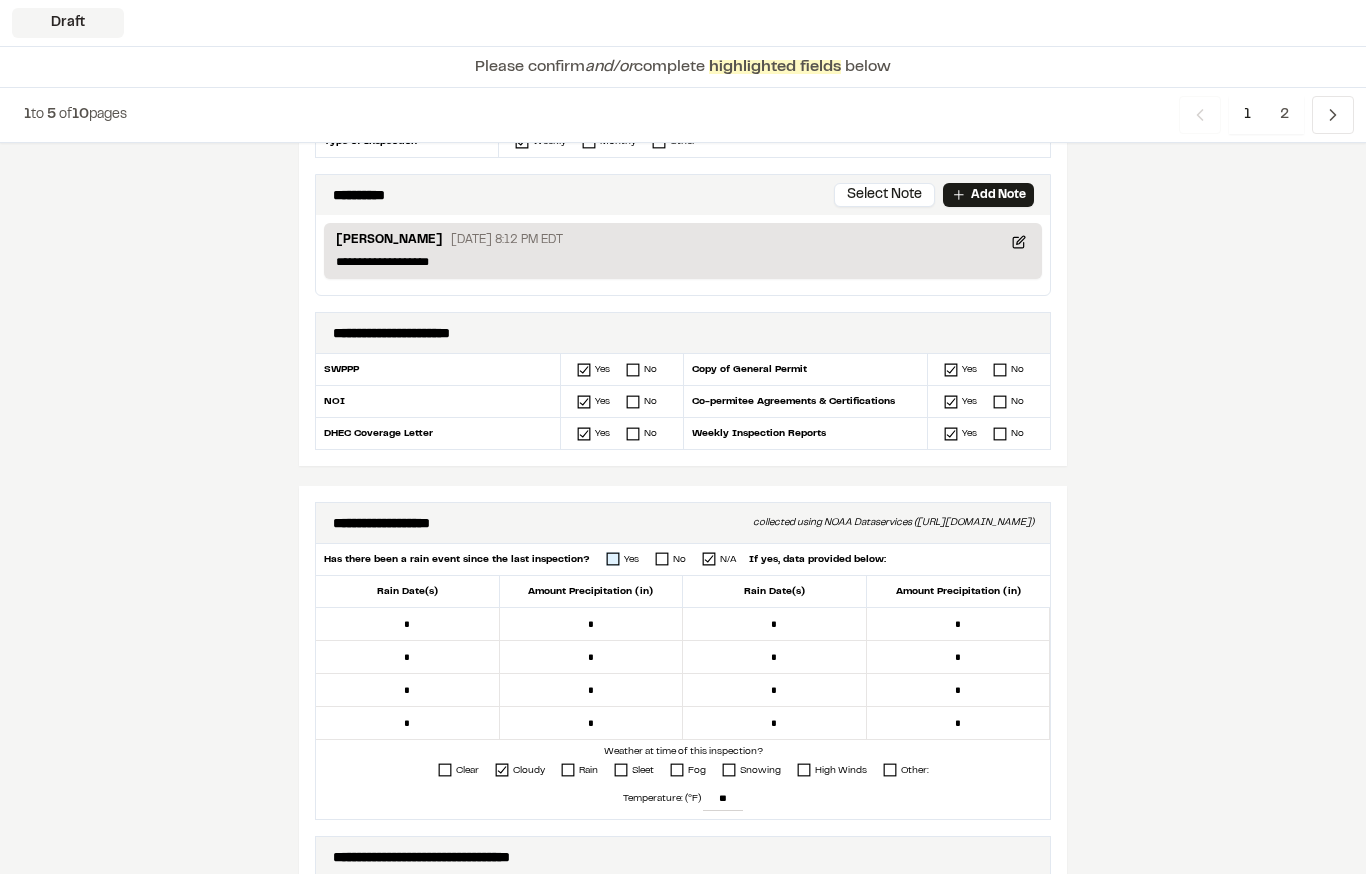 type on "**********" 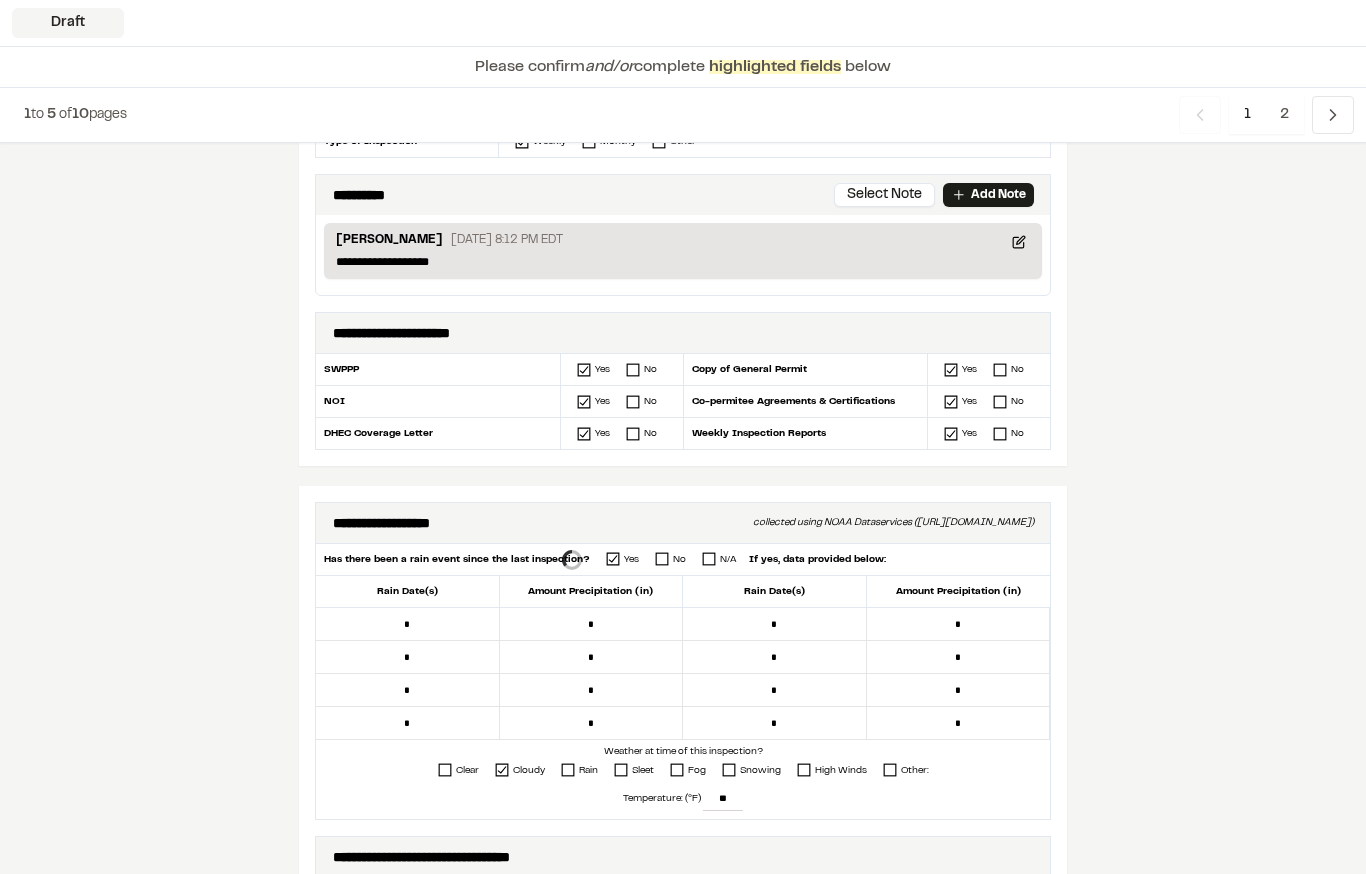 scroll, scrollTop: 419, scrollLeft: 0, axis: vertical 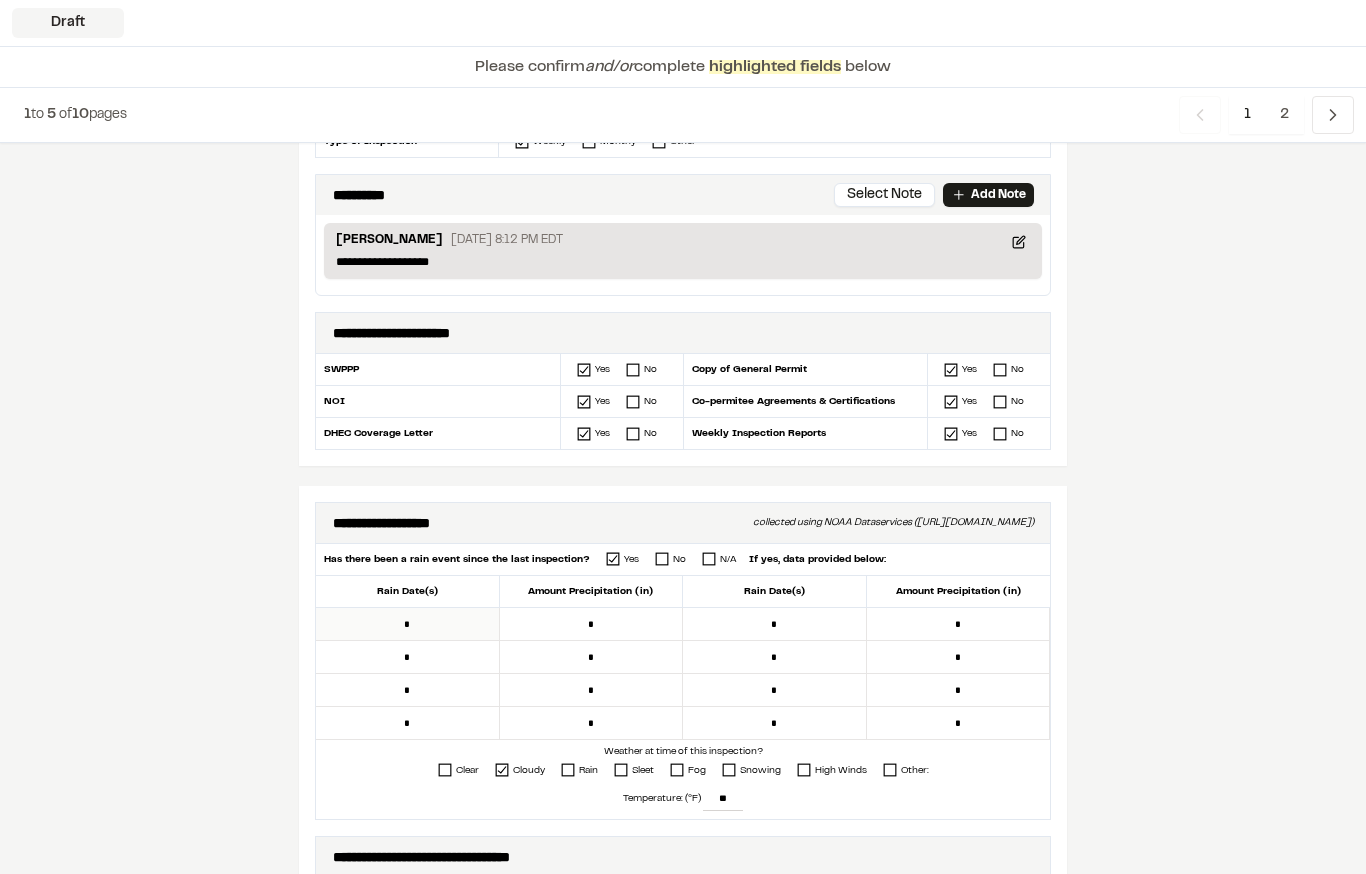 click on "*" at bounding box center (408, 624) 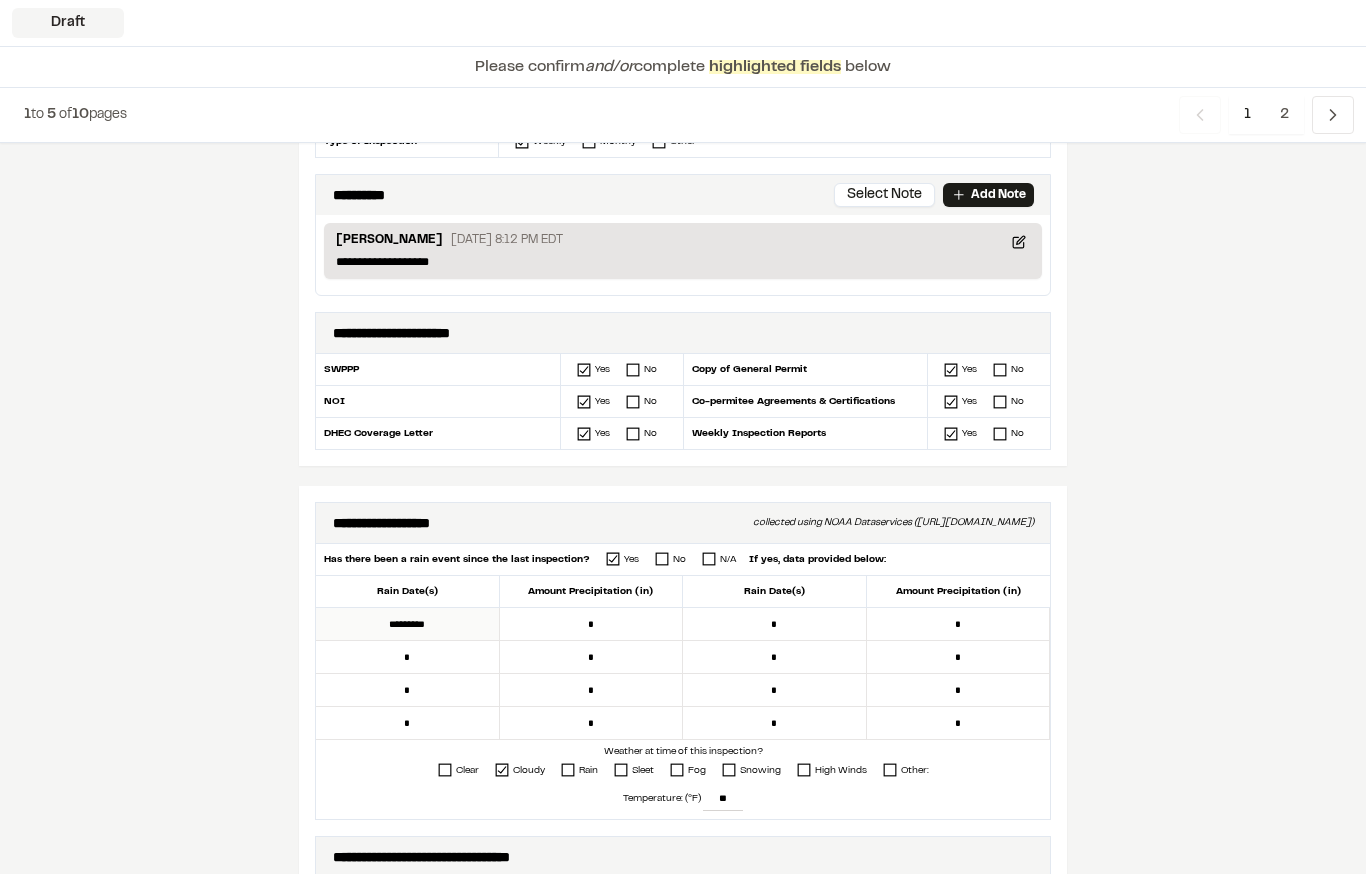 type on "*********" 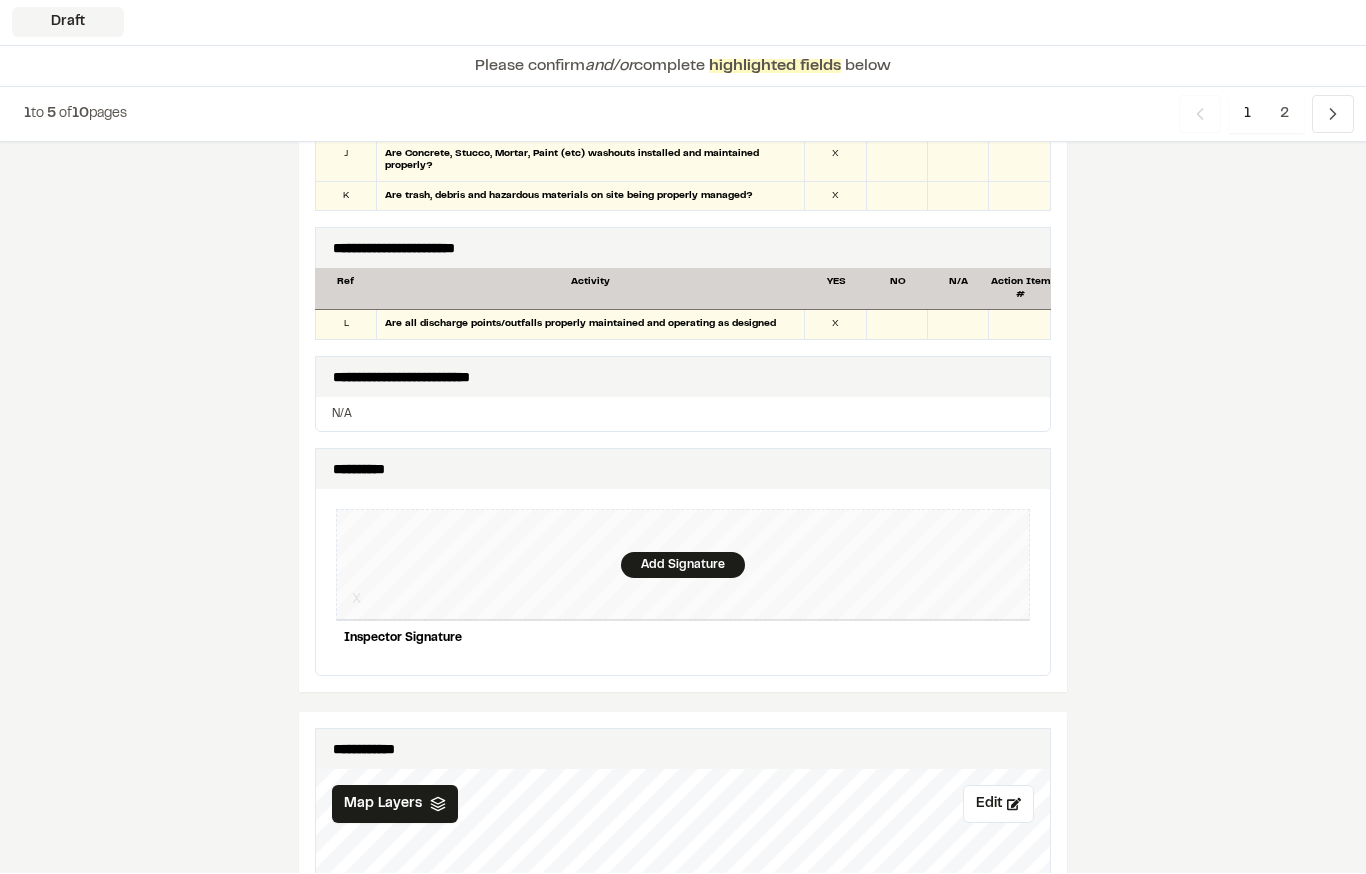 scroll, scrollTop: 1723, scrollLeft: 0, axis: vertical 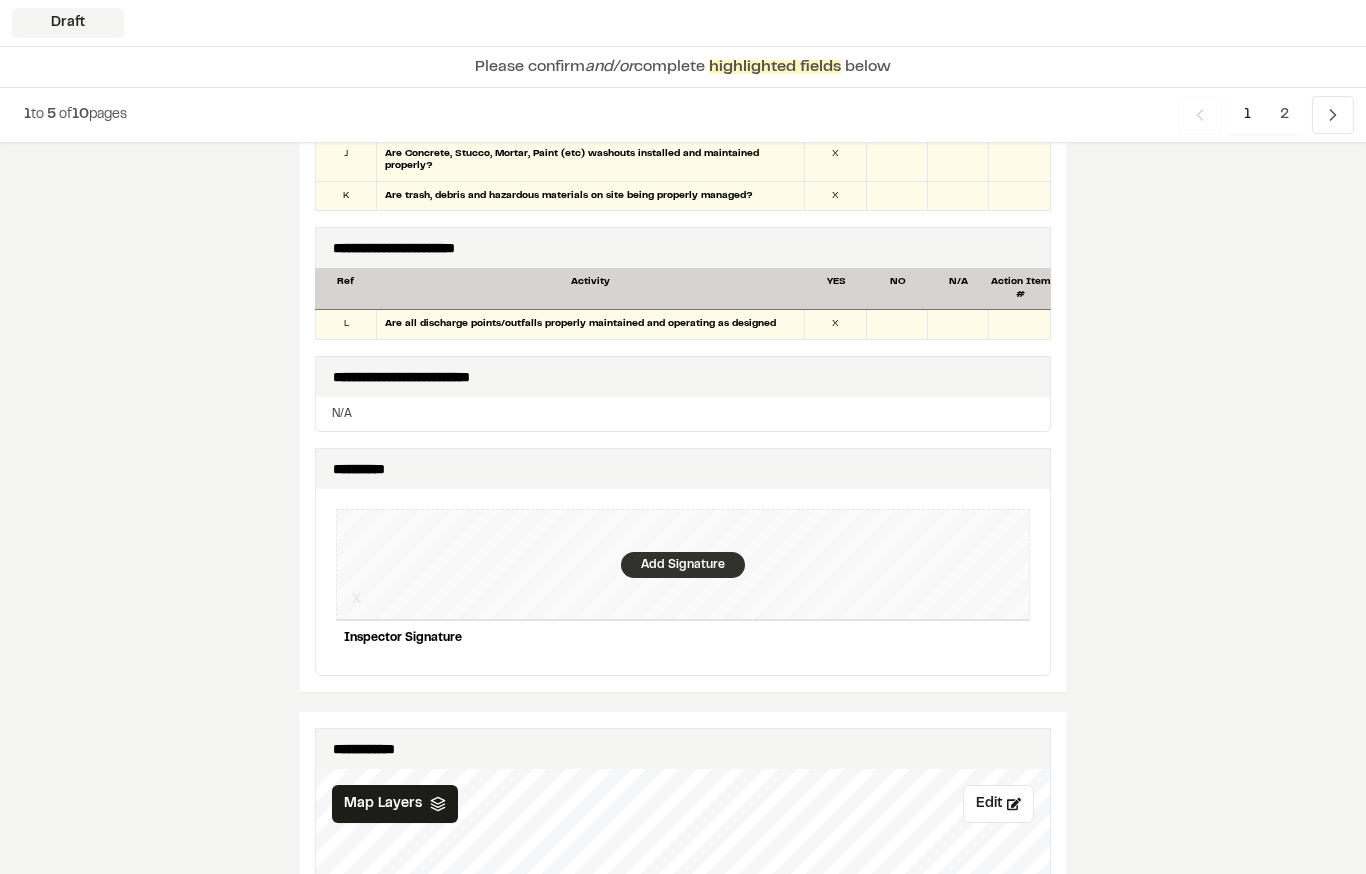 type on "*****" 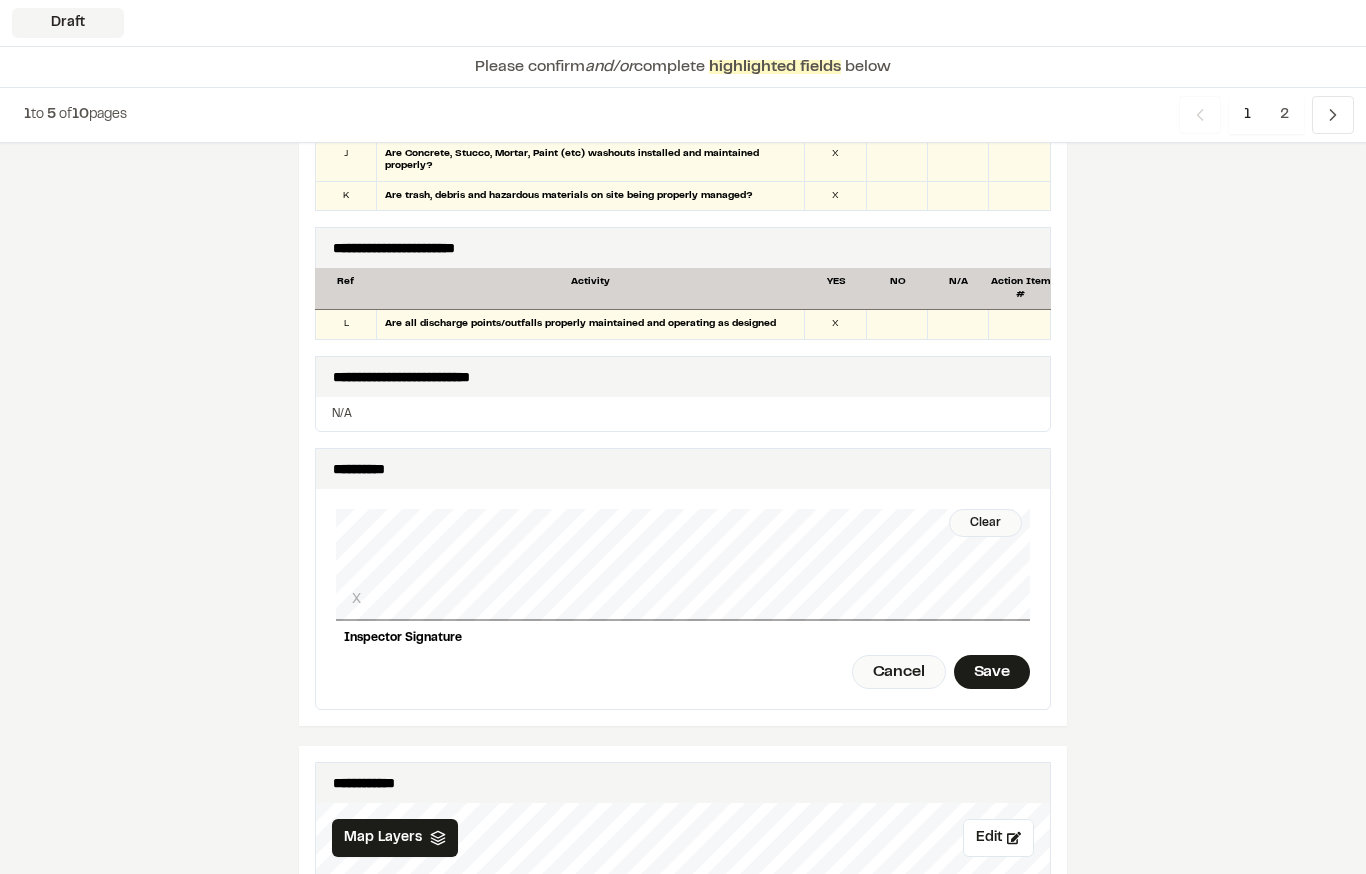 click on "Save" at bounding box center (992, 672) 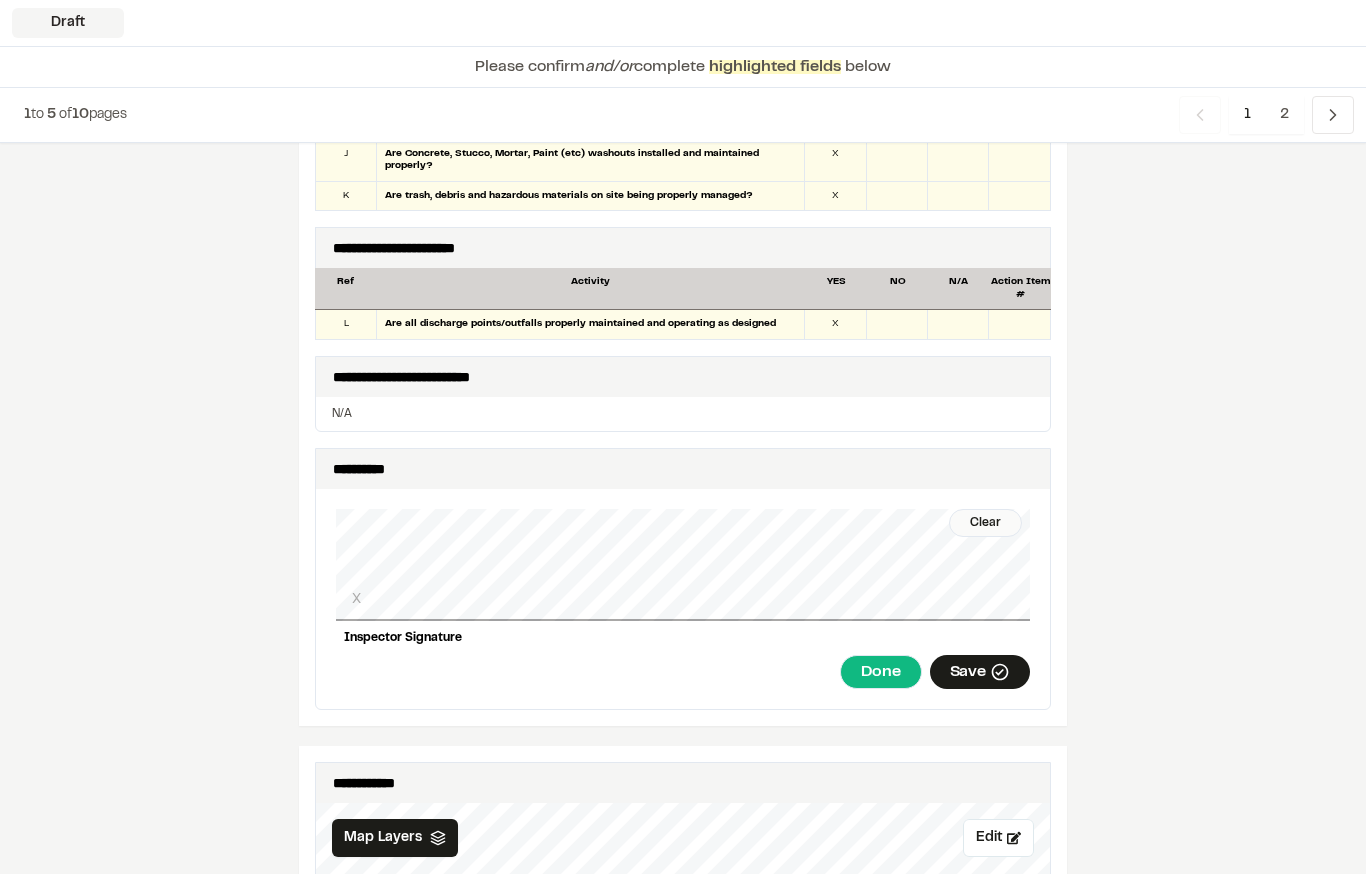 click on "Done" at bounding box center [880, 672] 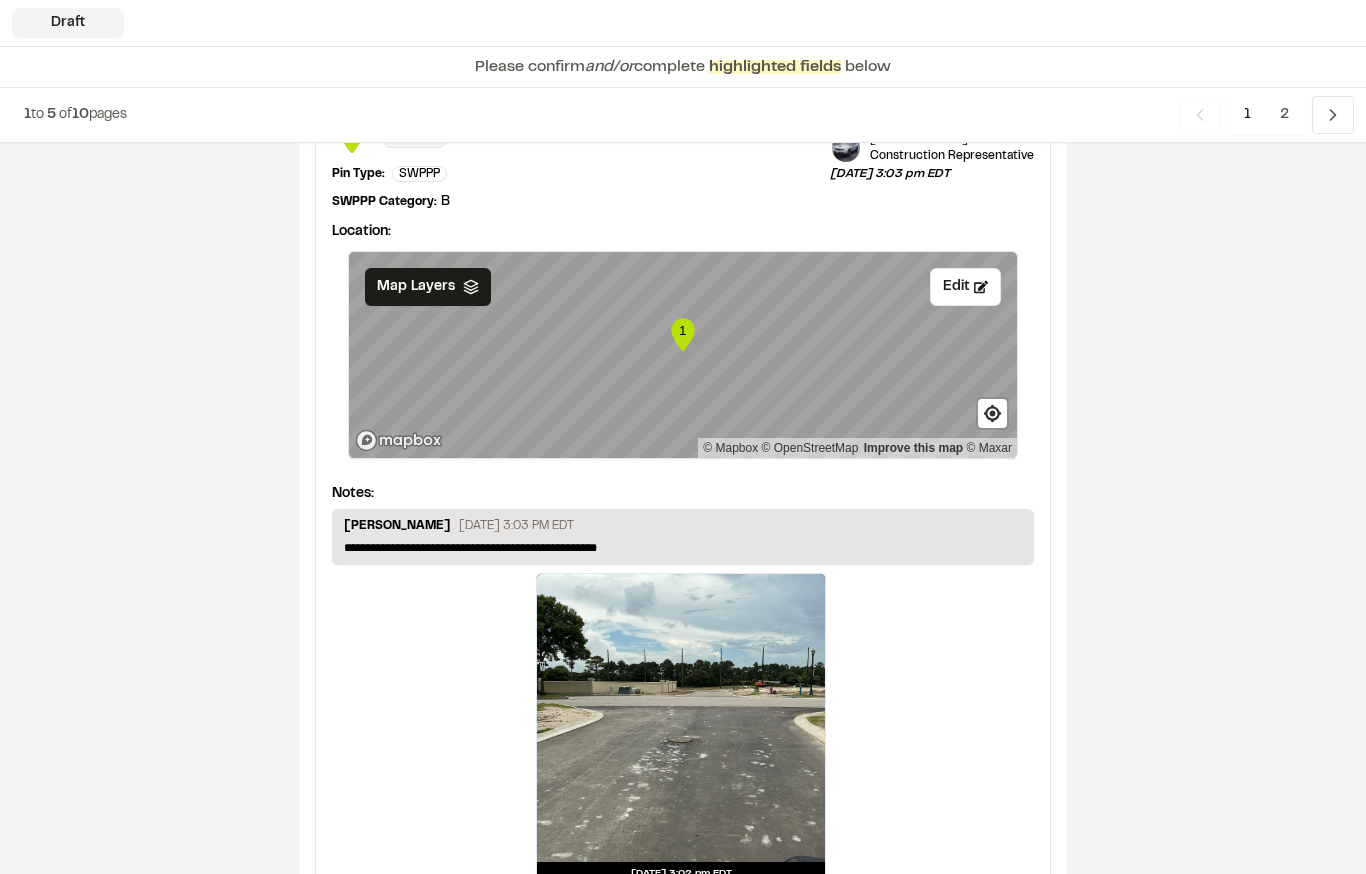 scroll, scrollTop: 3394, scrollLeft: 0, axis: vertical 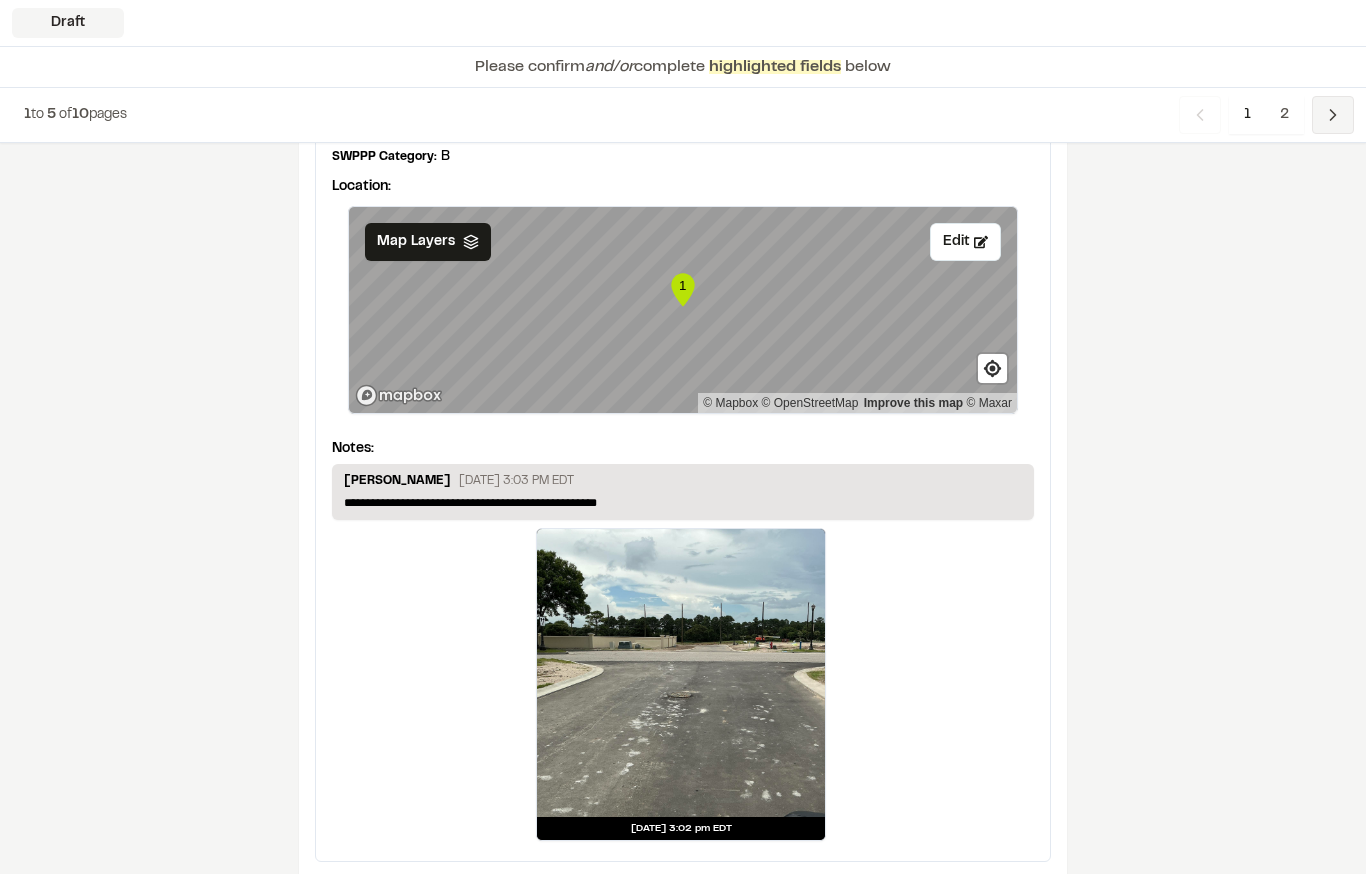 click on "Previous" at bounding box center [1333, 115] 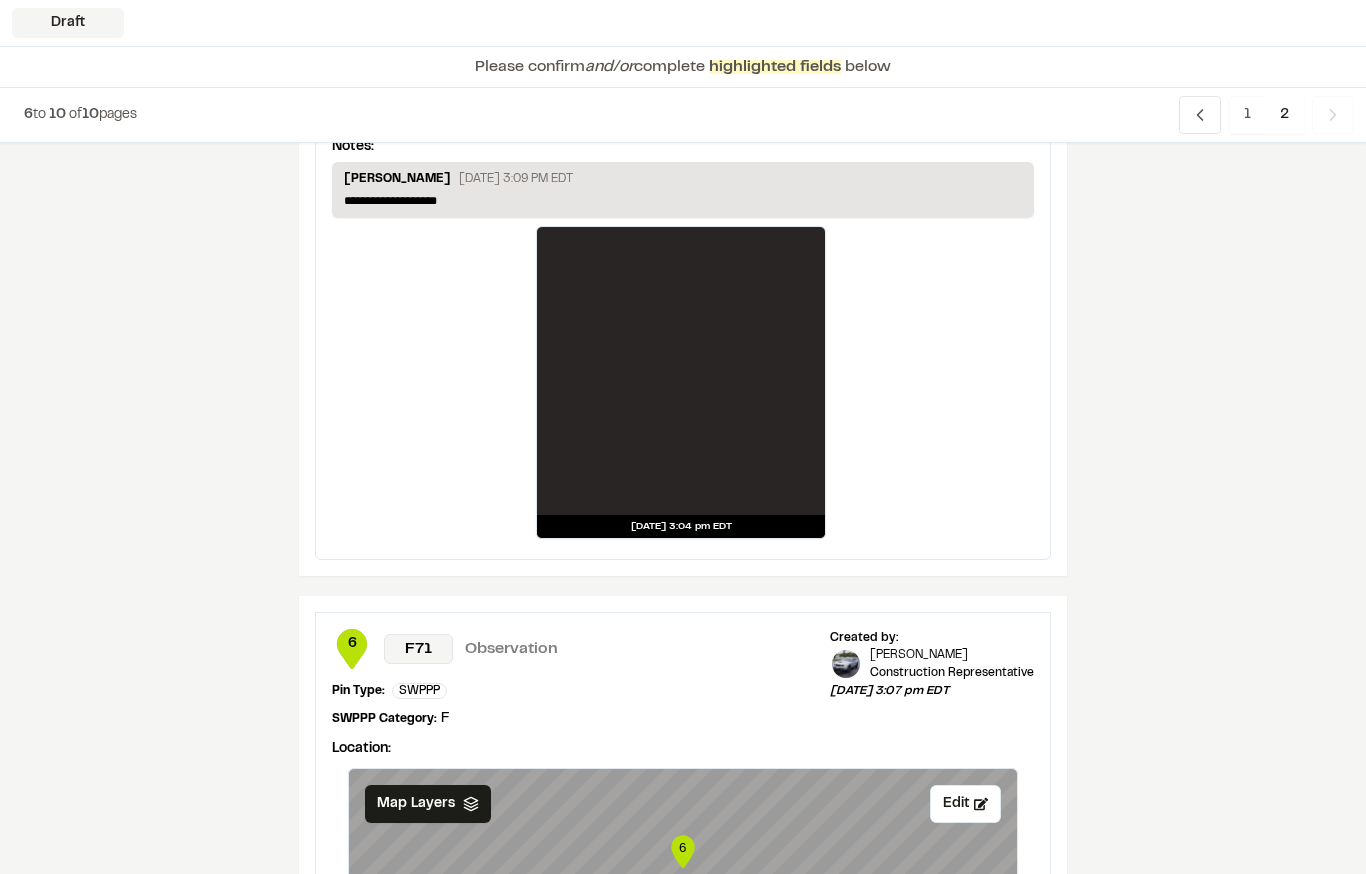 scroll, scrollTop: 3649, scrollLeft: 0, axis: vertical 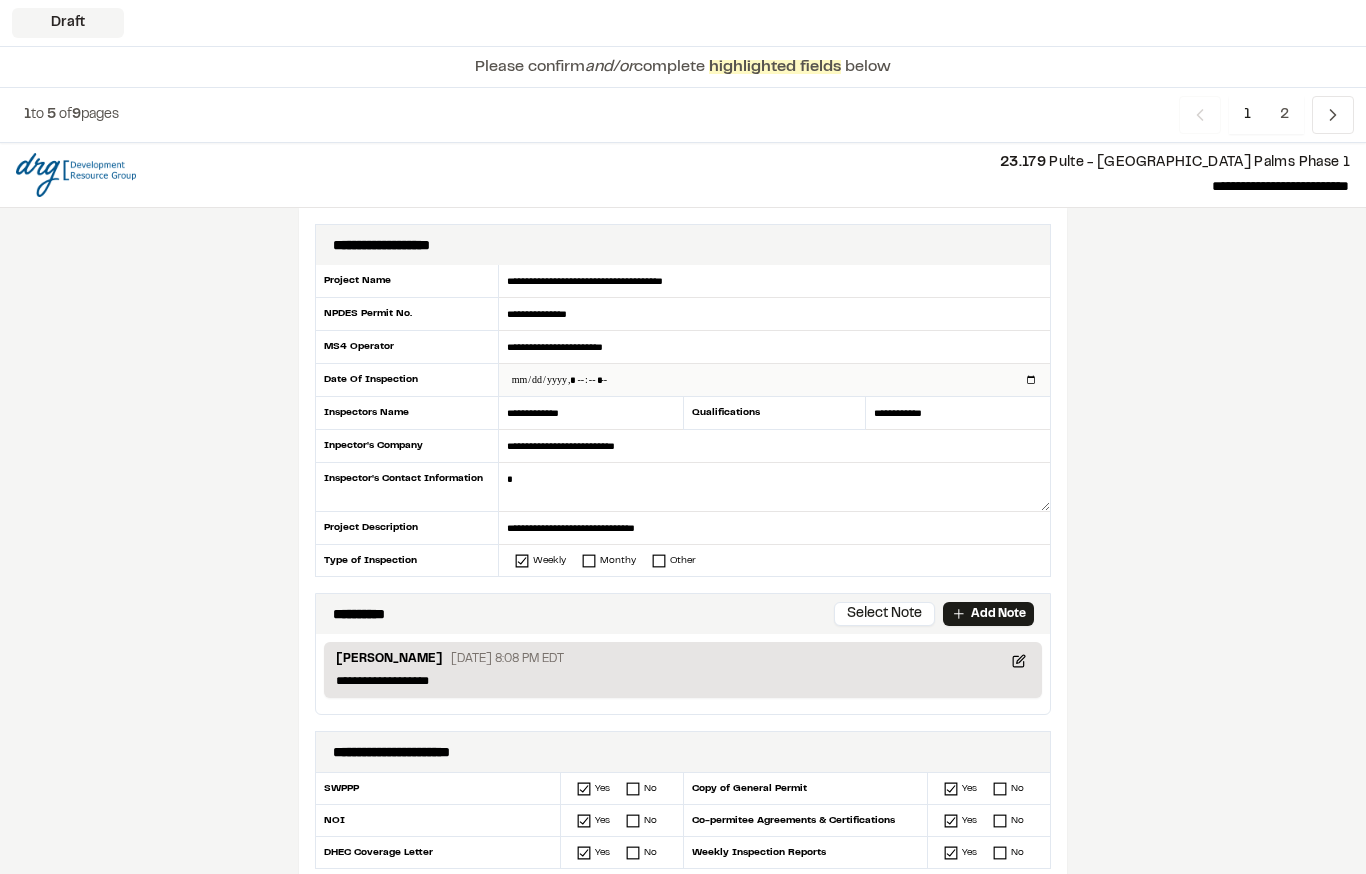 click at bounding box center (774, 380) 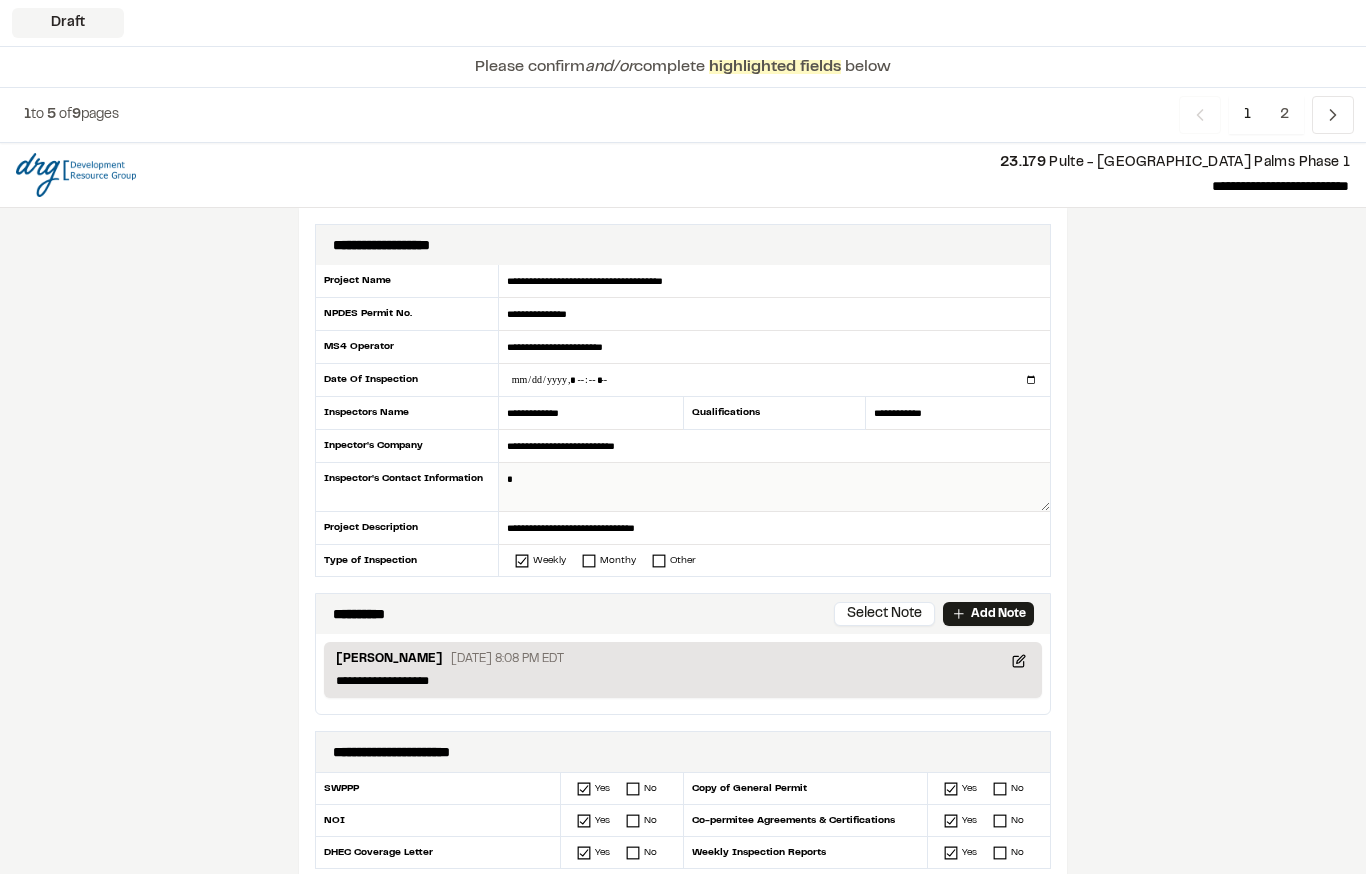 click at bounding box center (774, 487) 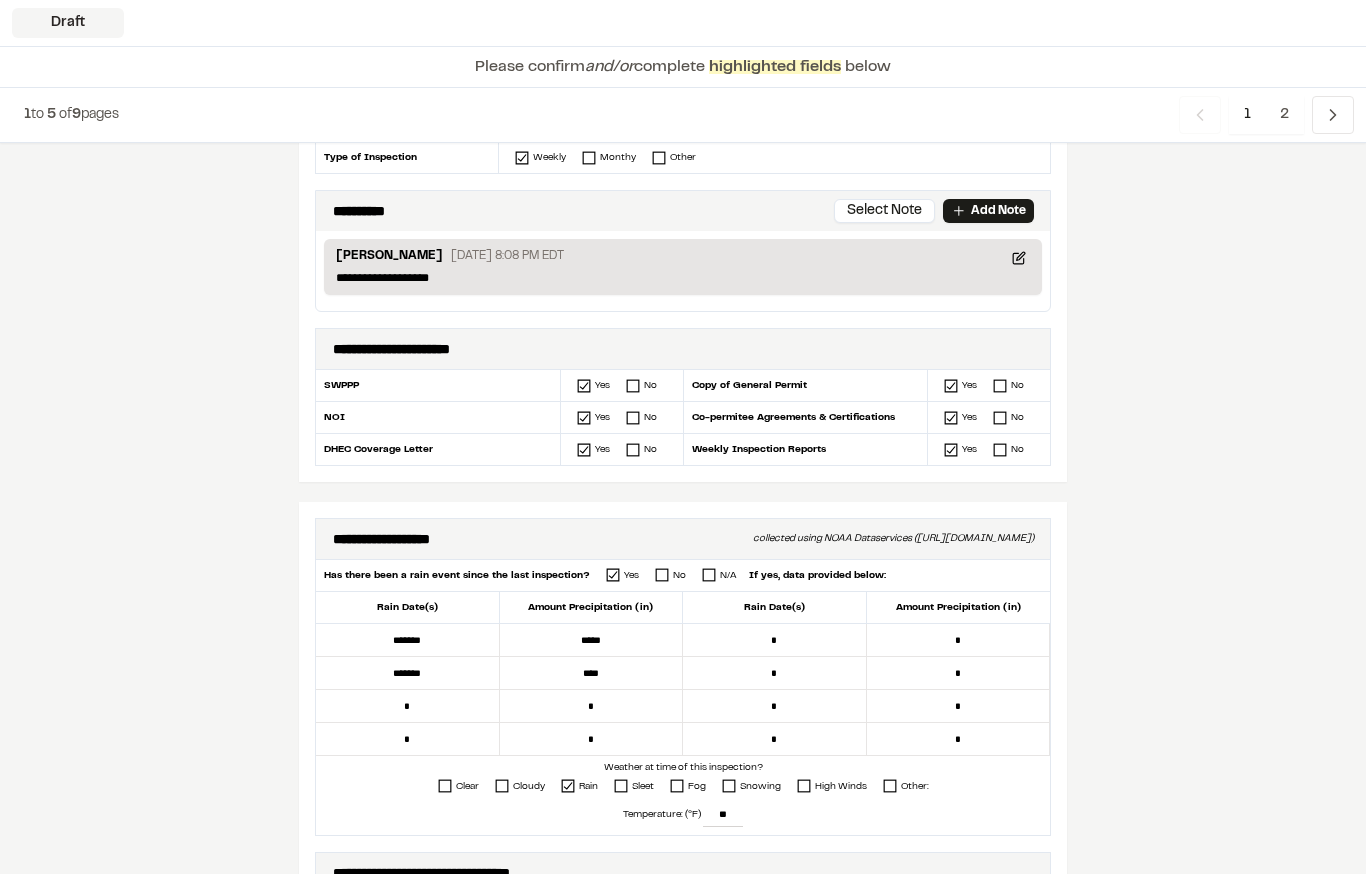 scroll, scrollTop: 408, scrollLeft: 0, axis: vertical 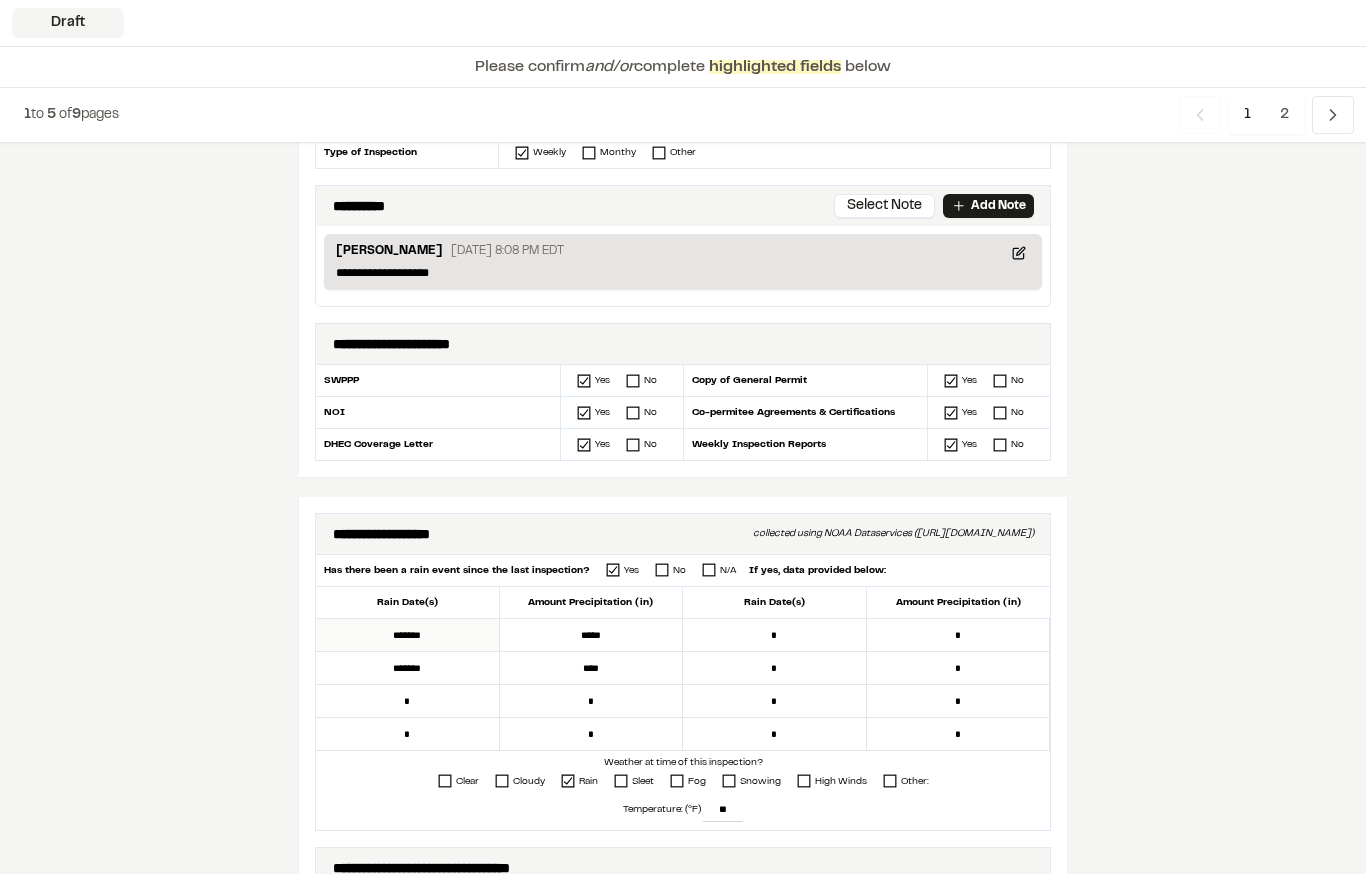 type on "**********" 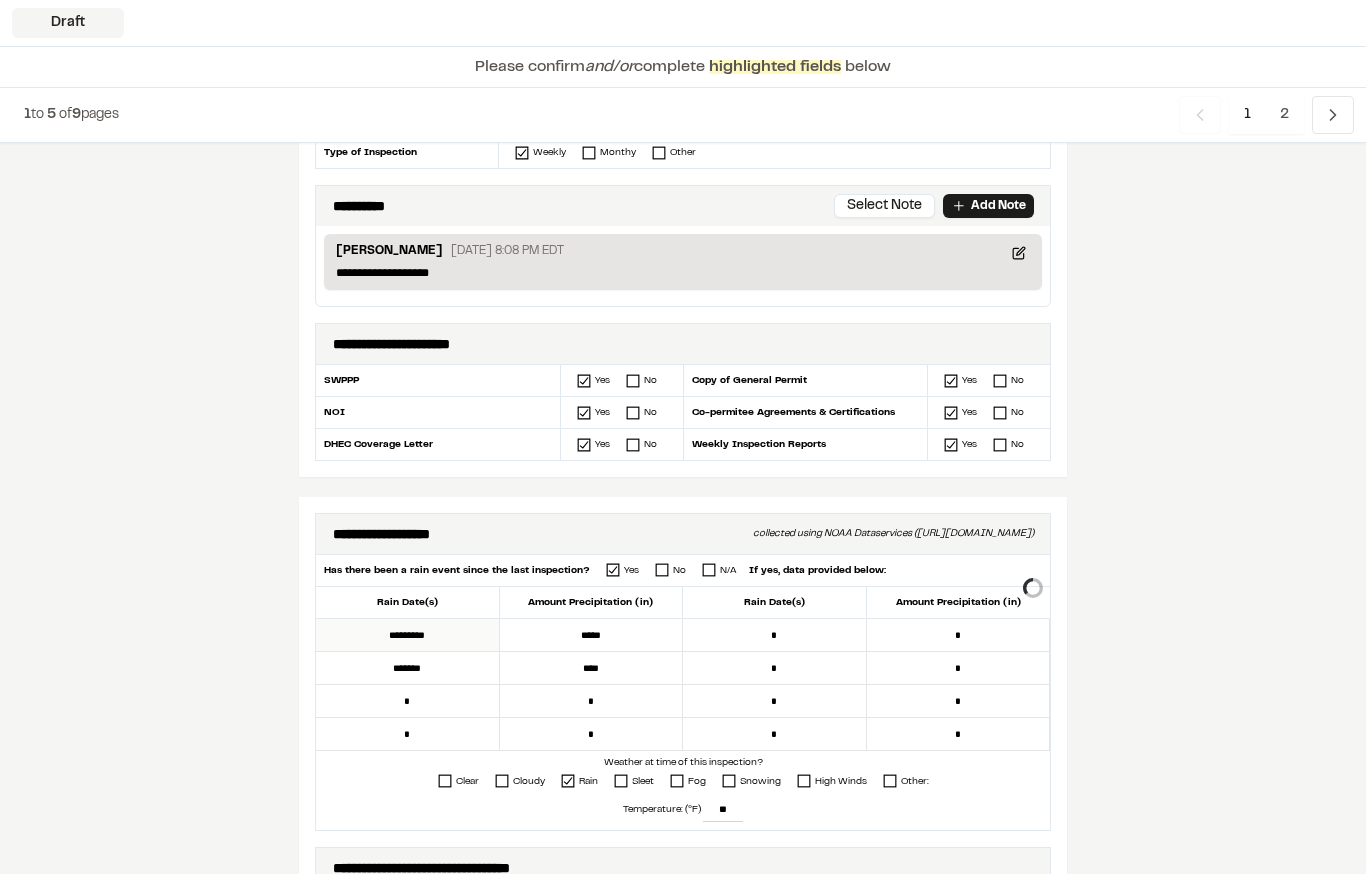 type on "*********" 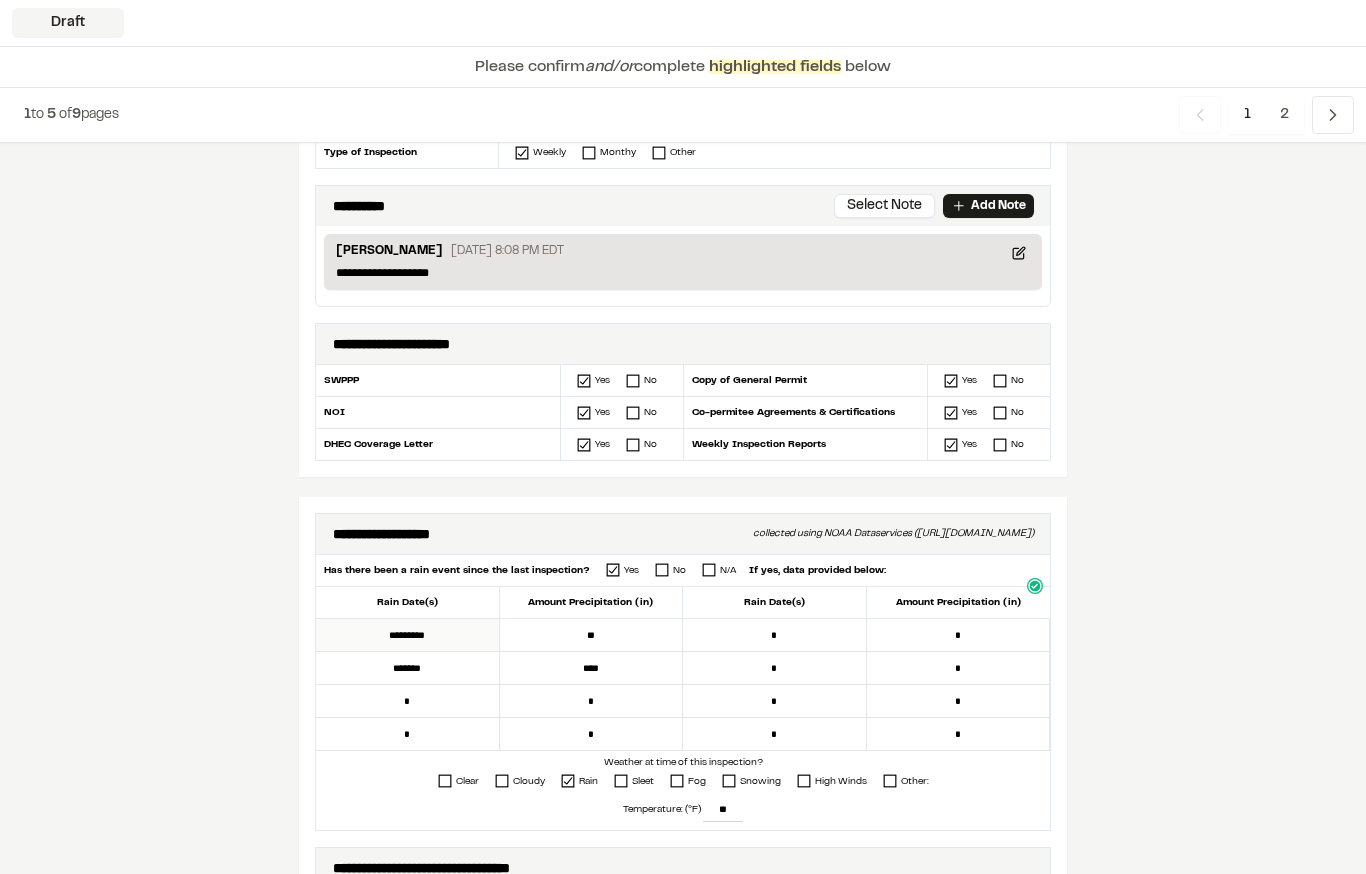 type on "*" 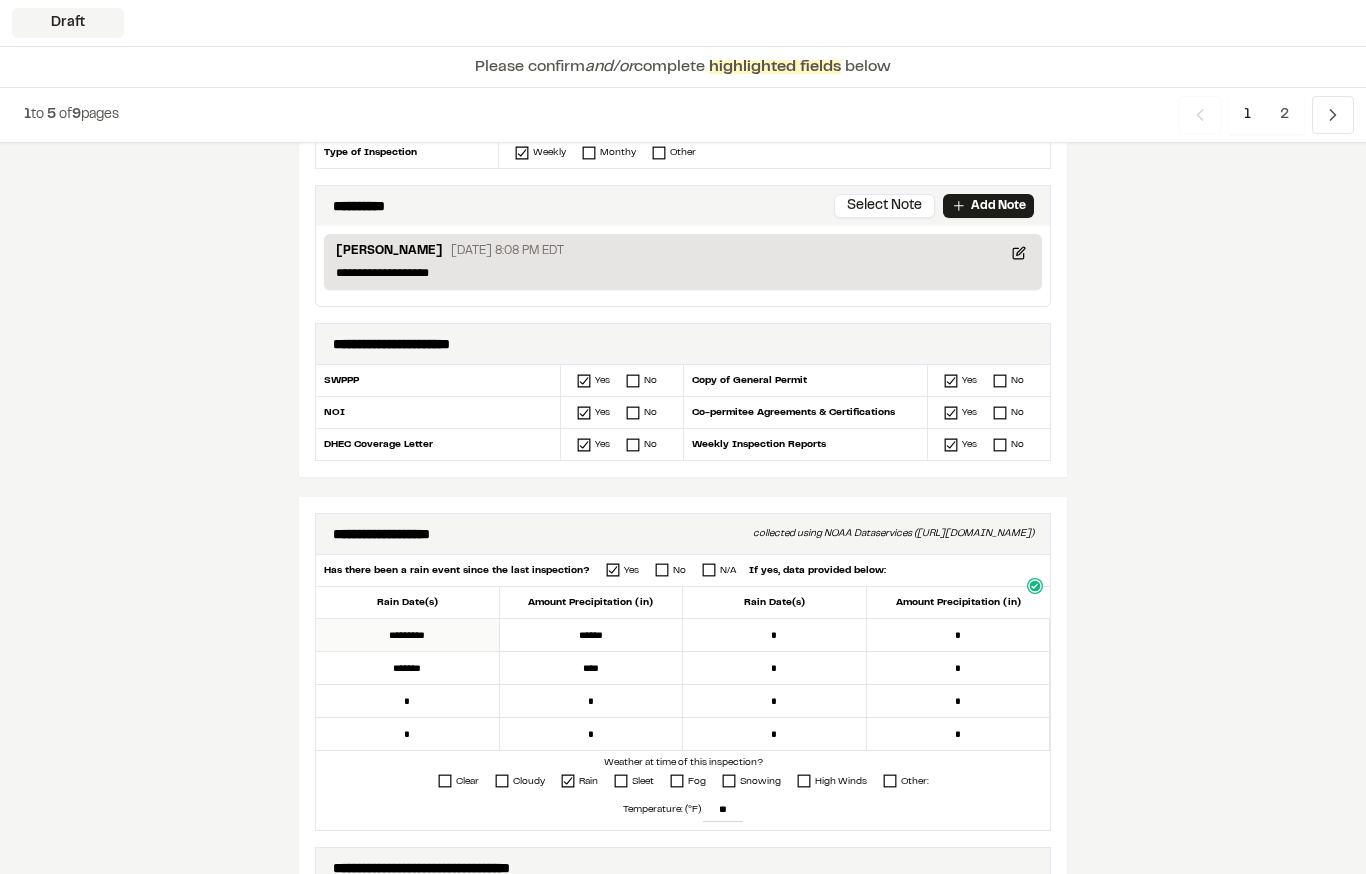 type on "******" 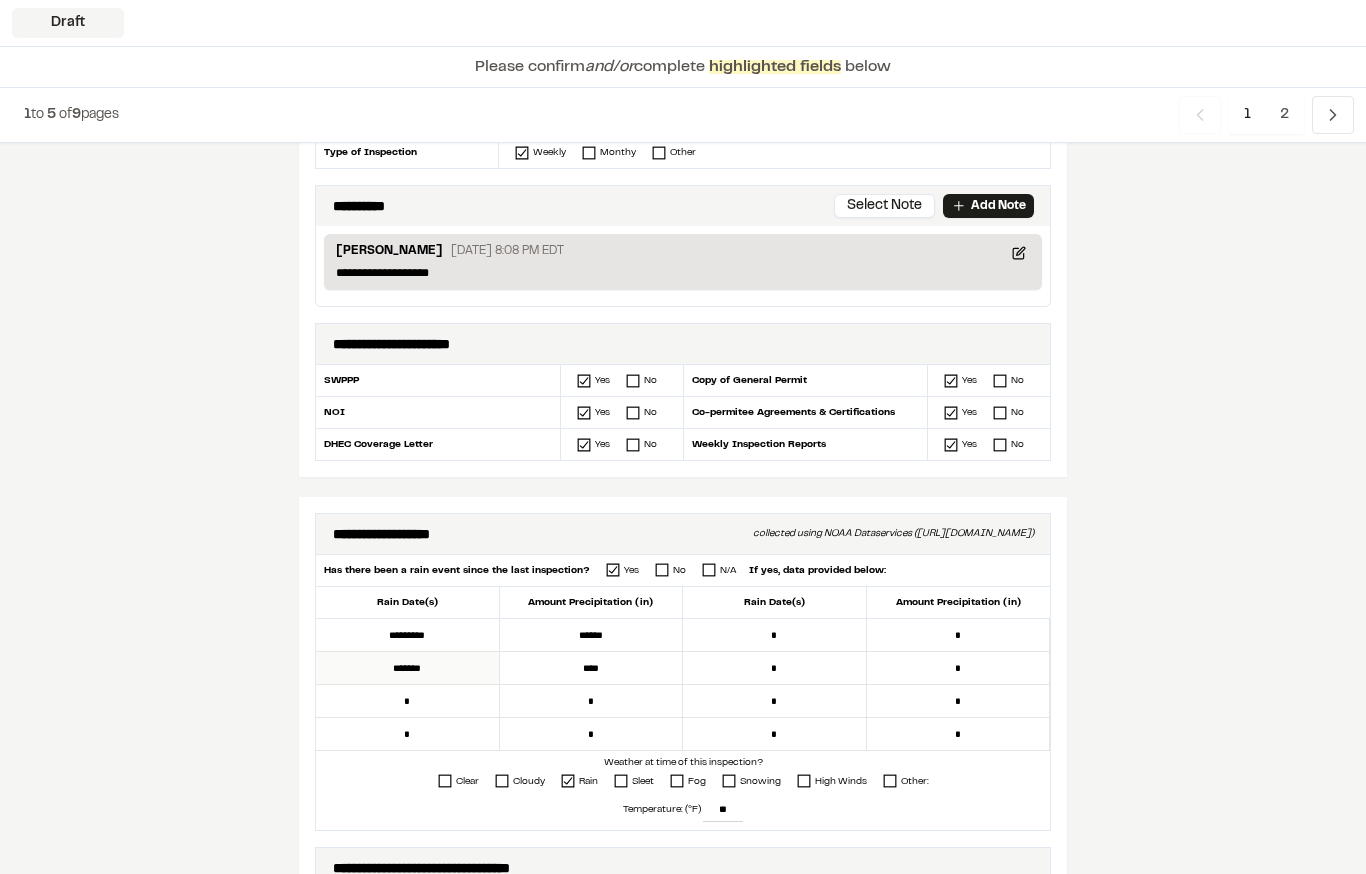 click on "*******" at bounding box center [408, 668] 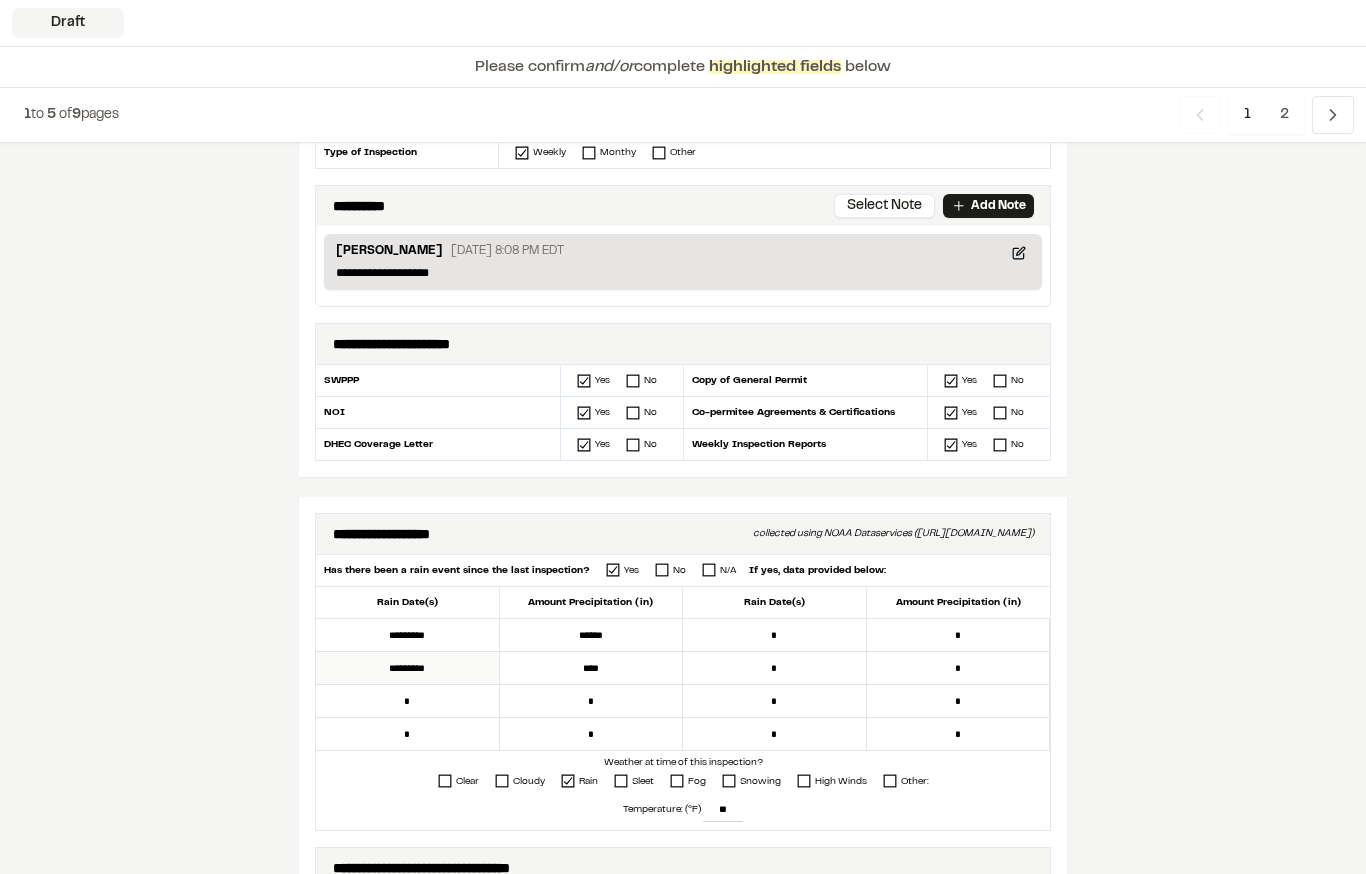 type on "*********" 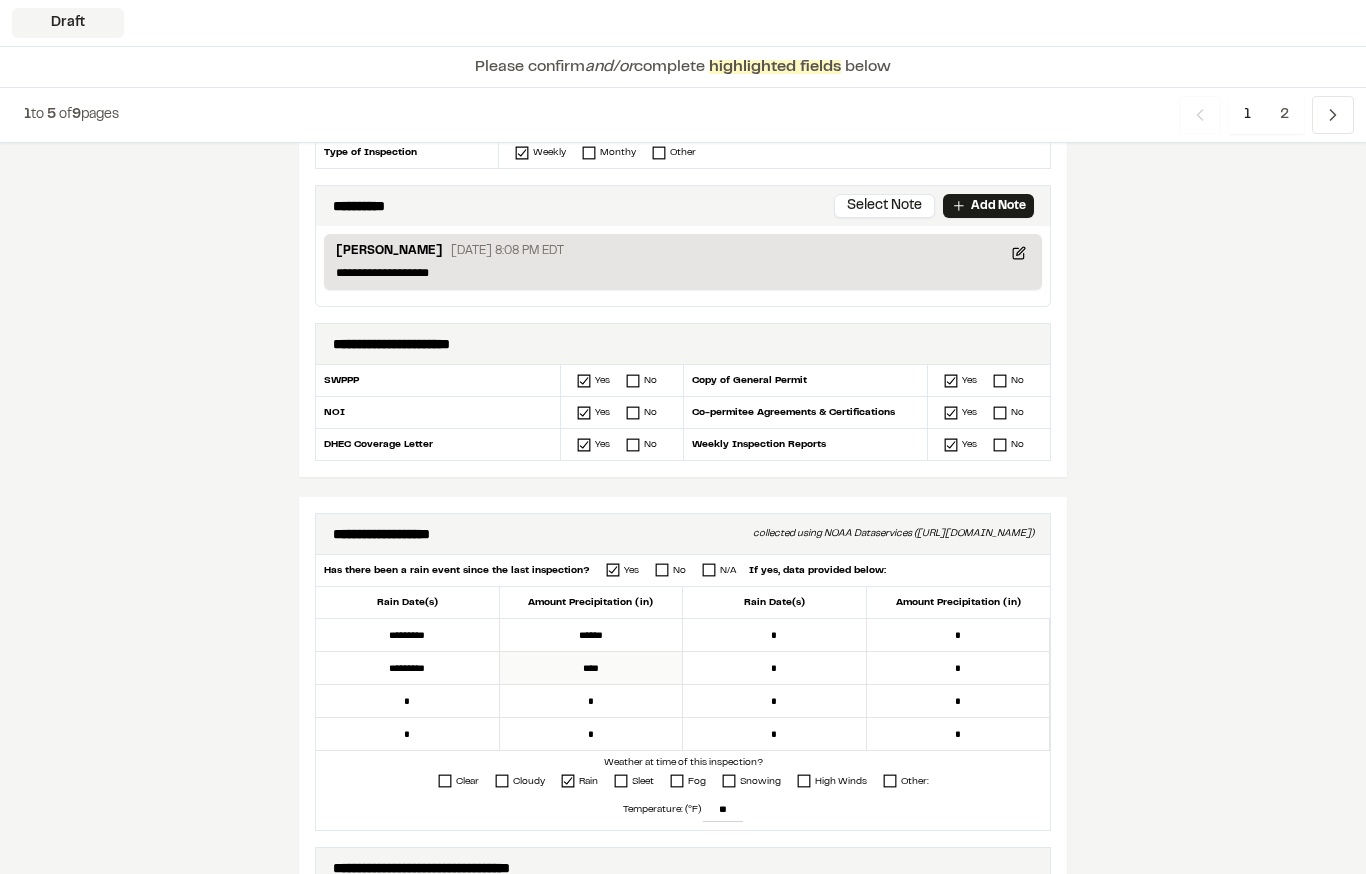 click on "****" at bounding box center (592, 668) 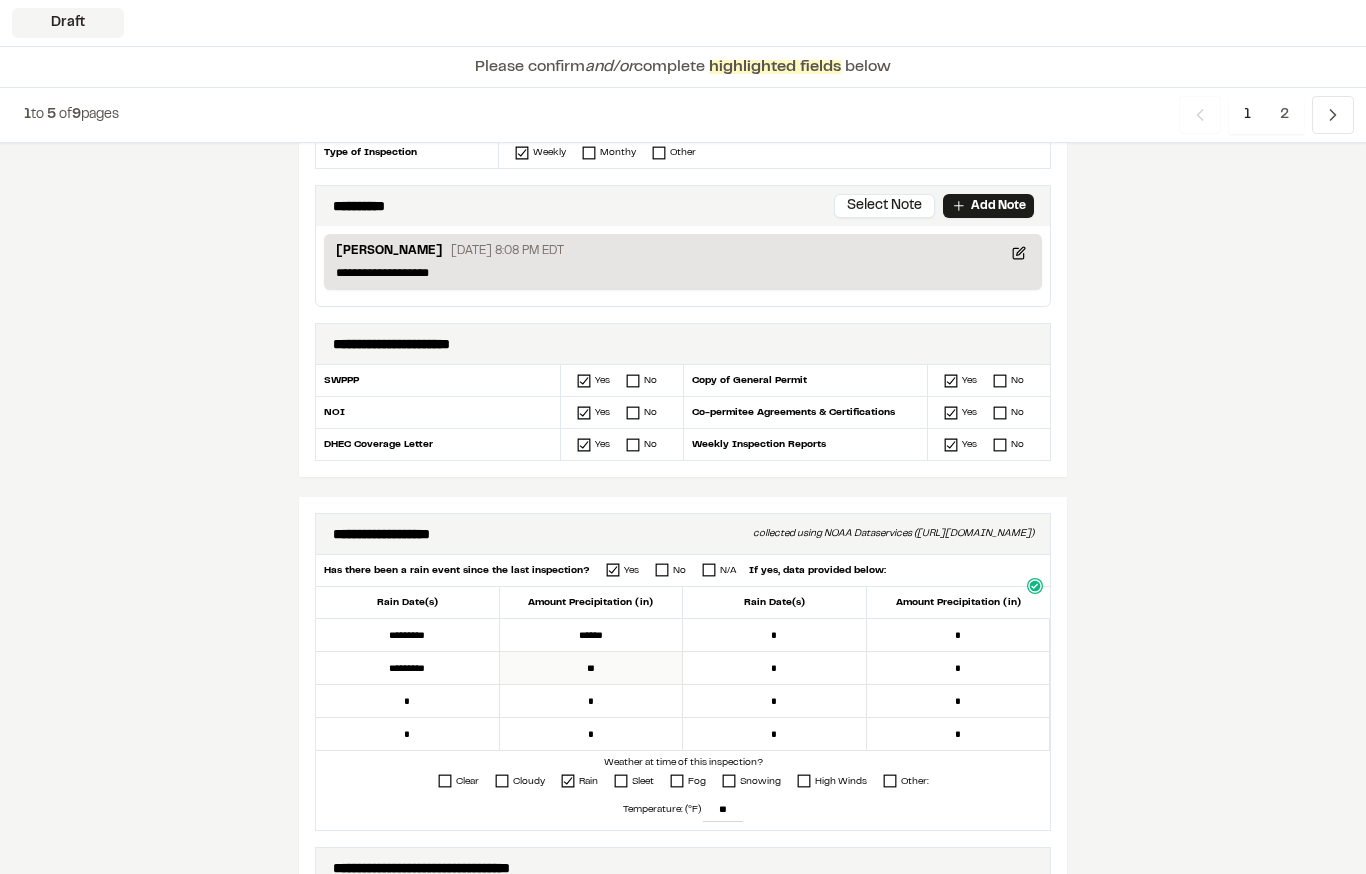 type on "*" 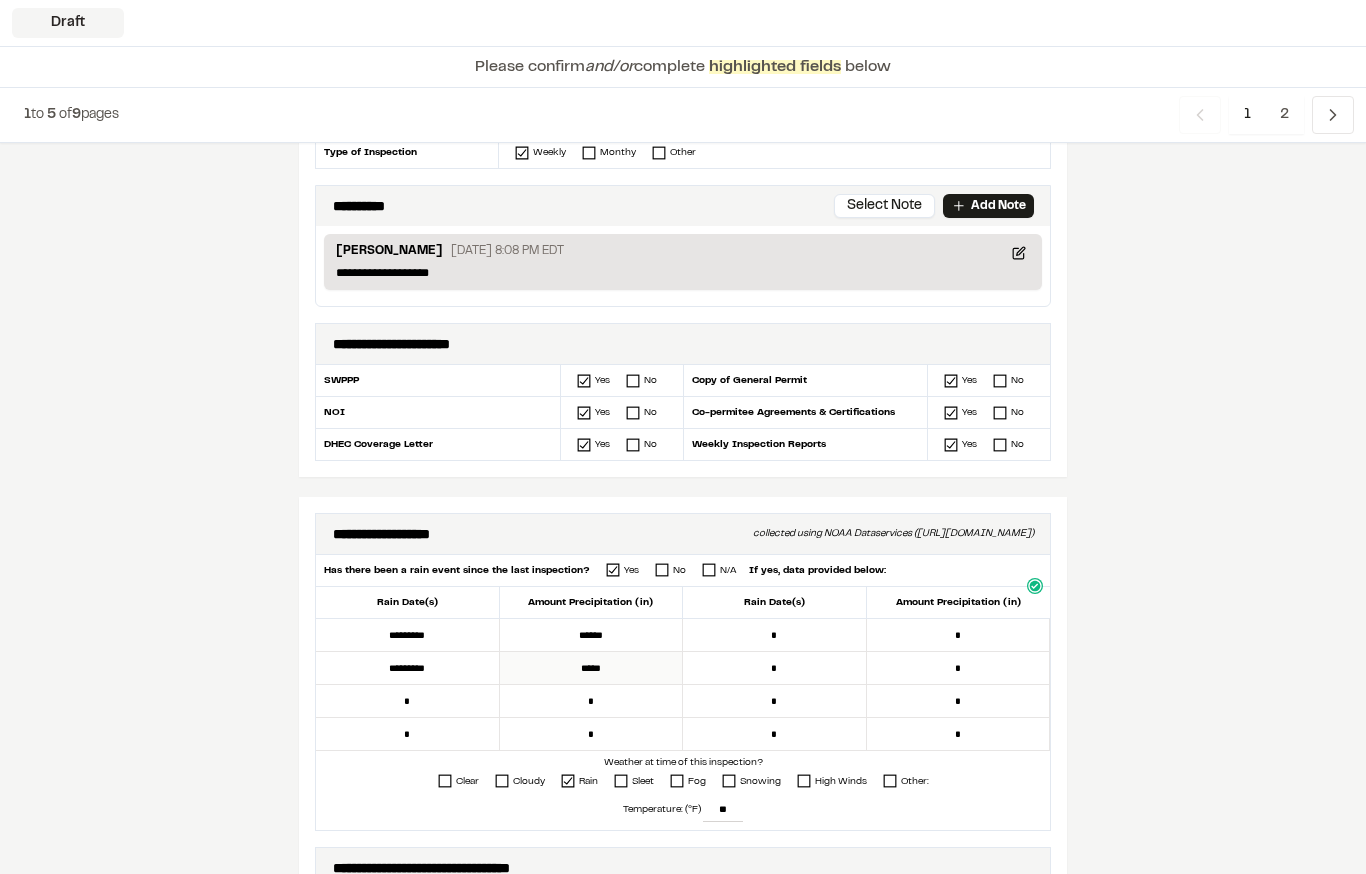 type on "*****" 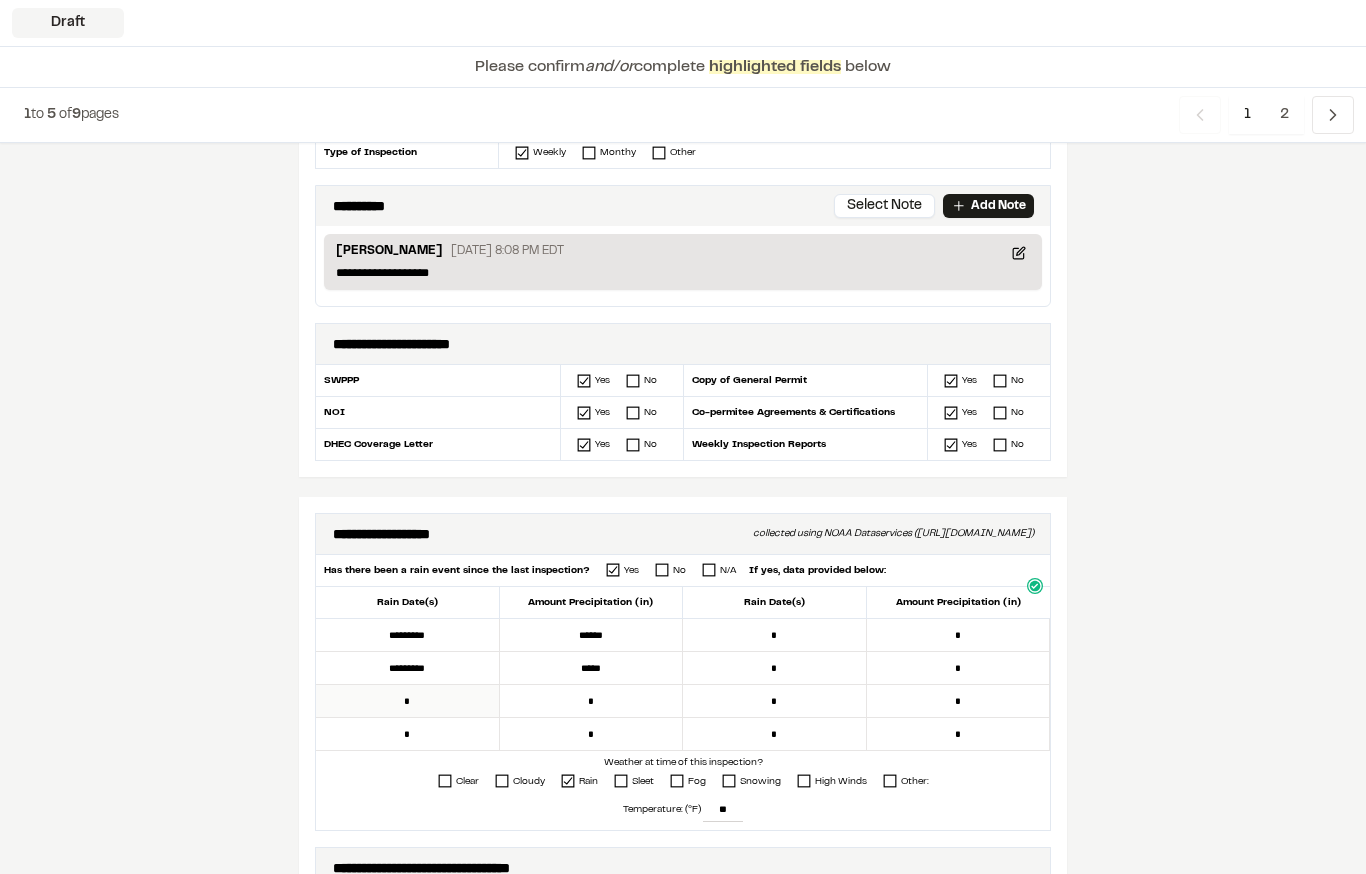 click on "*" at bounding box center (408, 701) 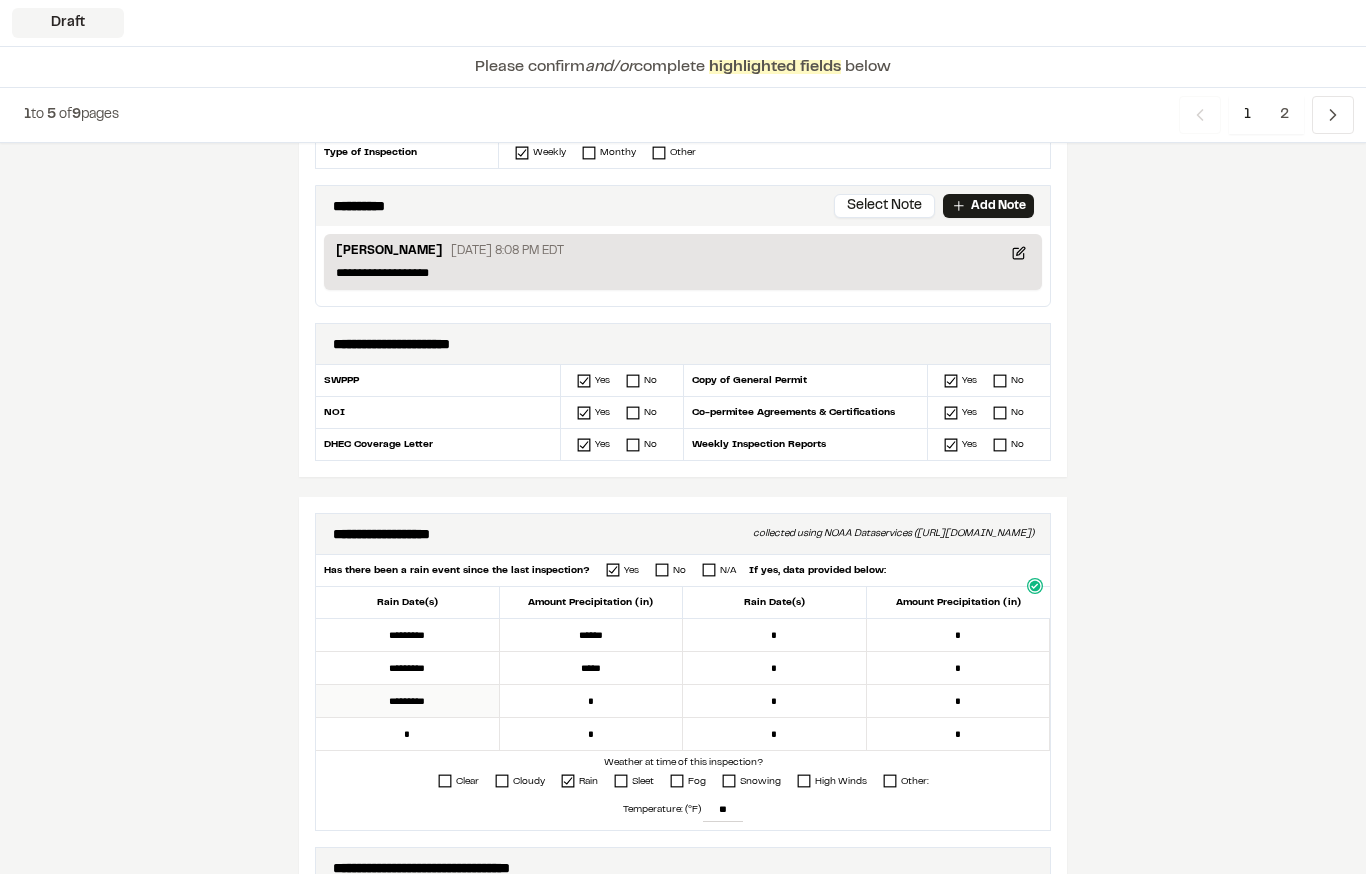 type on "*********" 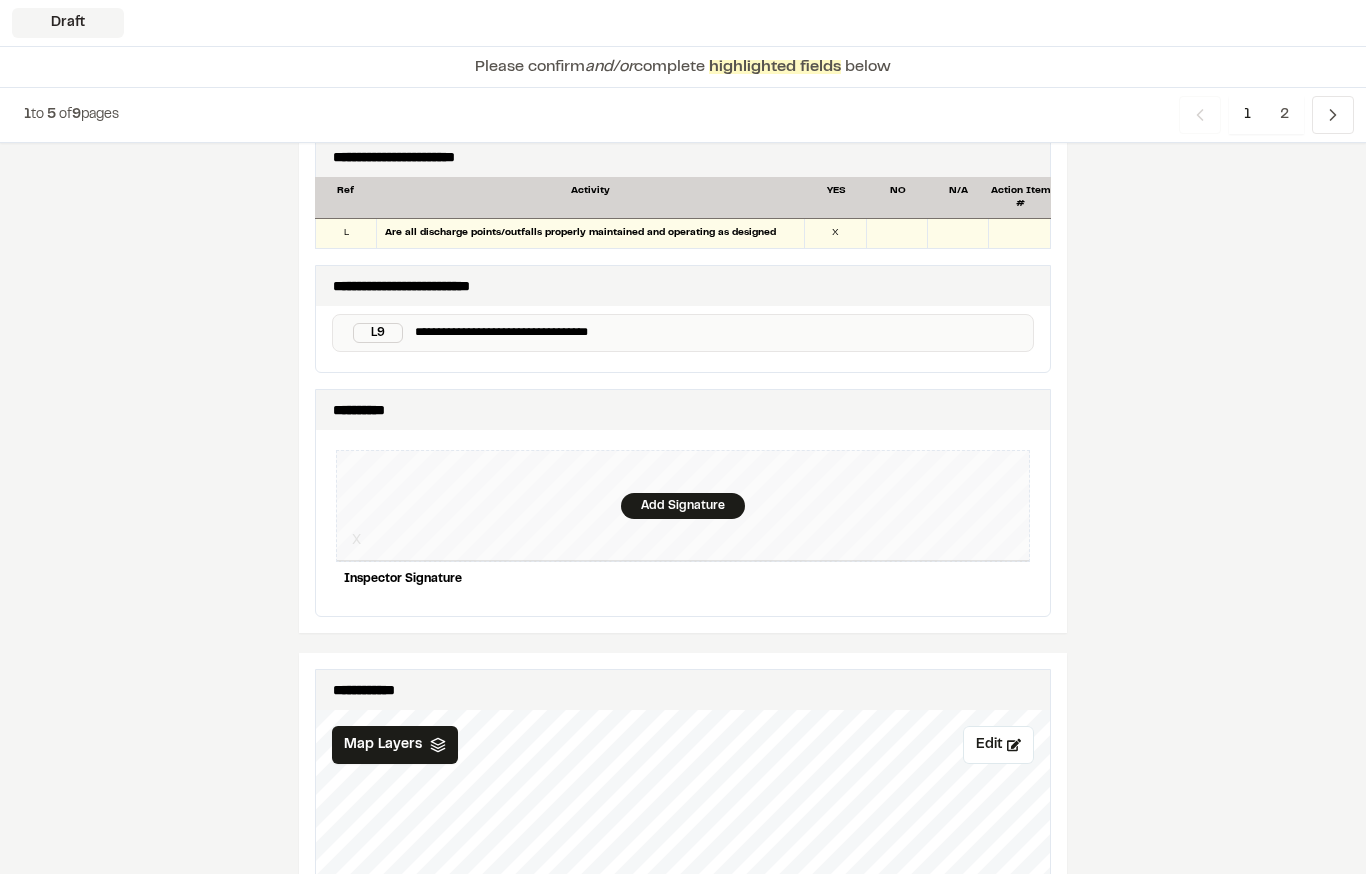 scroll, scrollTop: 1814, scrollLeft: 0, axis: vertical 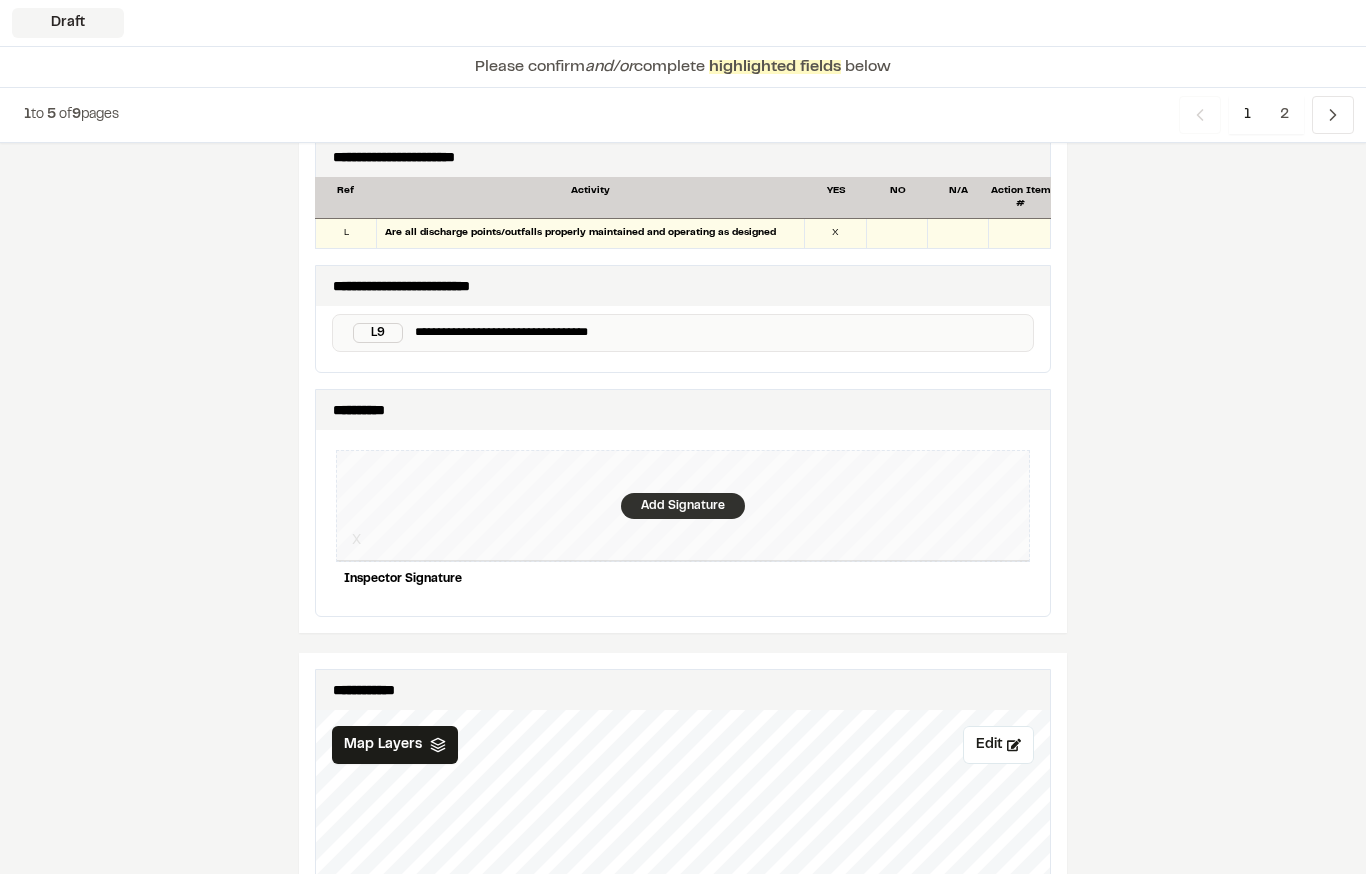 type on "*****" 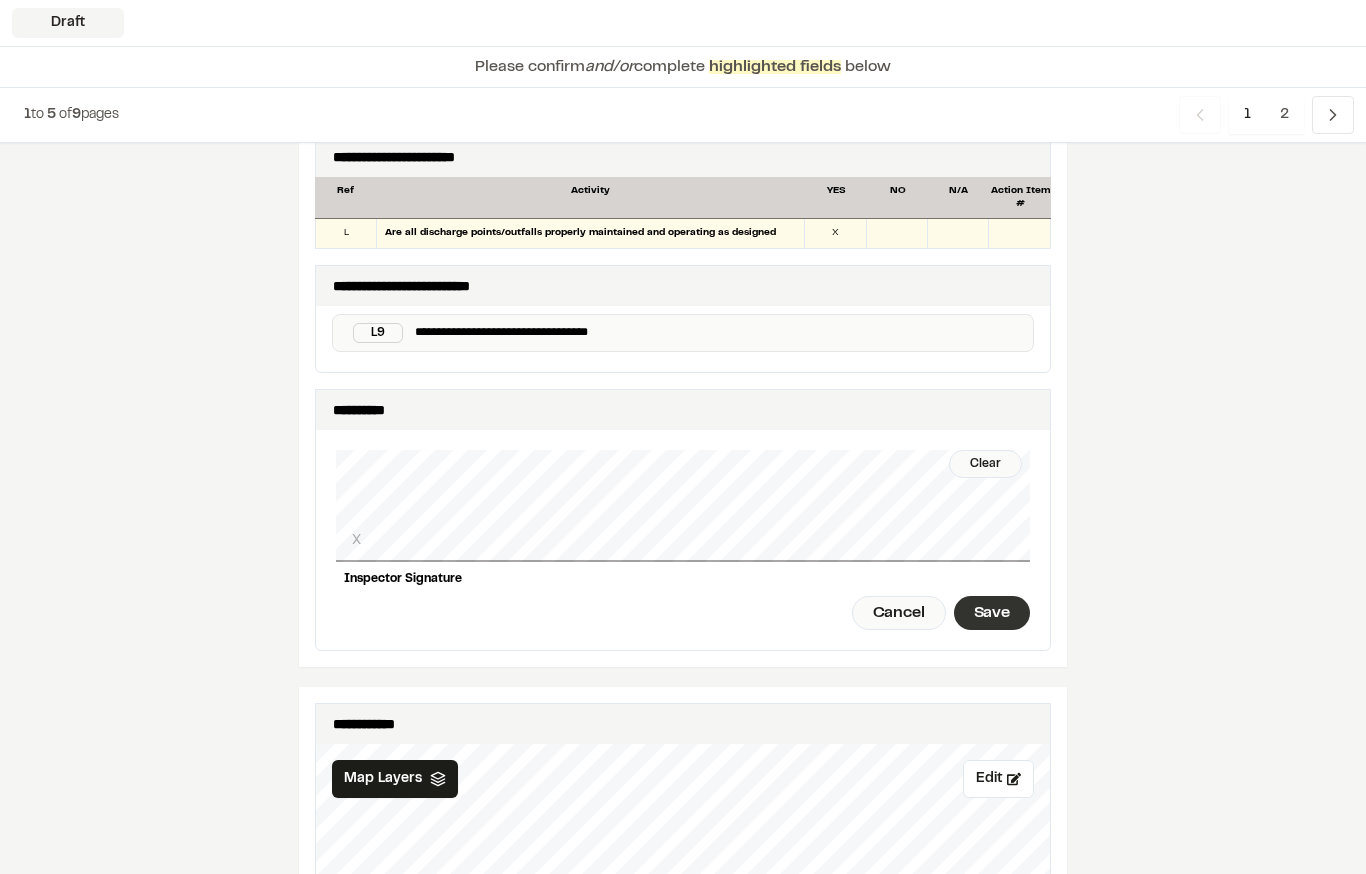 click on "Save" at bounding box center [992, 613] 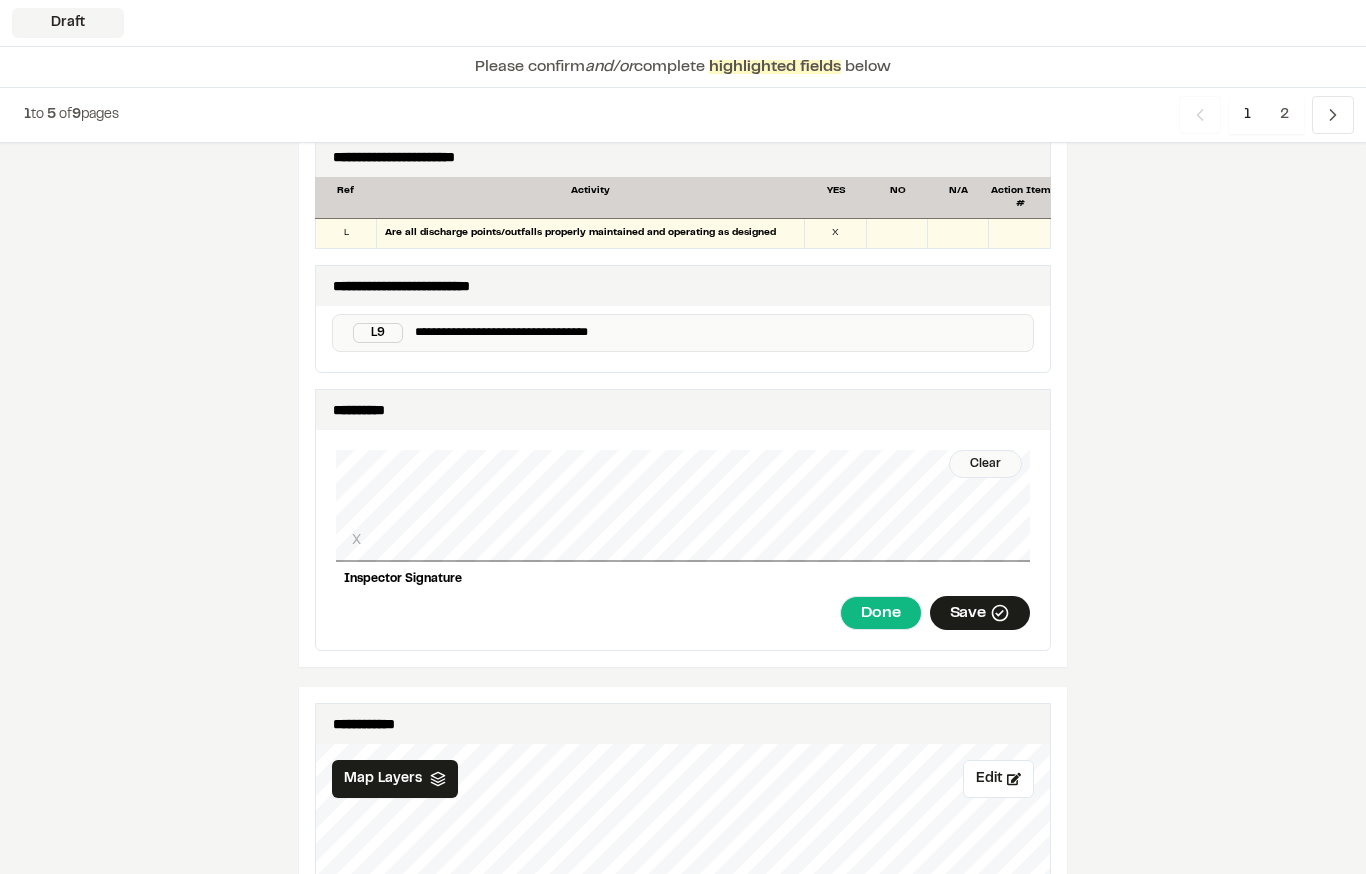 click on "Done" at bounding box center [880, 613] 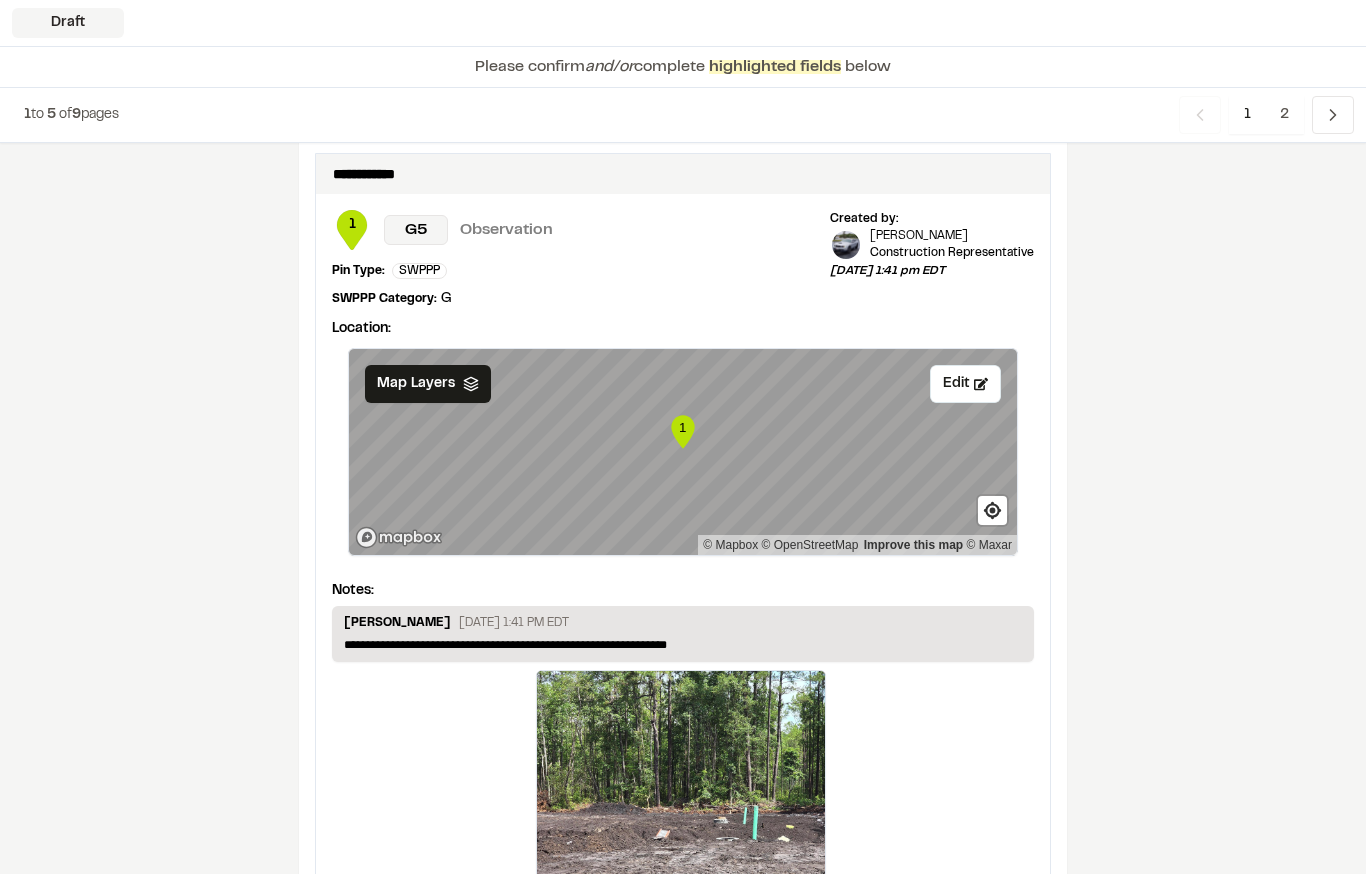 scroll, scrollTop: 3426, scrollLeft: 0, axis: vertical 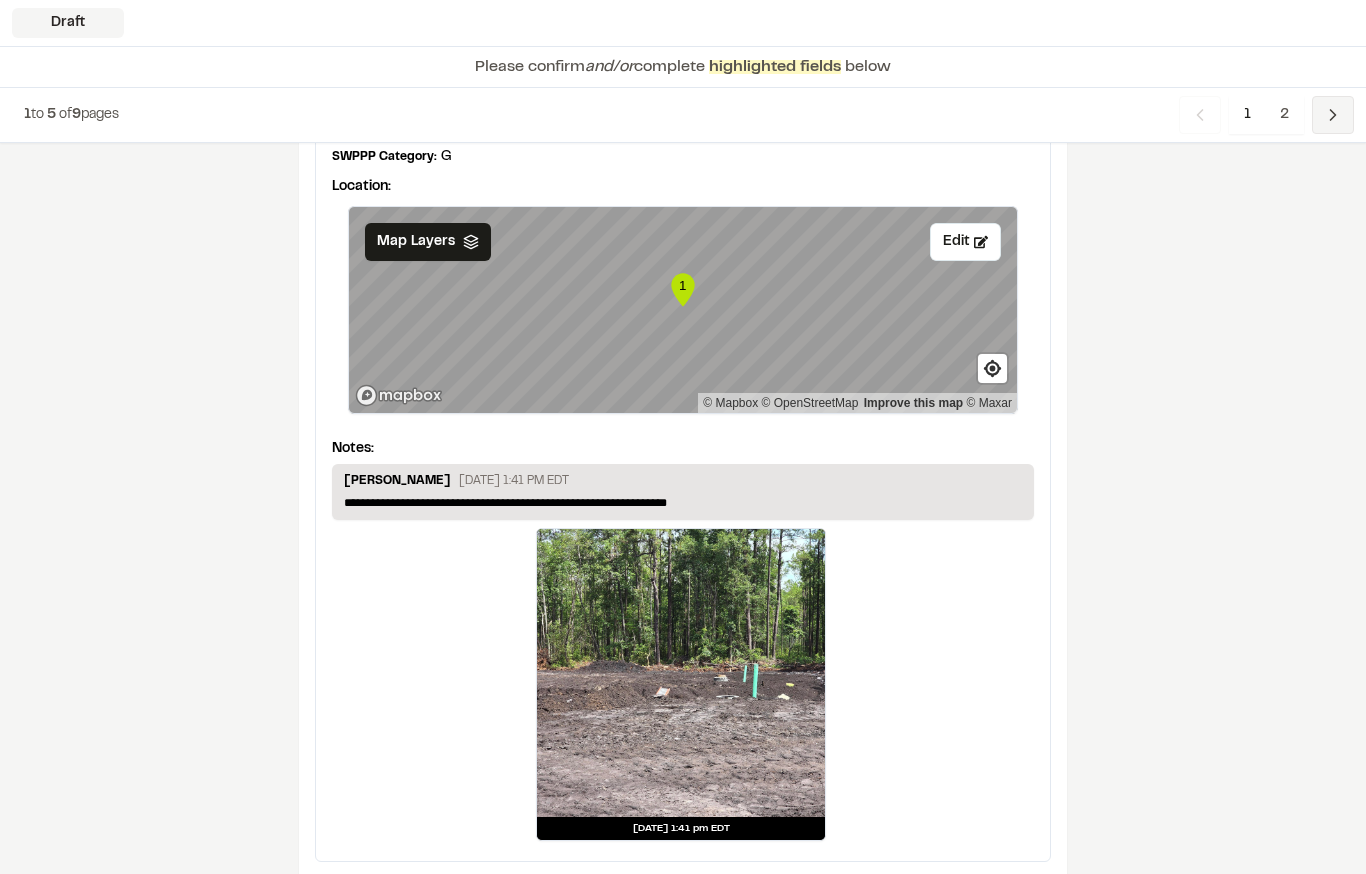 click 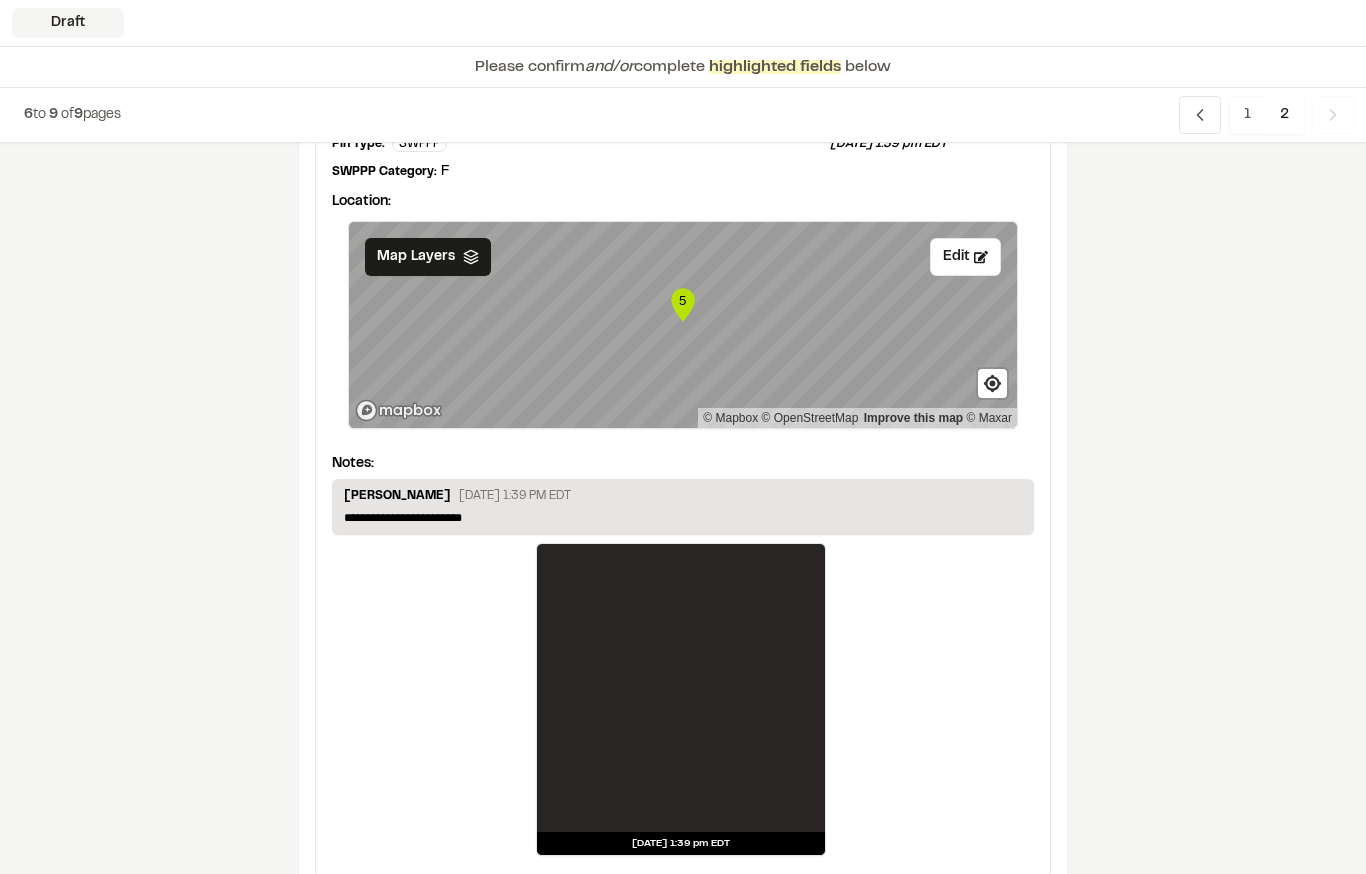 scroll, scrollTop: 2983, scrollLeft: 0, axis: vertical 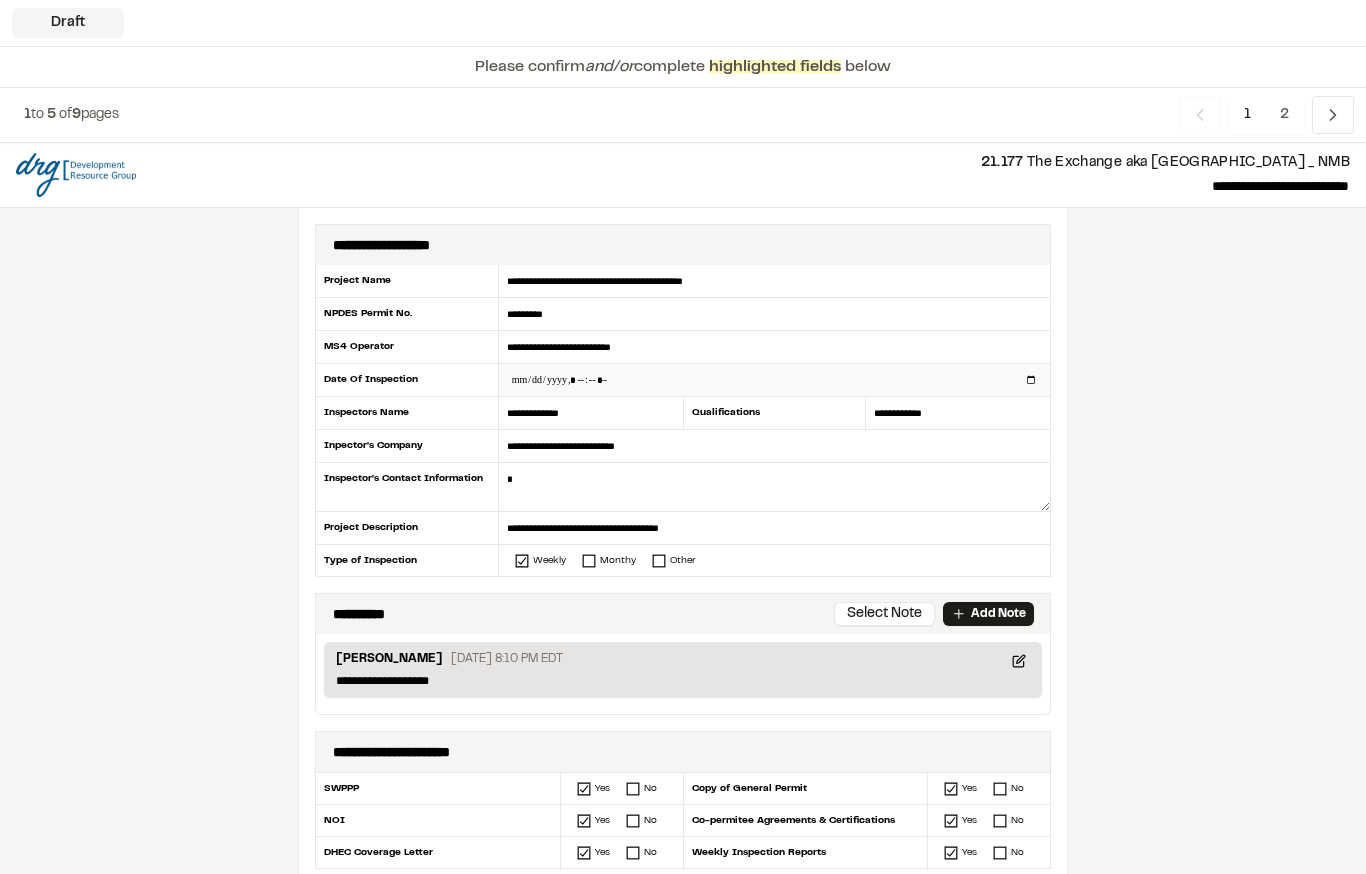 click at bounding box center (774, 380) 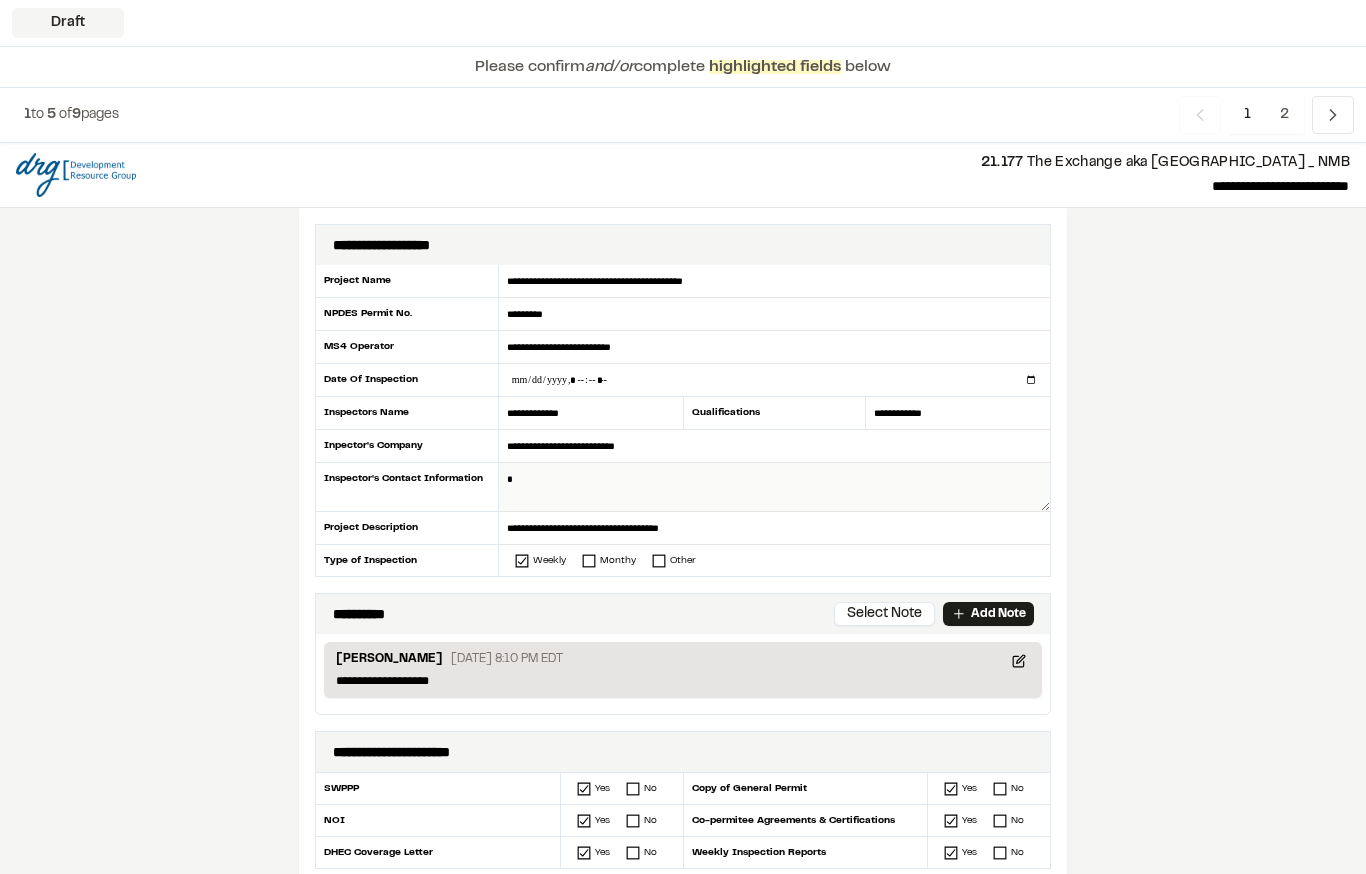 click at bounding box center [774, 487] 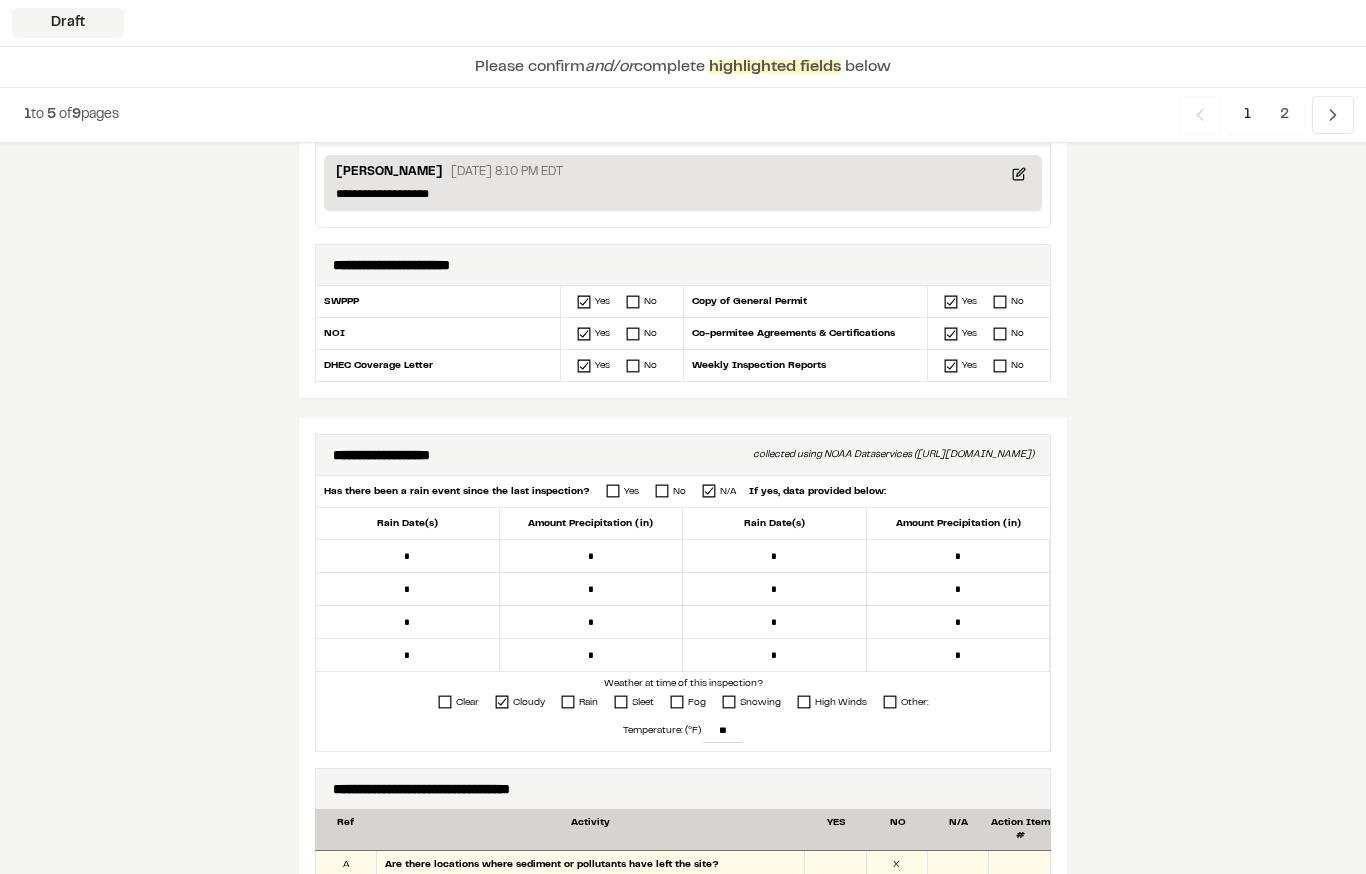 scroll, scrollTop: 487, scrollLeft: 0, axis: vertical 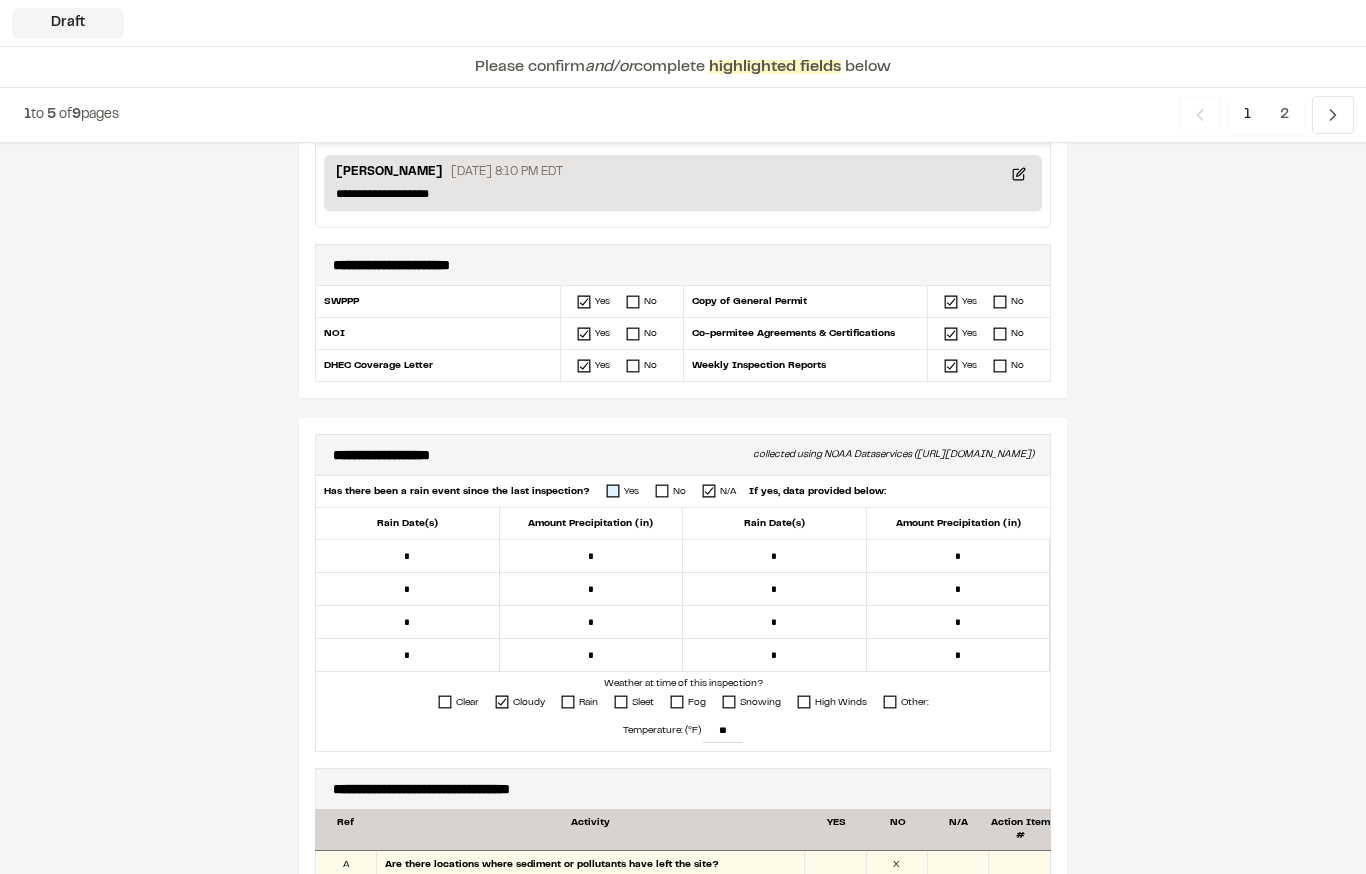 click 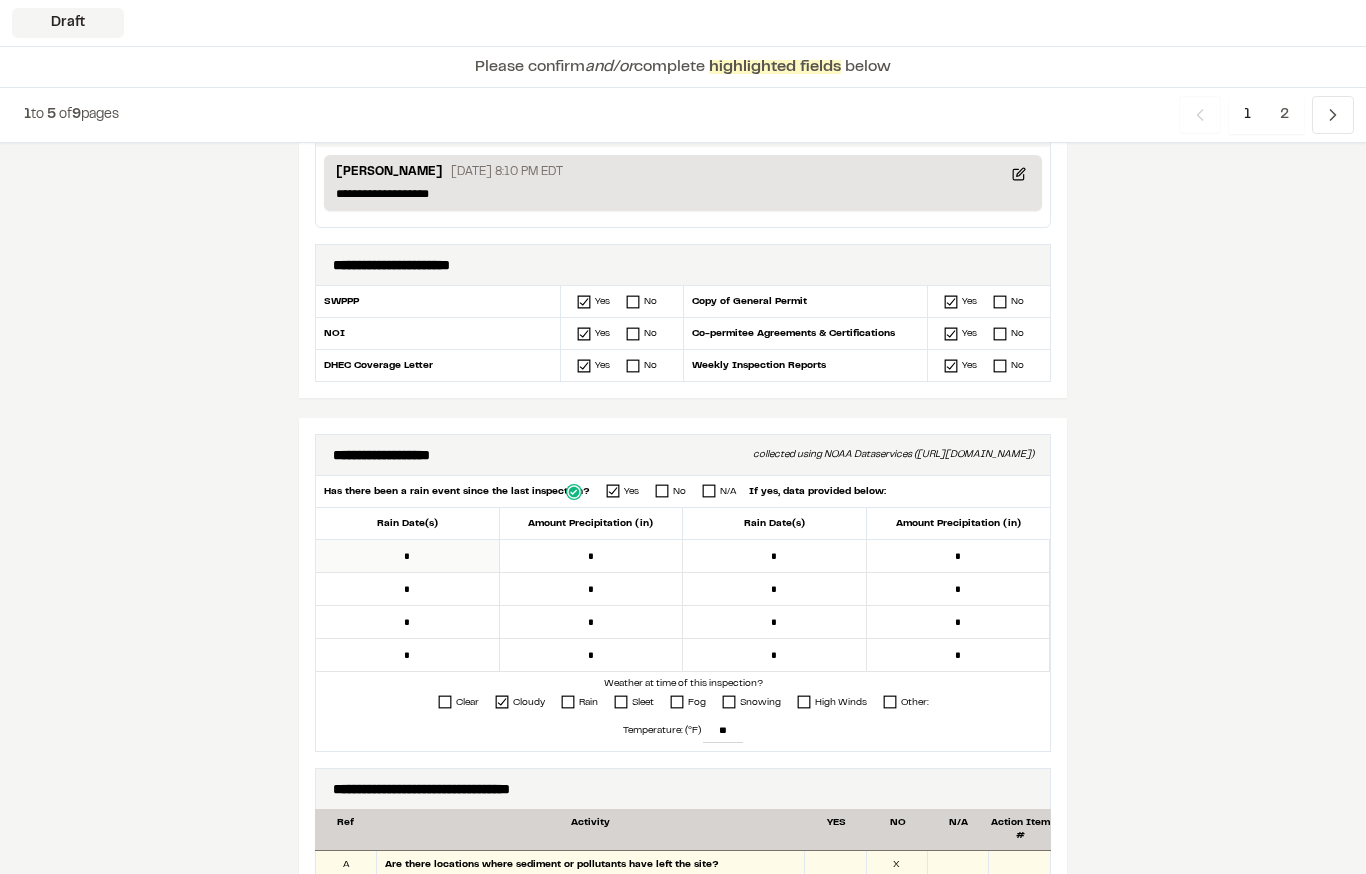 click on "*" at bounding box center [408, 556] 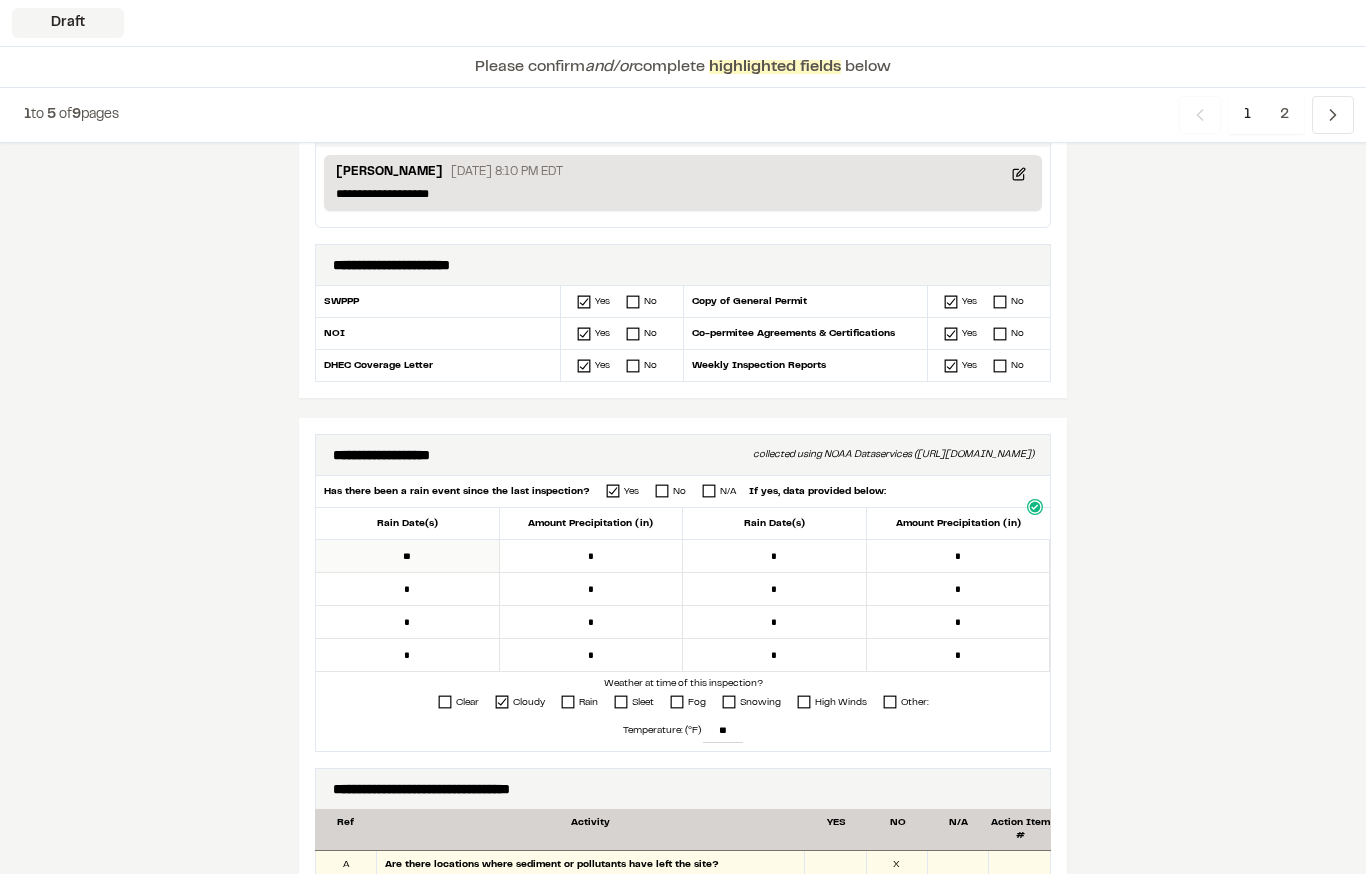 type on "*" 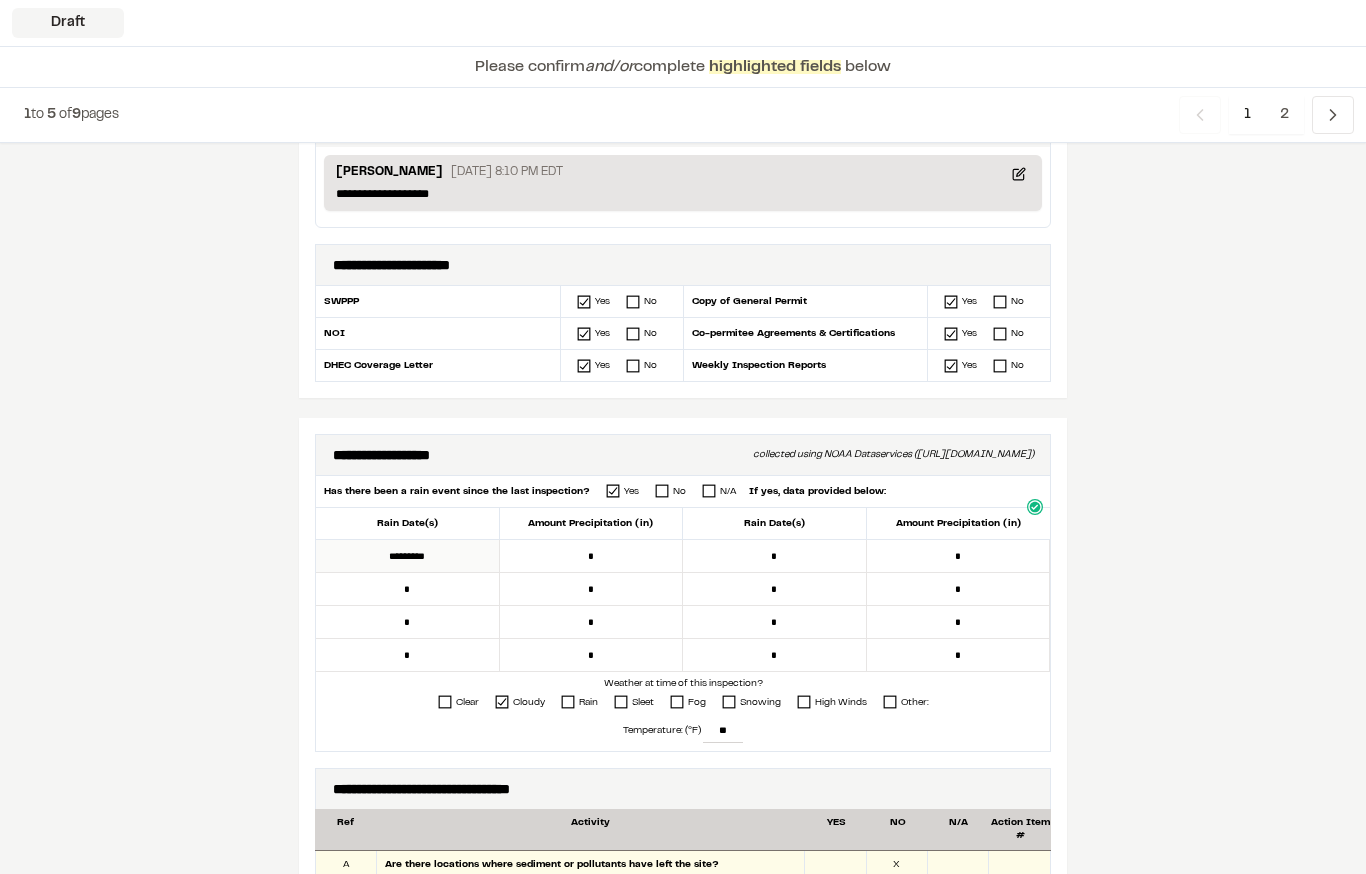 type on "*********" 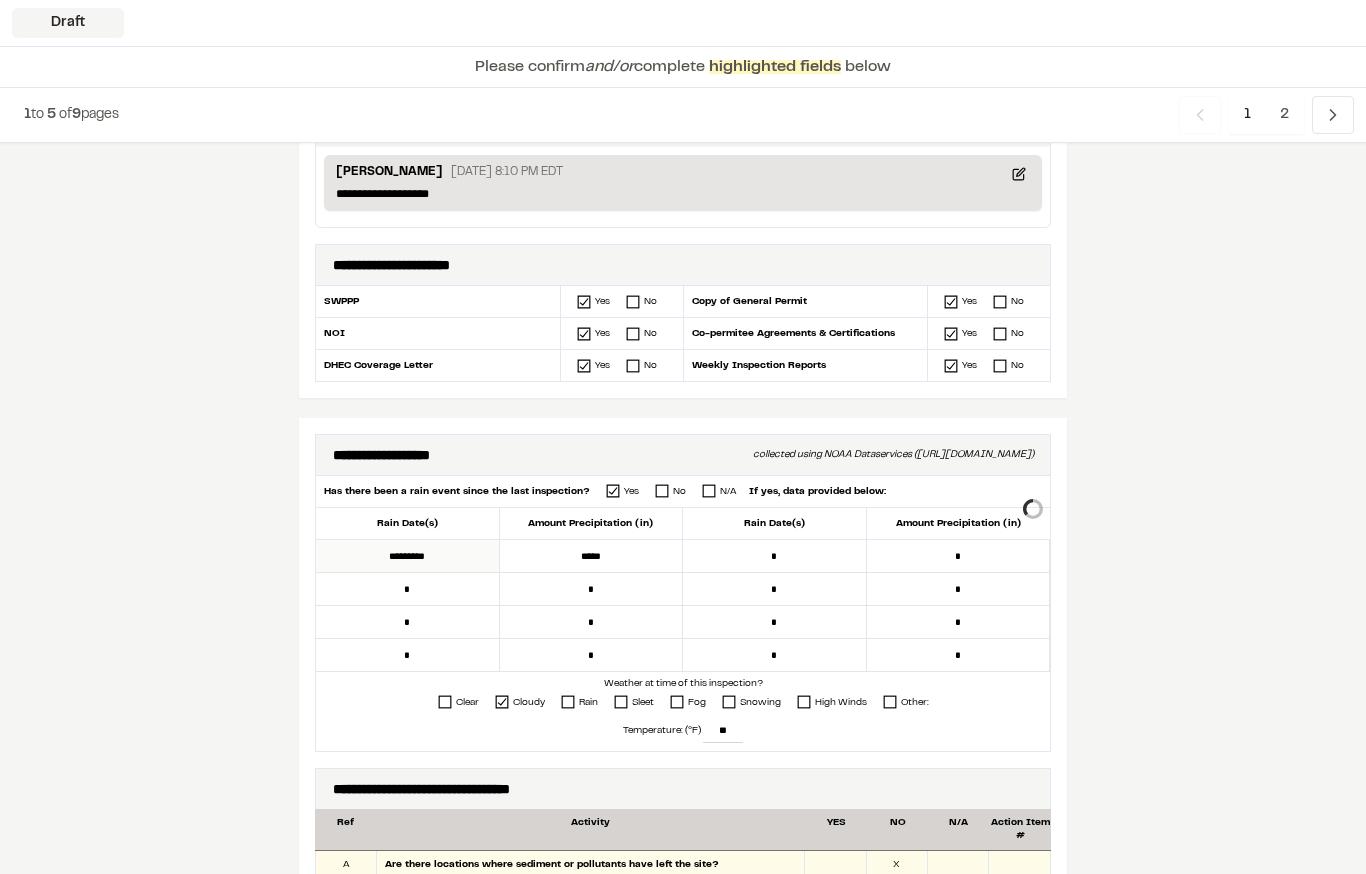 type on "*****" 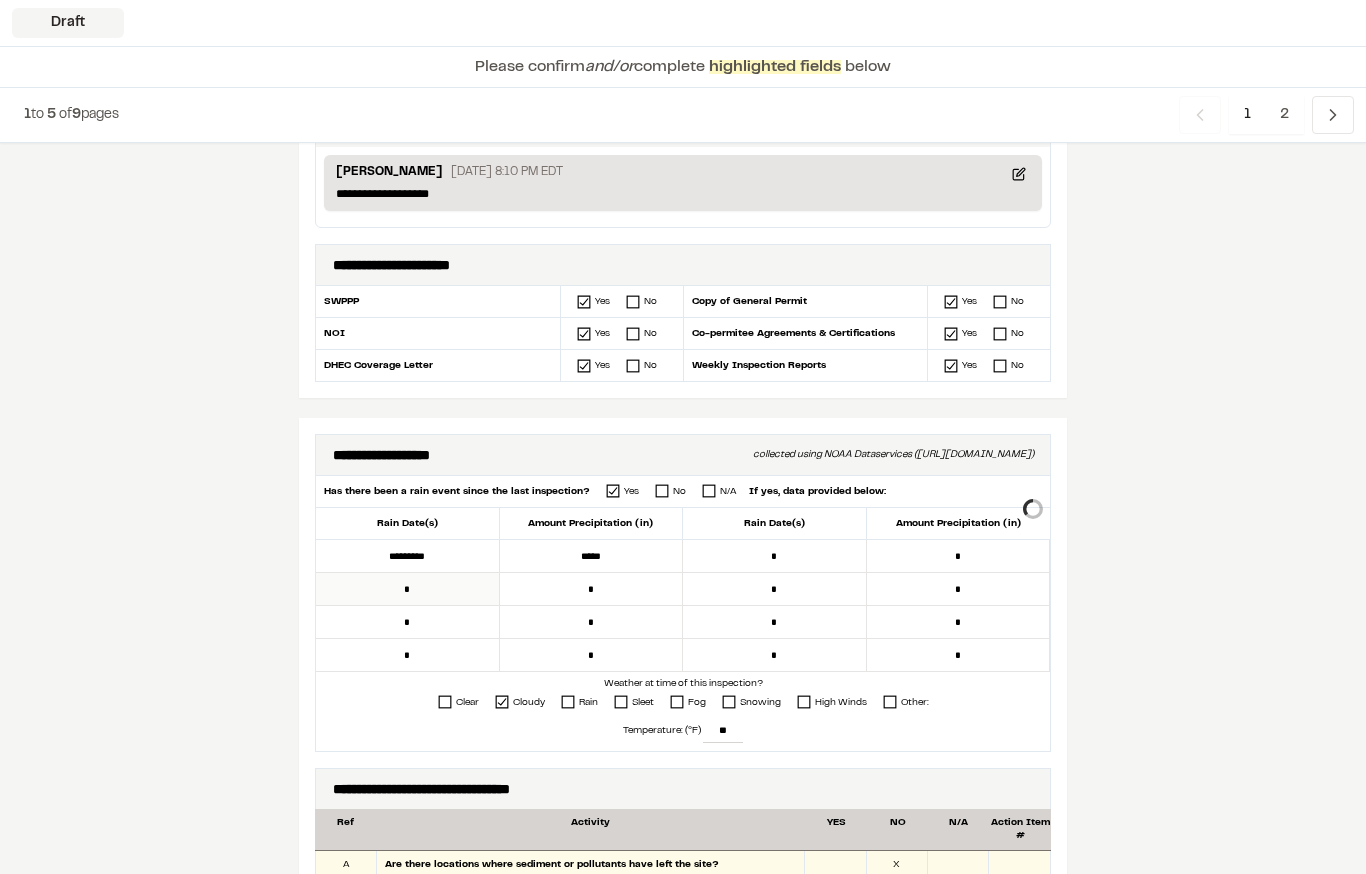 click on "*" at bounding box center (408, 589) 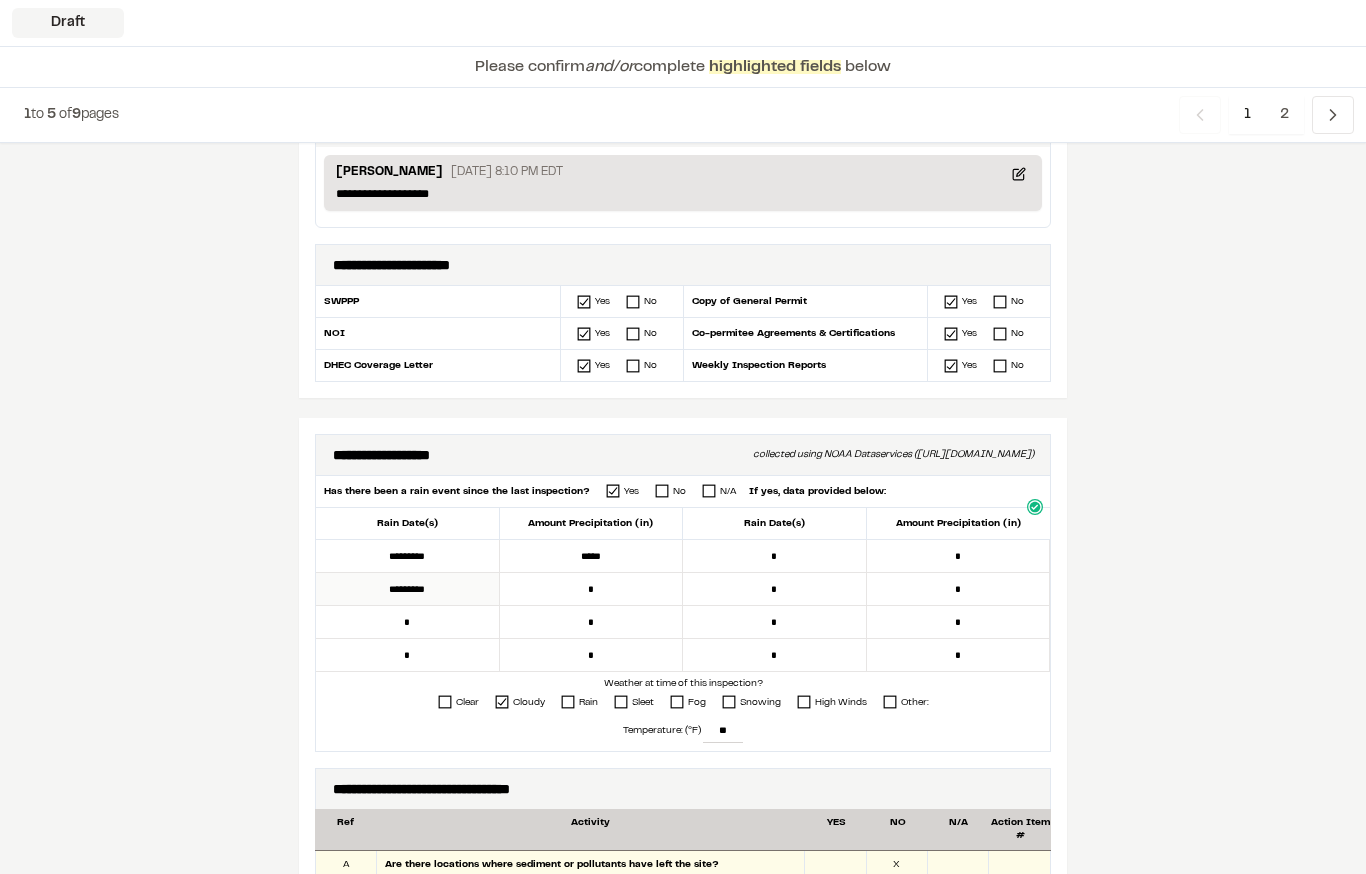 type on "*********" 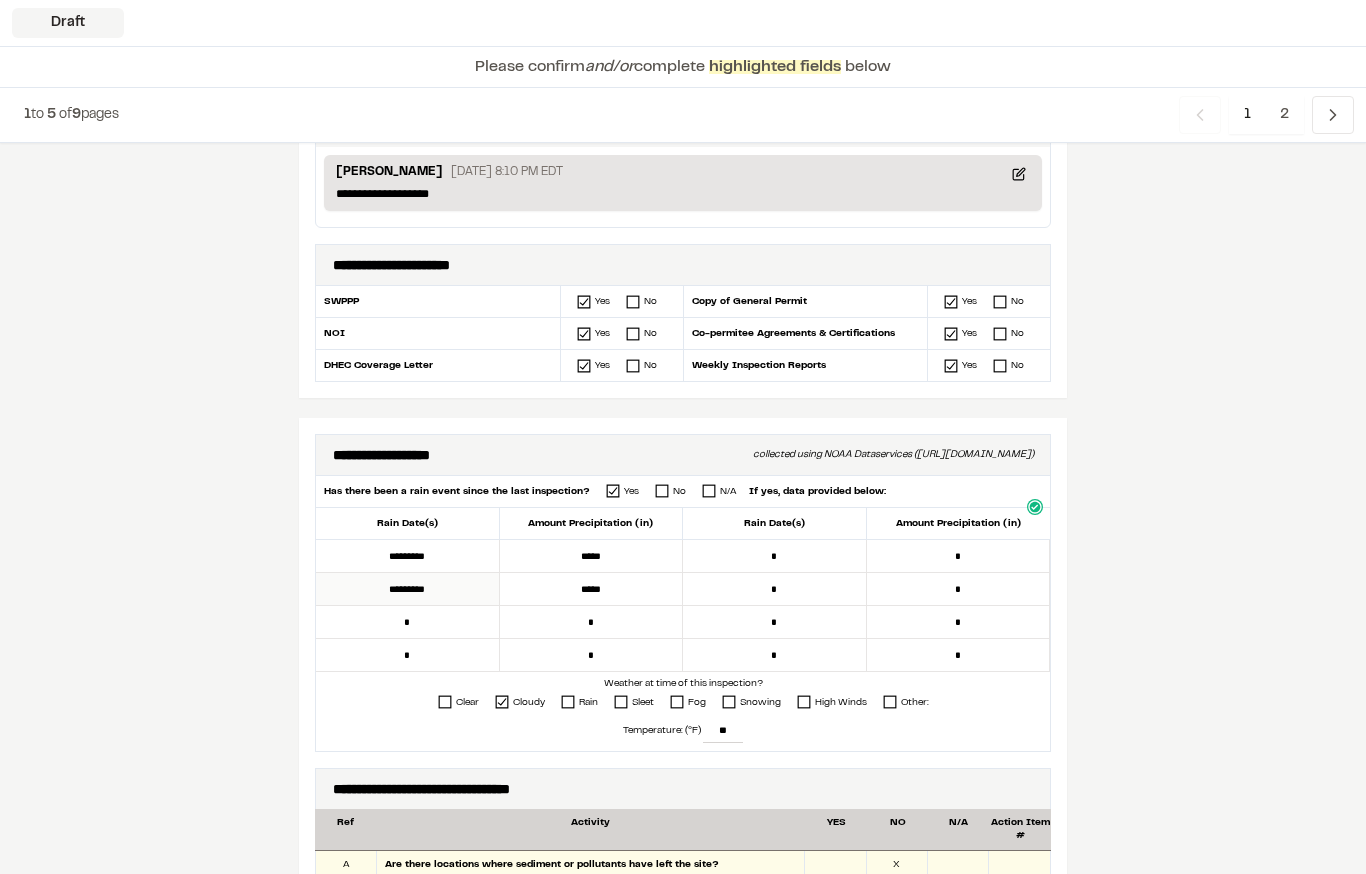 type on "*****" 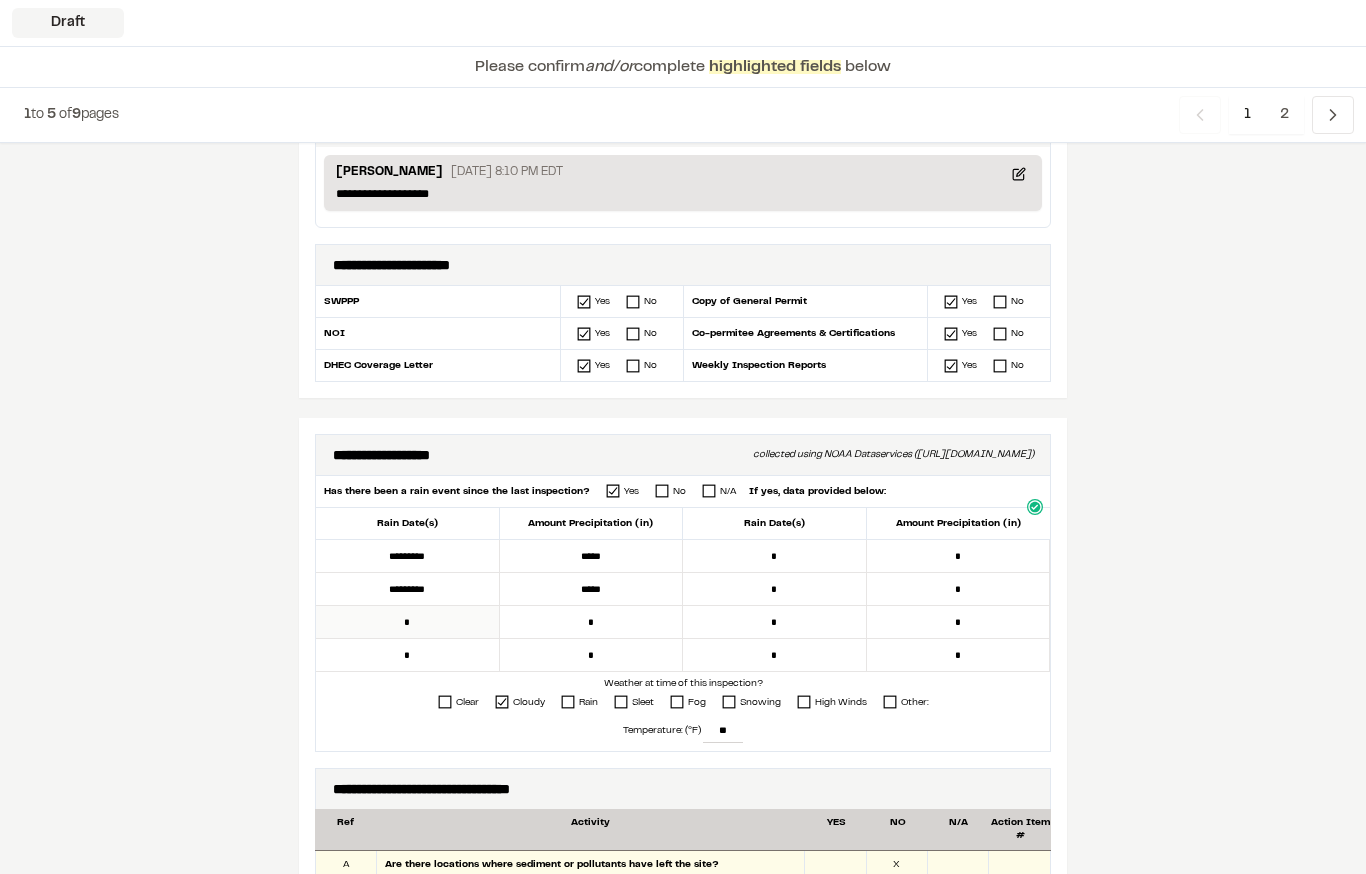 click on "*" at bounding box center [408, 622] 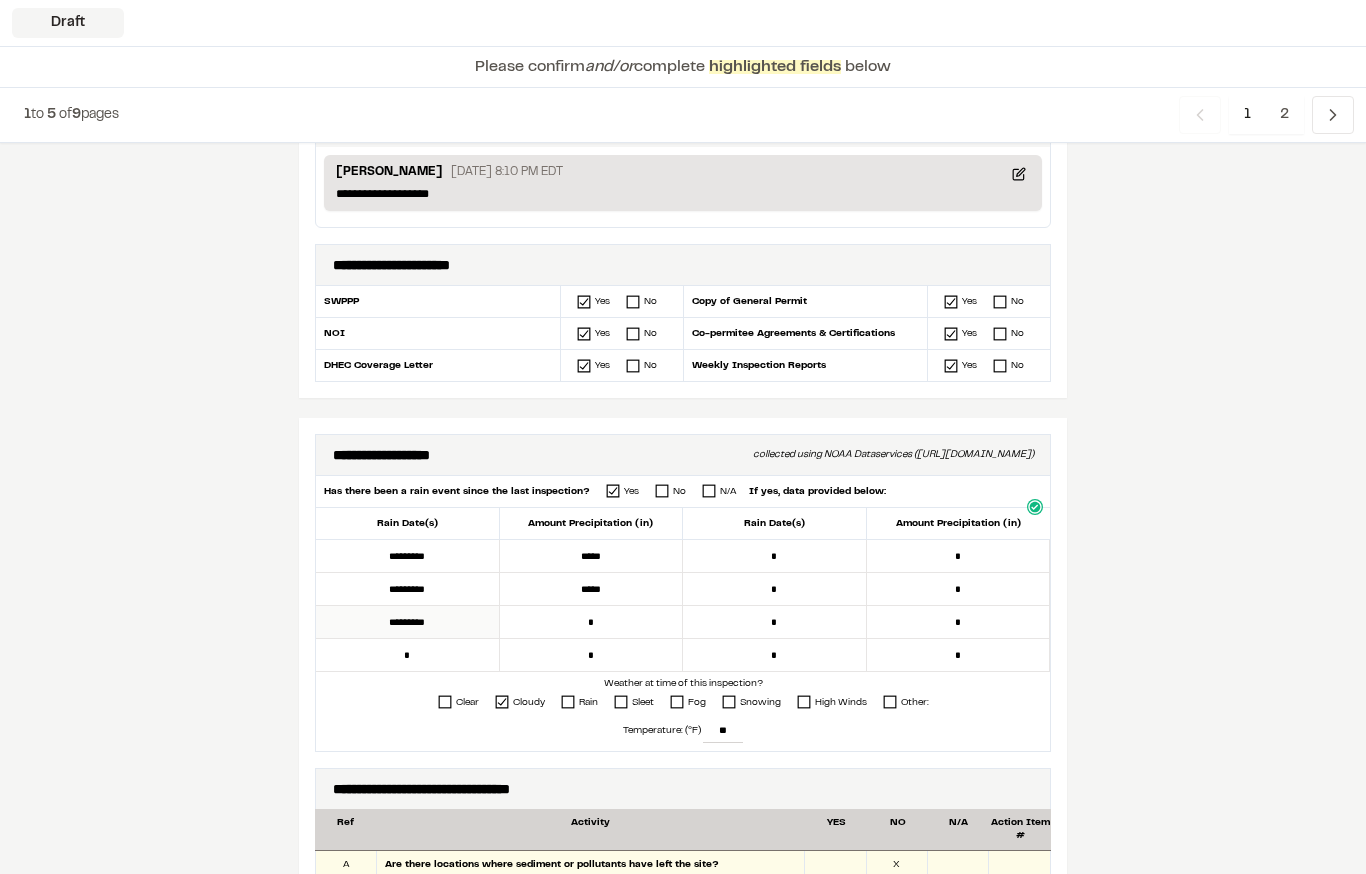 type on "*********" 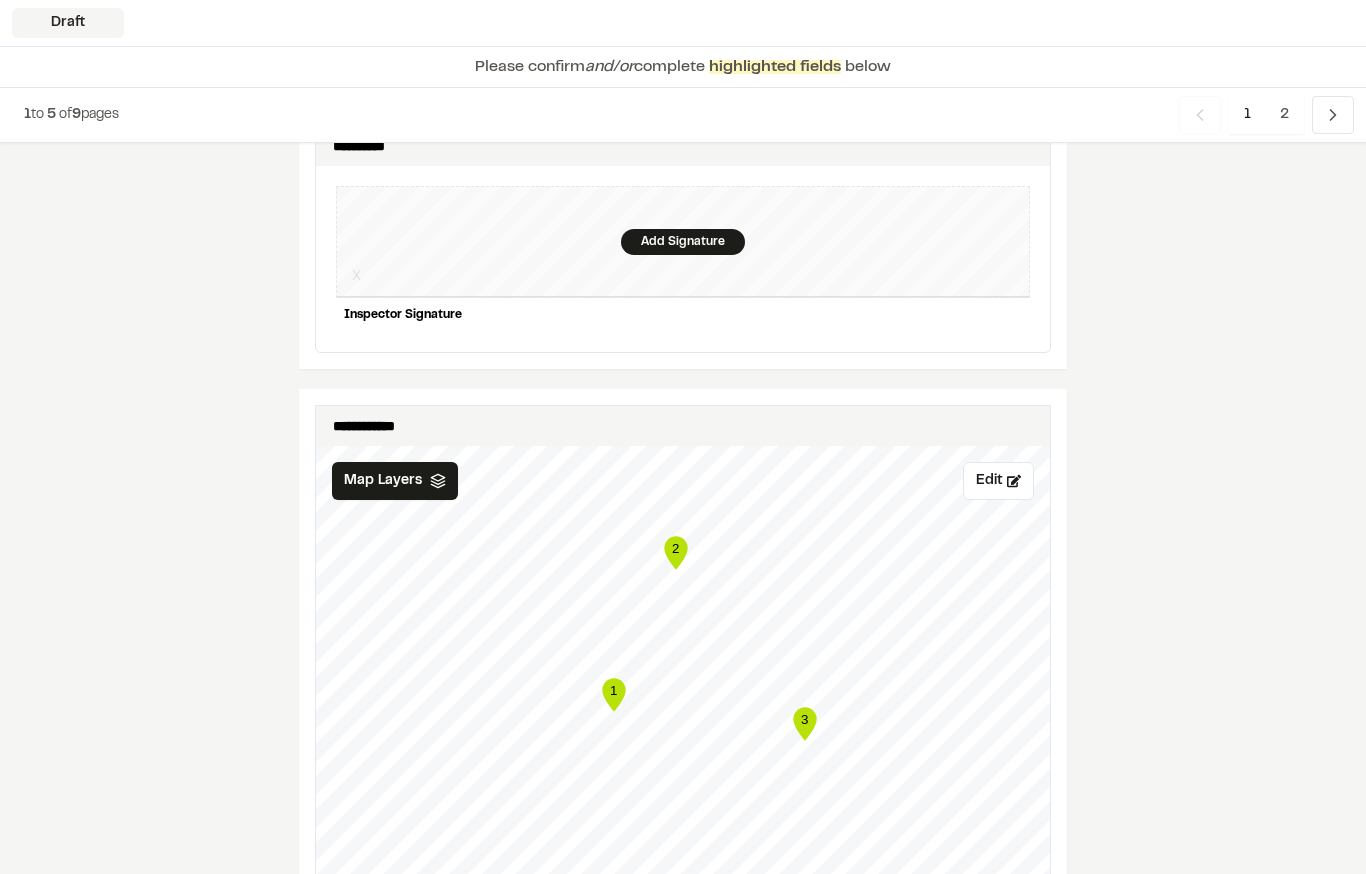 scroll, scrollTop: 2416, scrollLeft: 0, axis: vertical 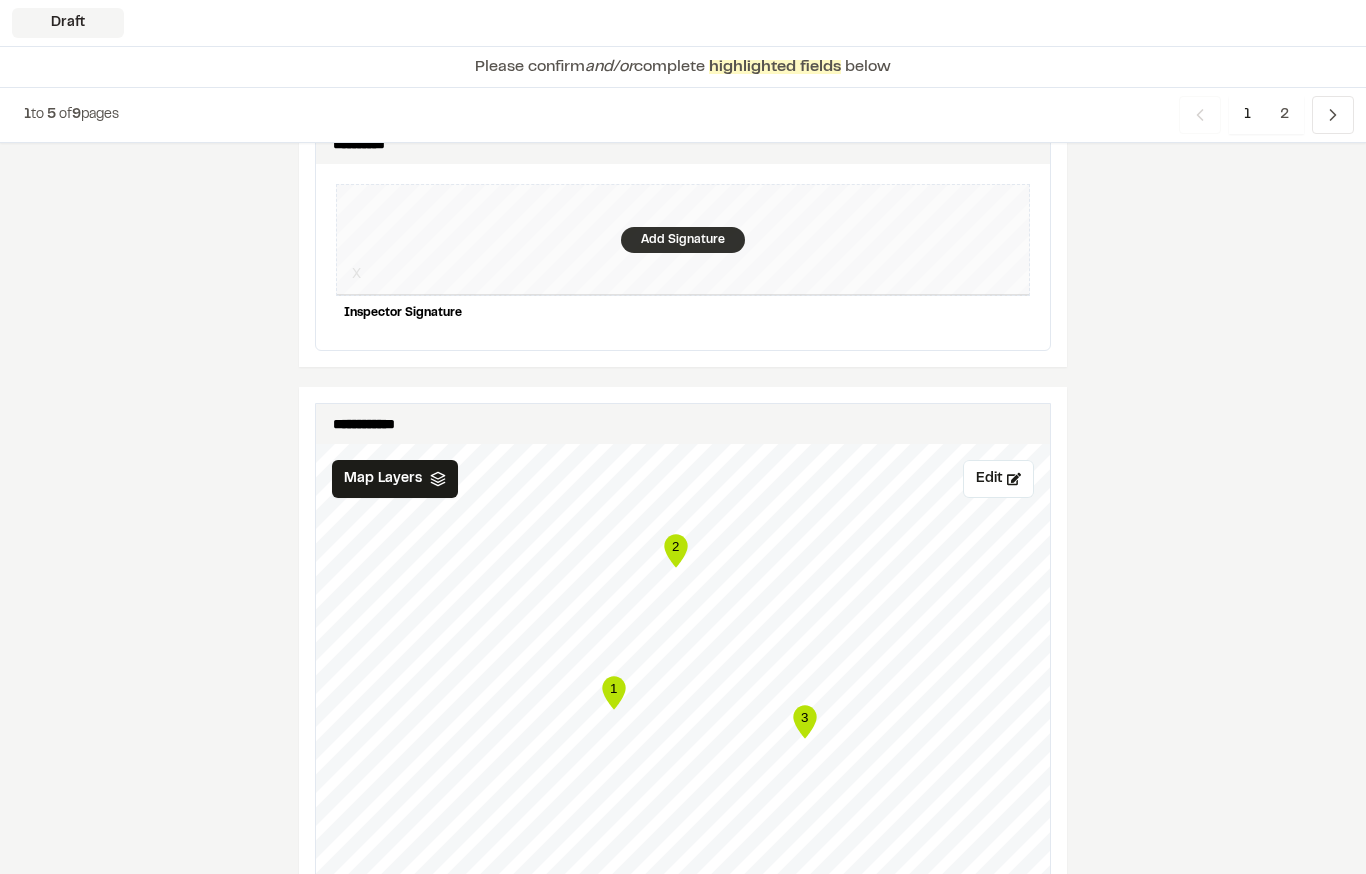 type on "*****" 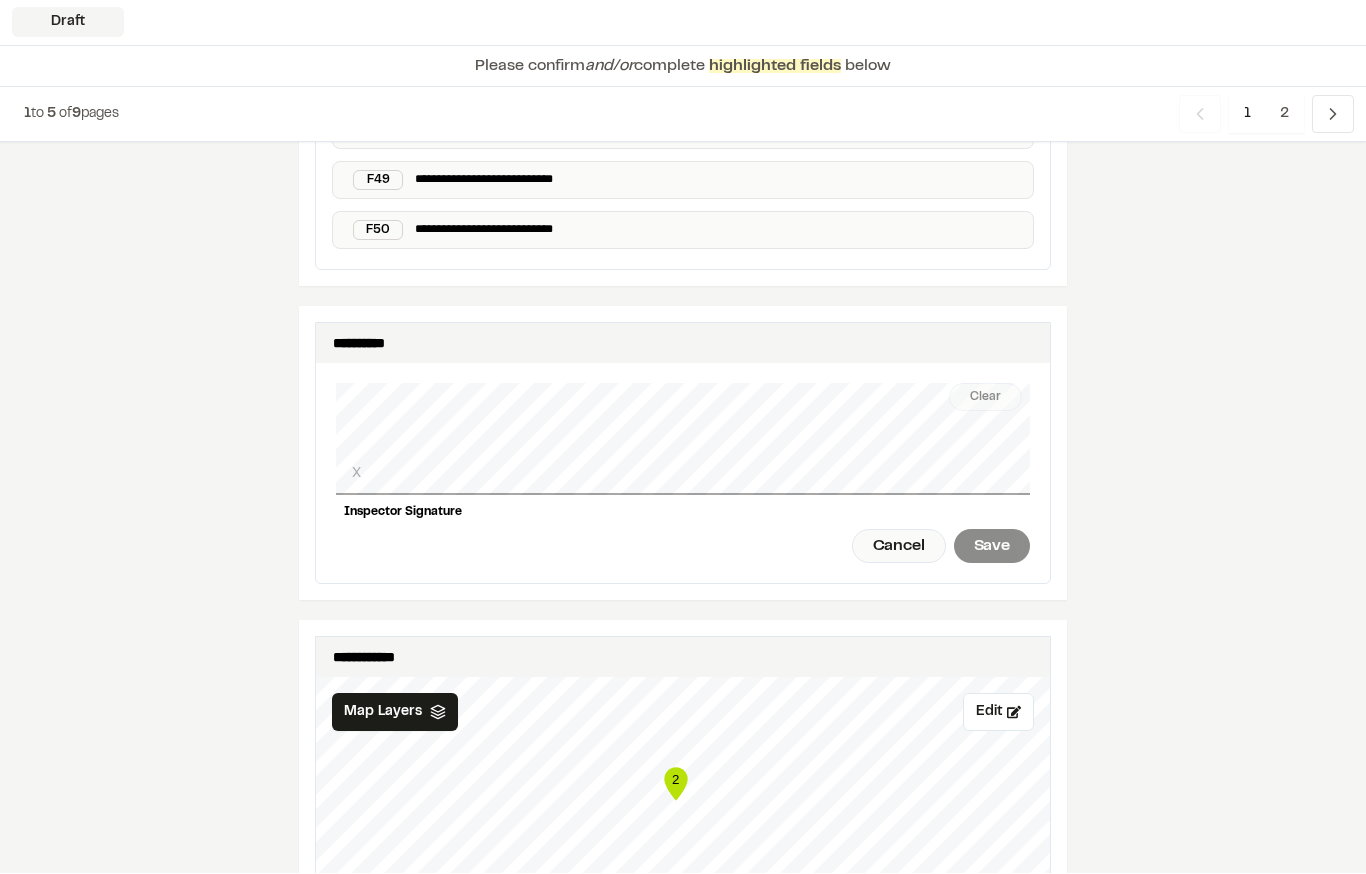 scroll, scrollTop: 2217, scrollLeft: 0, axis: vertical 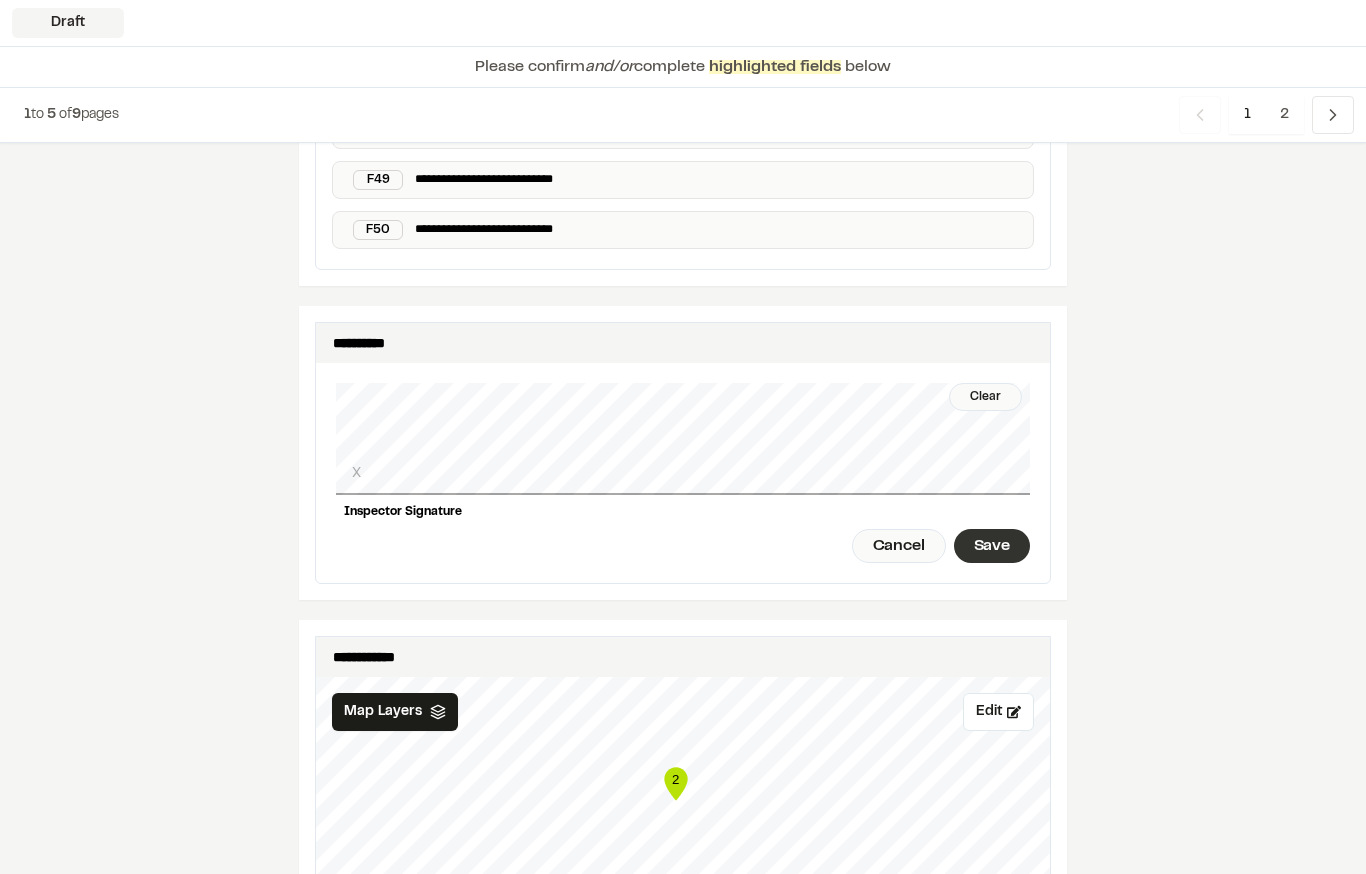 click on "Save" at bounding box center (992, 546) 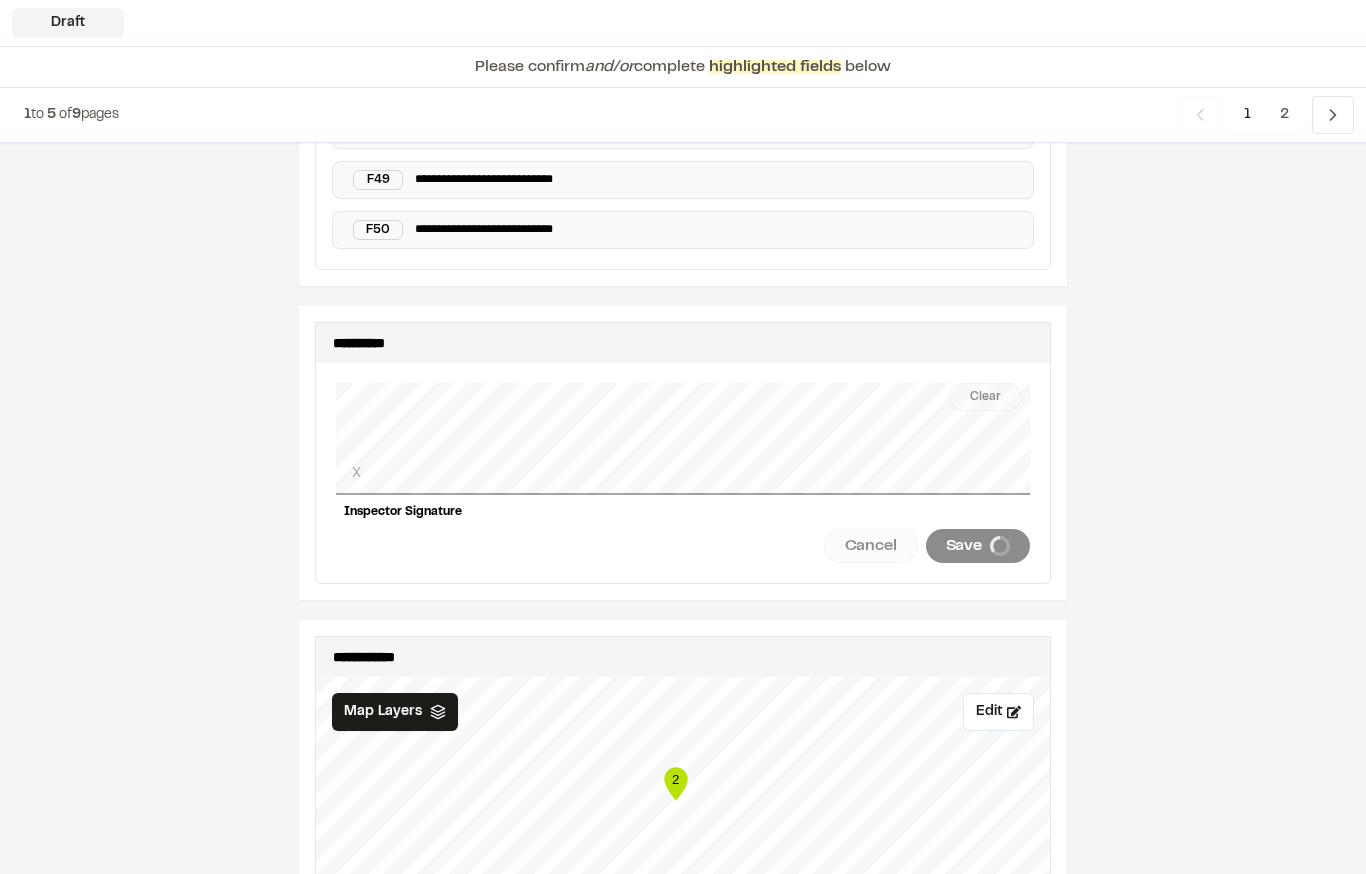click on "Cancel" at bounding box center (871, 546) 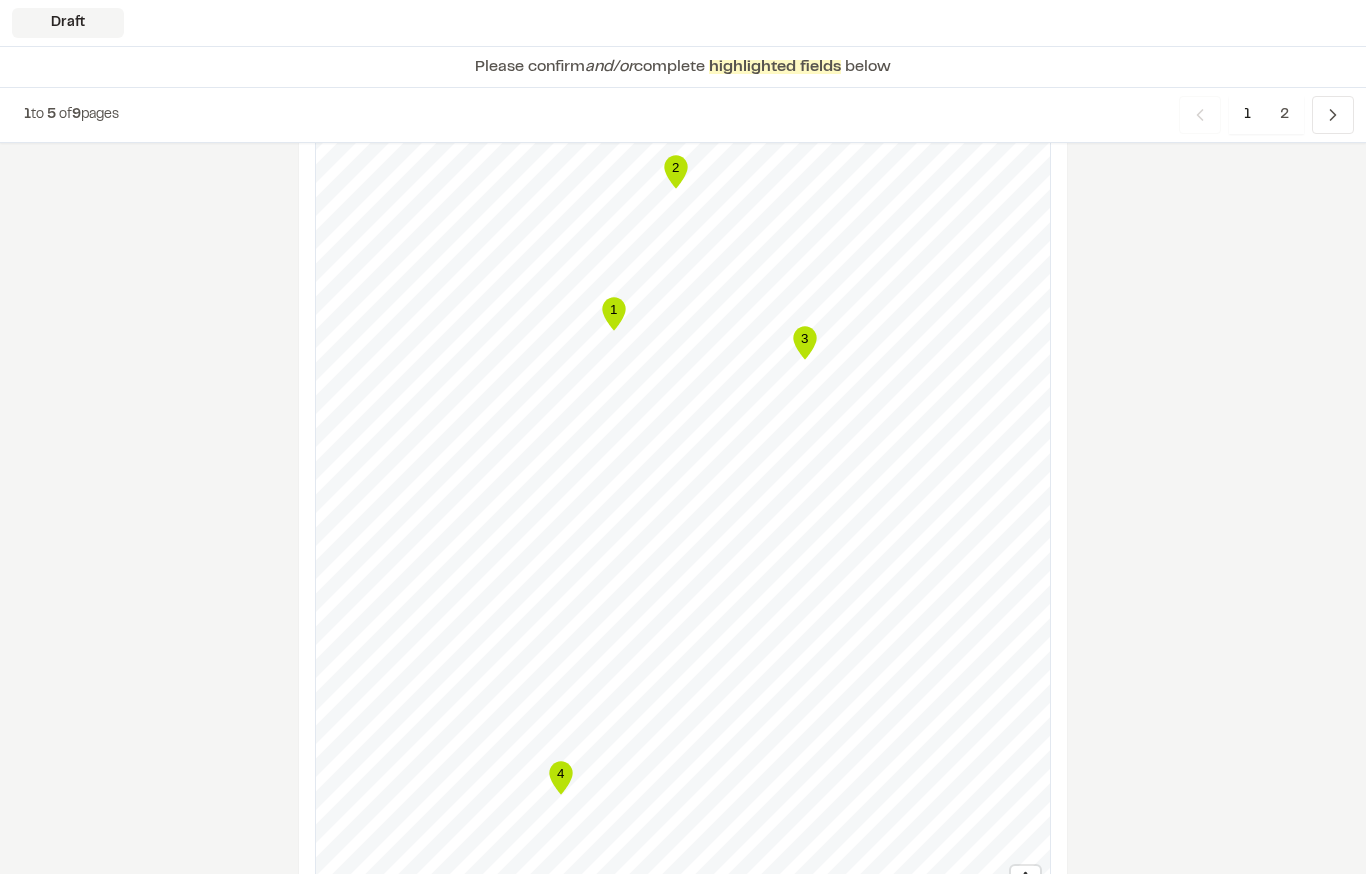 scroll, scrollTop: 2859, scrollLeft: 0, axis: vertical 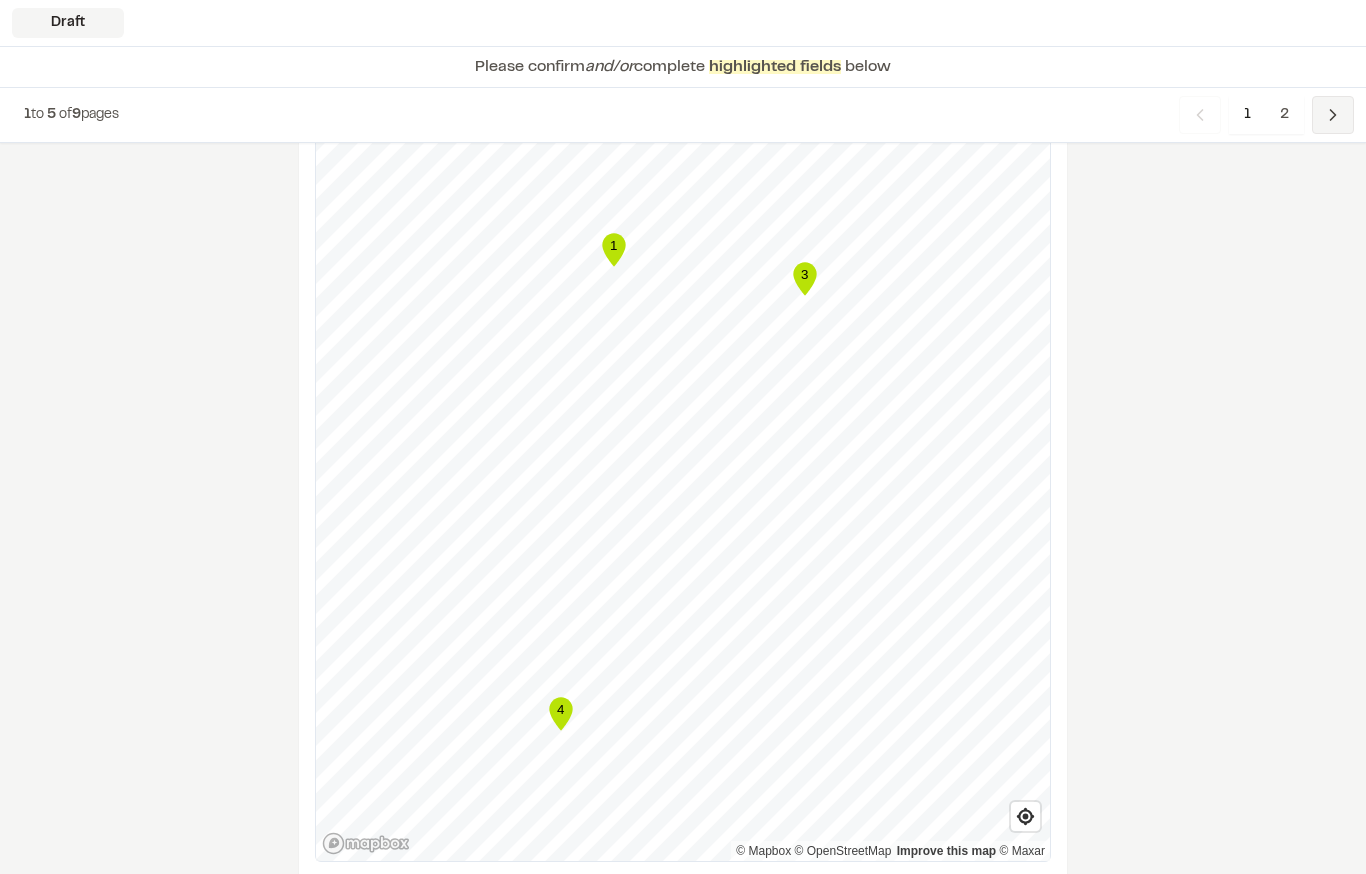 click on "Previous" at bounding box center (1333, 115) 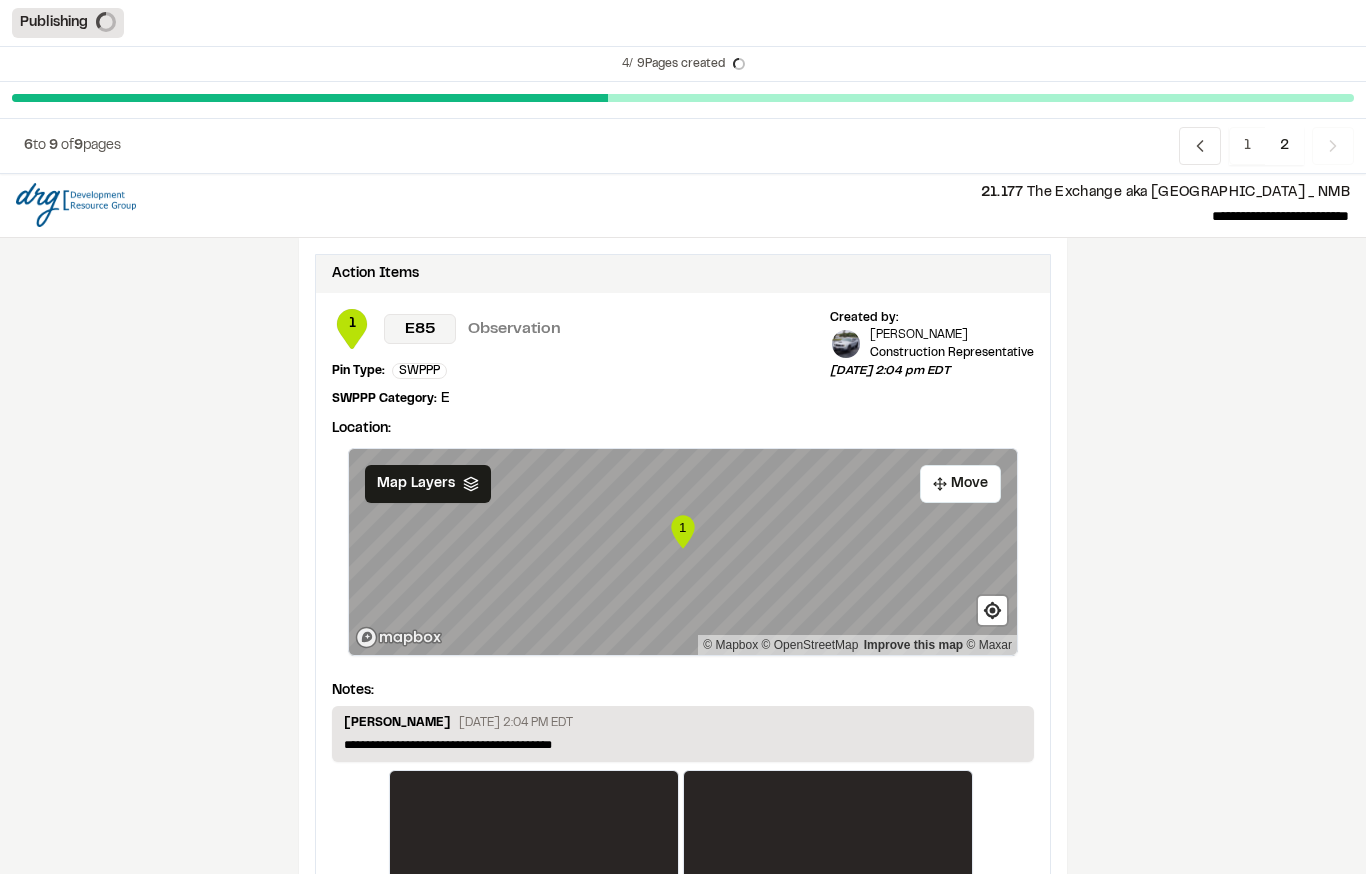scroll, scrollTop: 0, scrollLeft: 0, axis: both 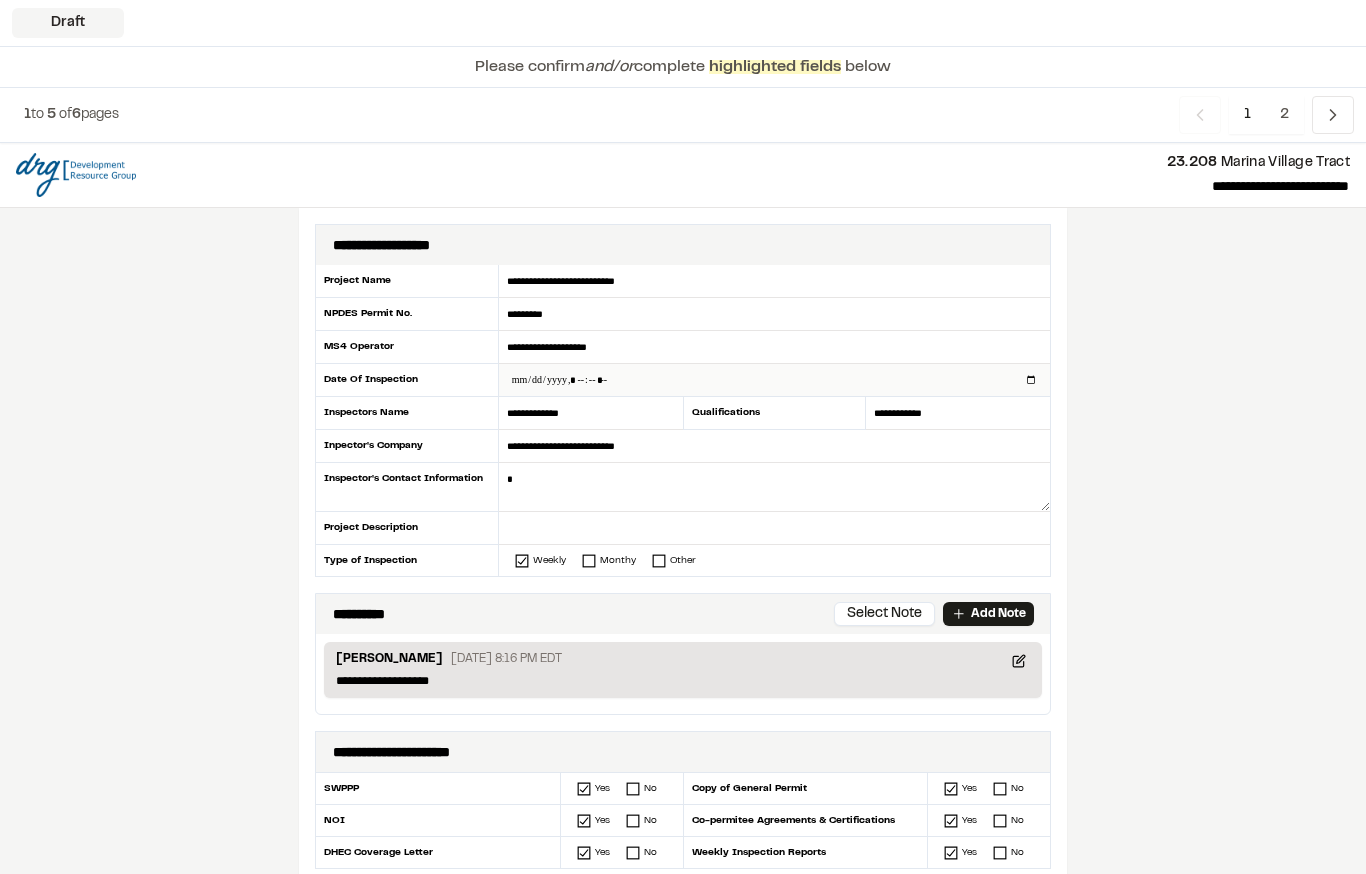 click at bounding box center (774, 380) 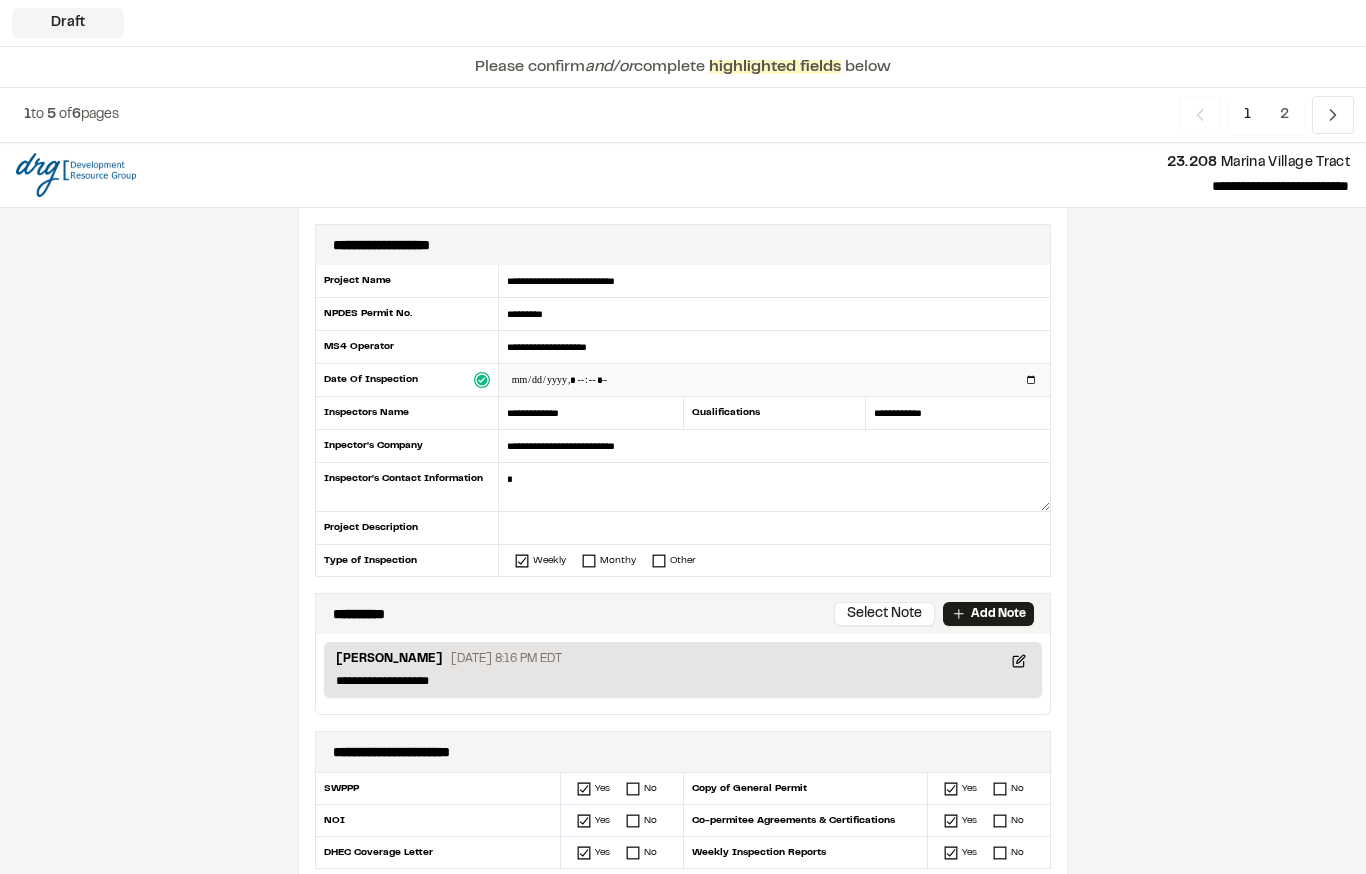 type on "**********" 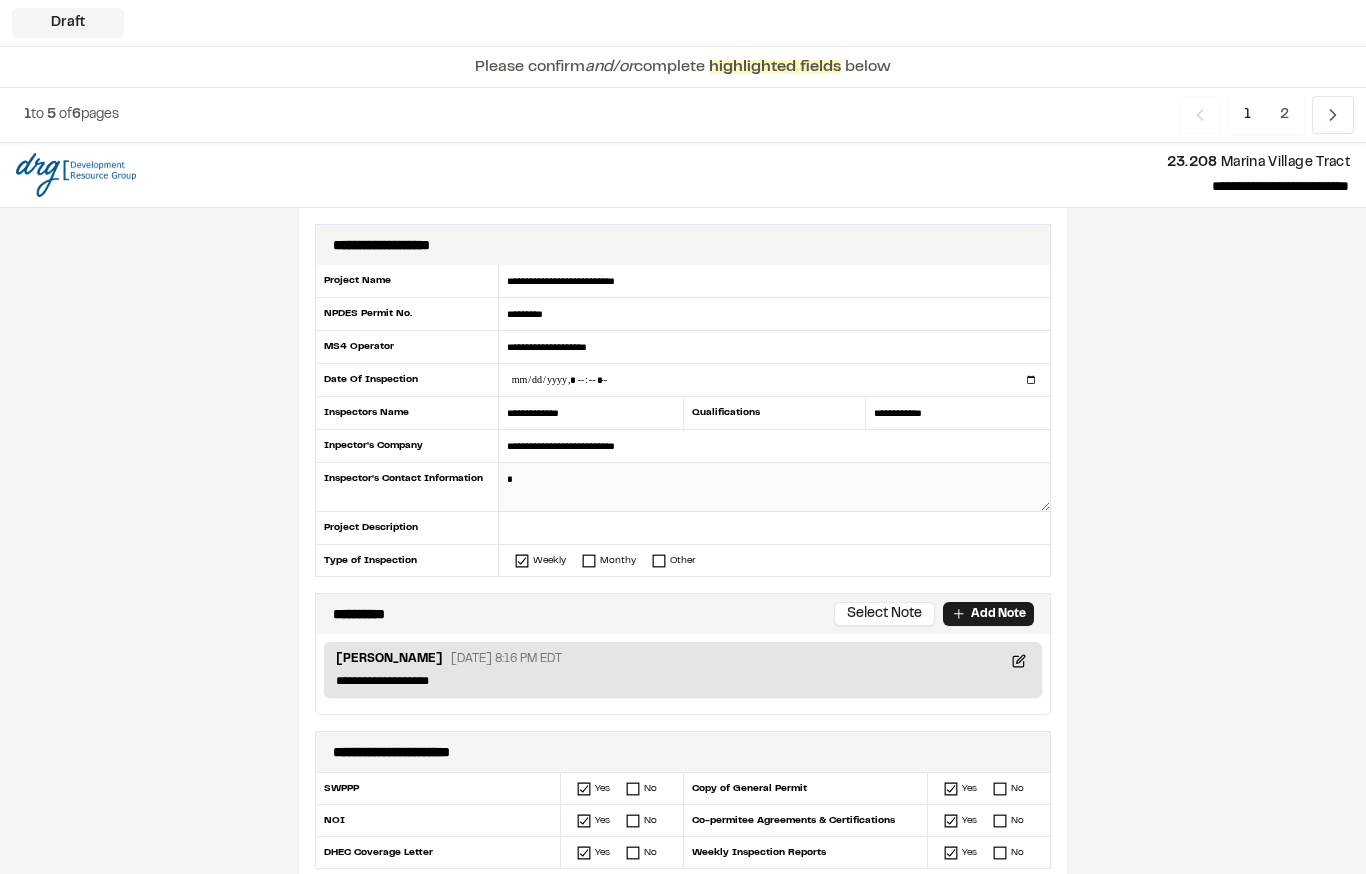 click at bounding box center [774, 487] 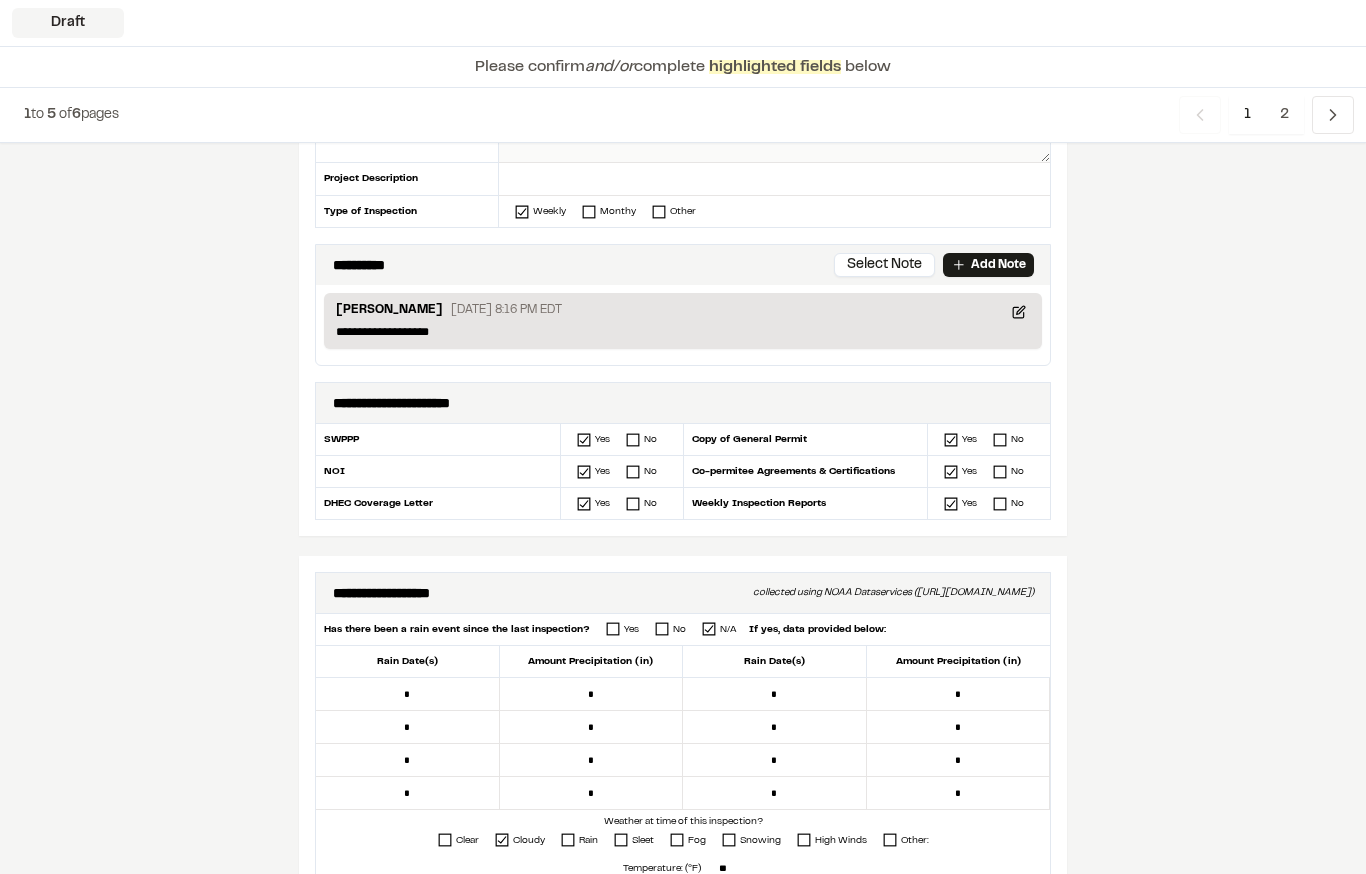 scroll, scrollTop: 349, scrollLeft: 0, axis: vertical 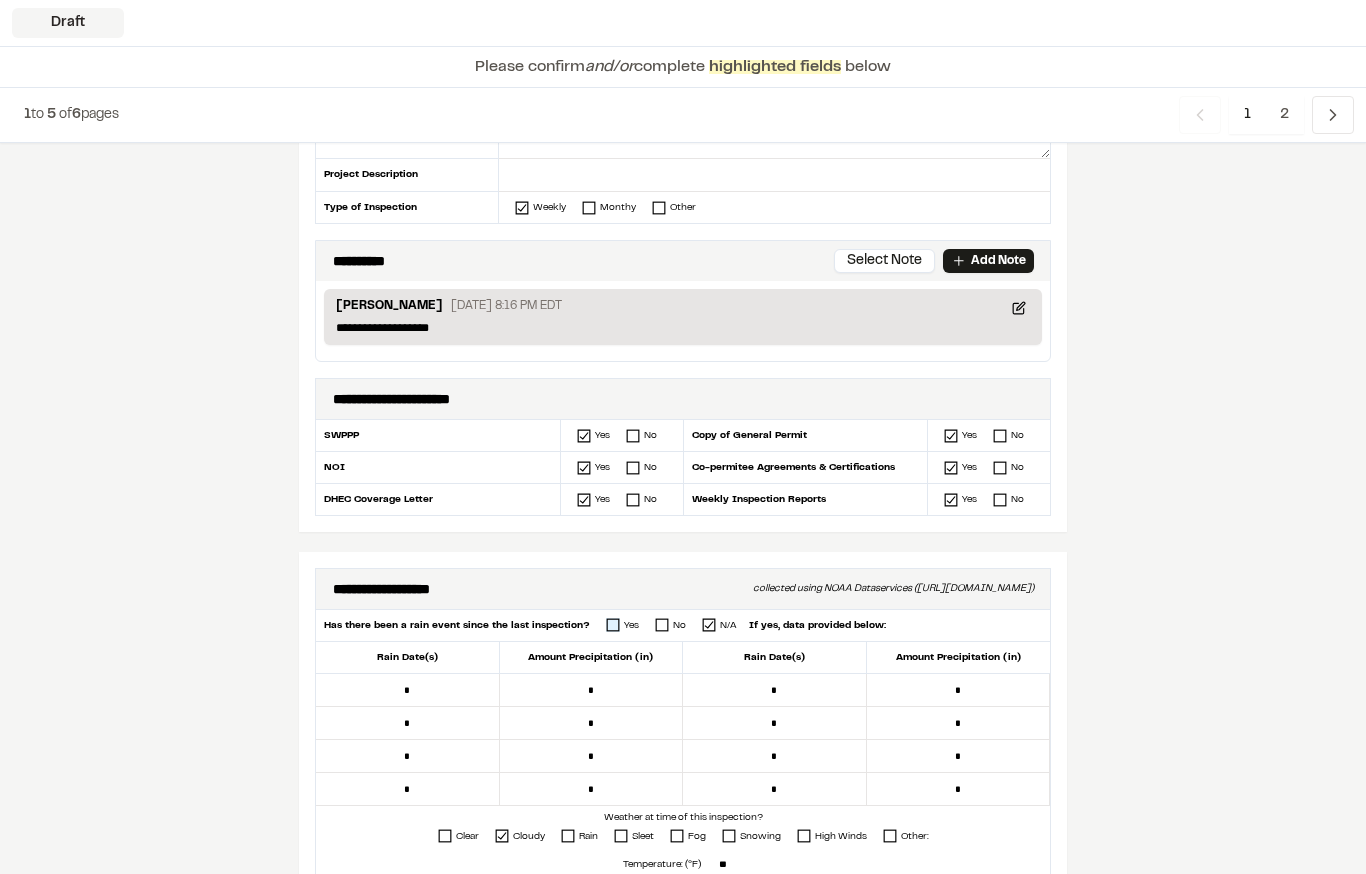 type on "**********" 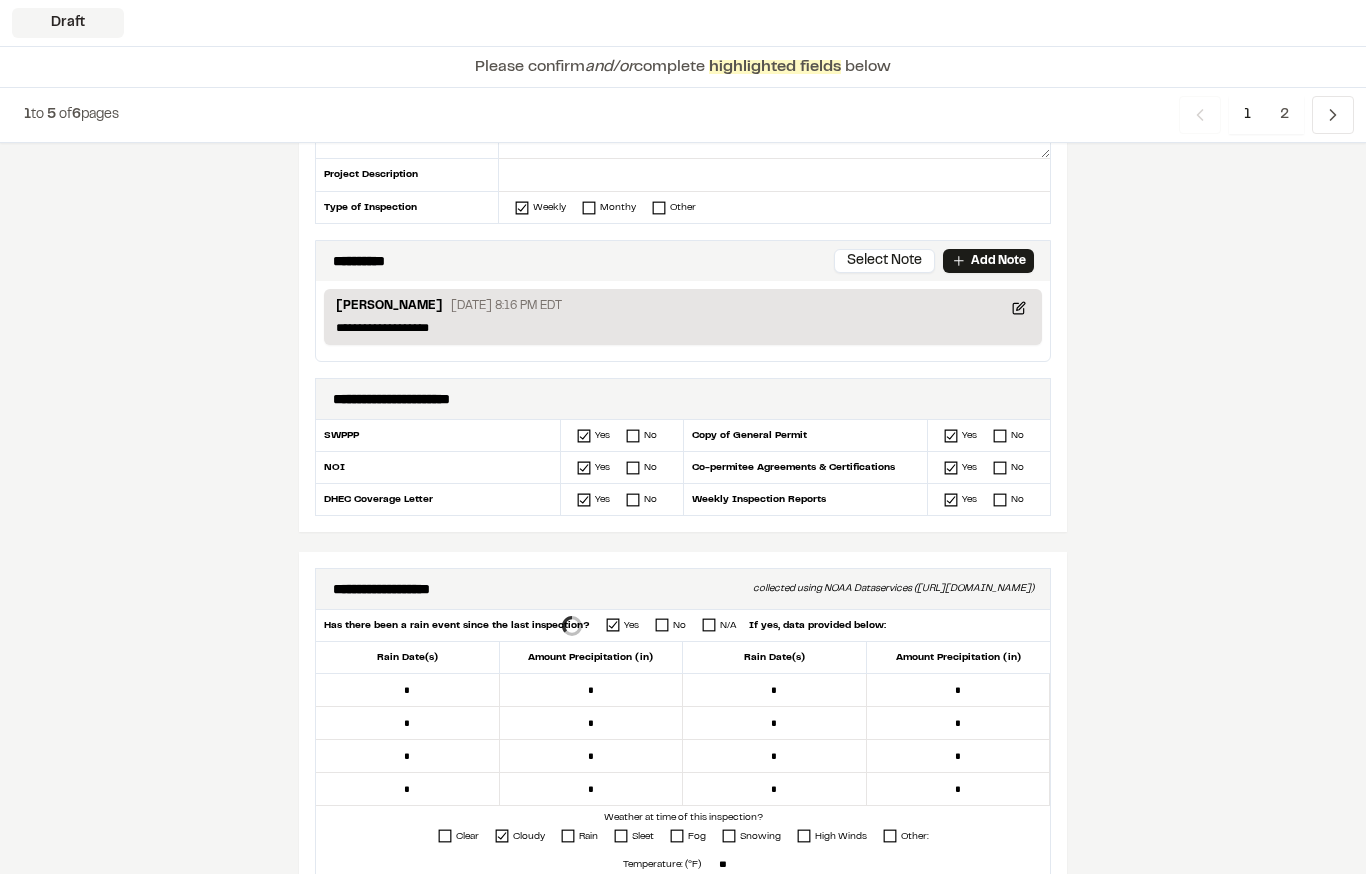 scroll, scrollTop: 353, scrollLeft: 0, axis: vertical 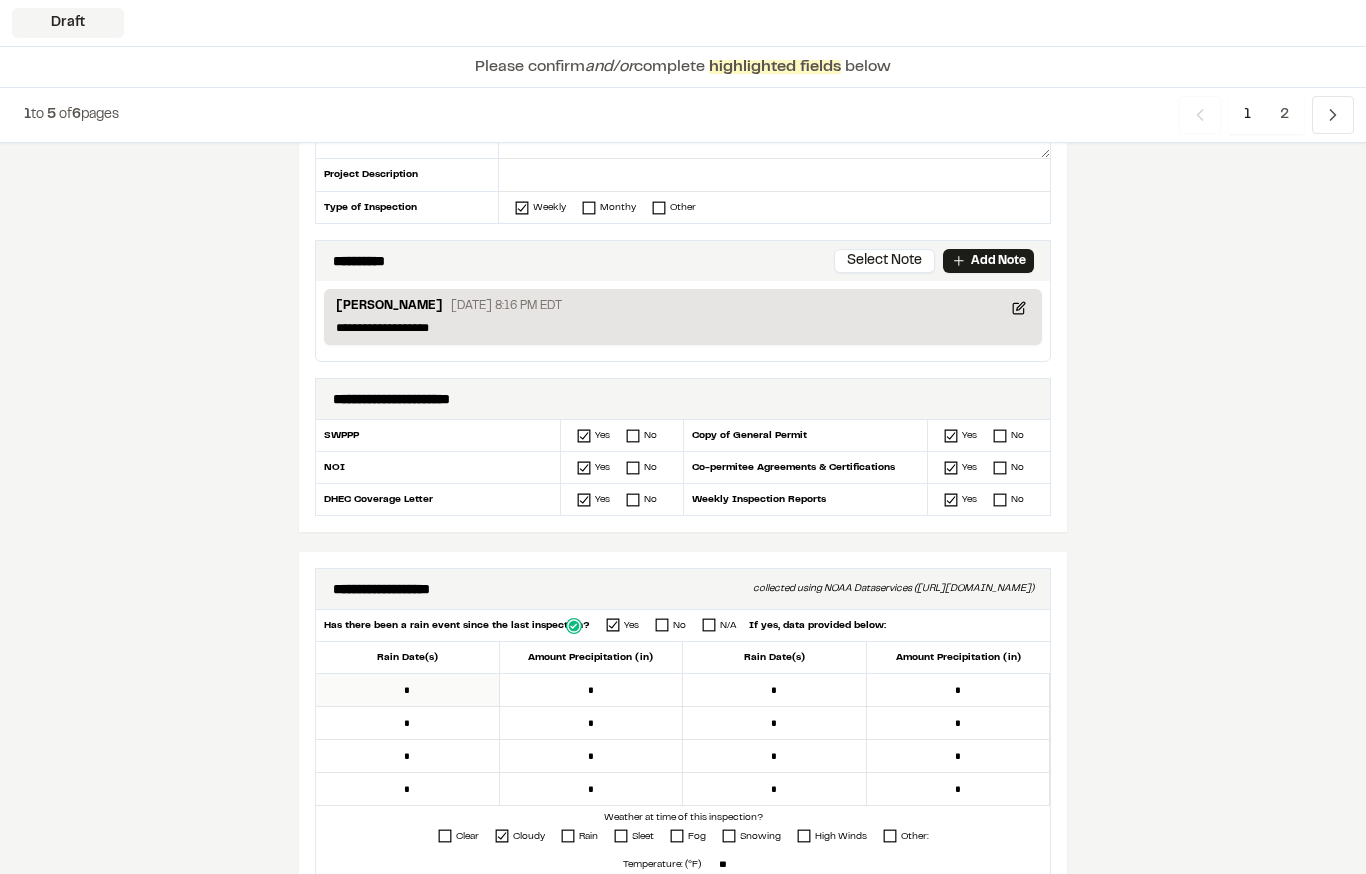 click on "*" at bounding box center [408, 690] 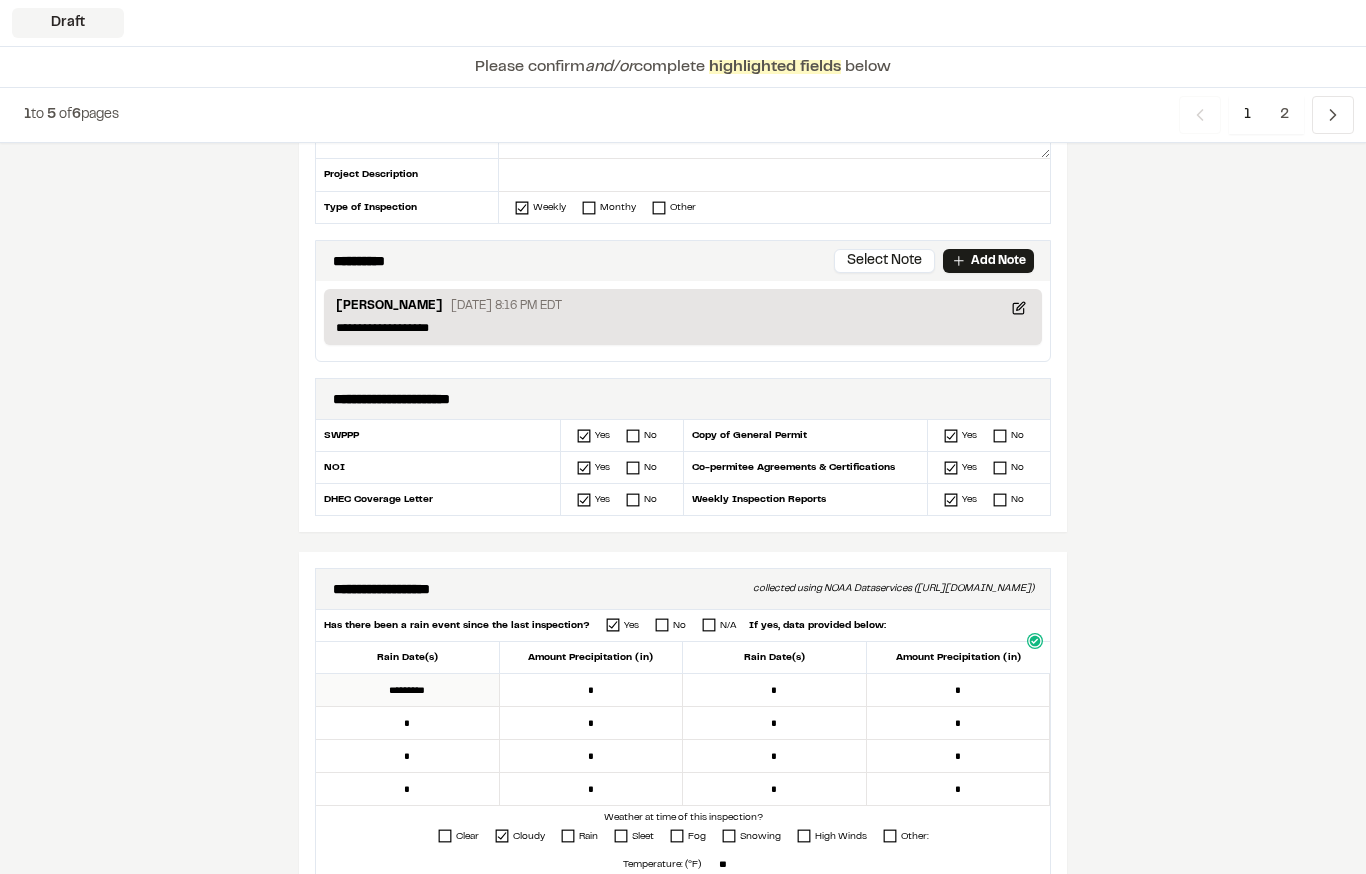 type on "*********" 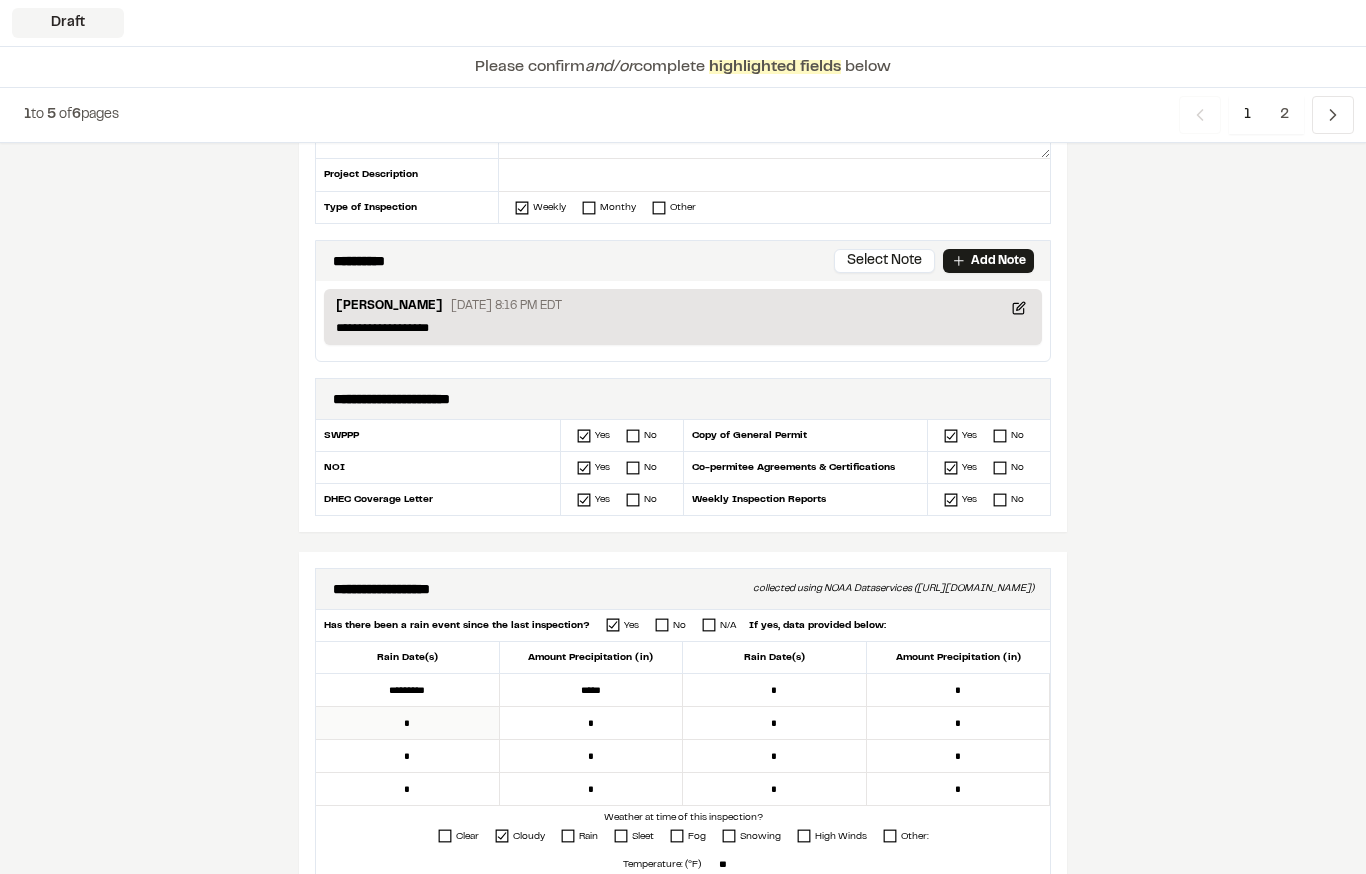 type on "*****" 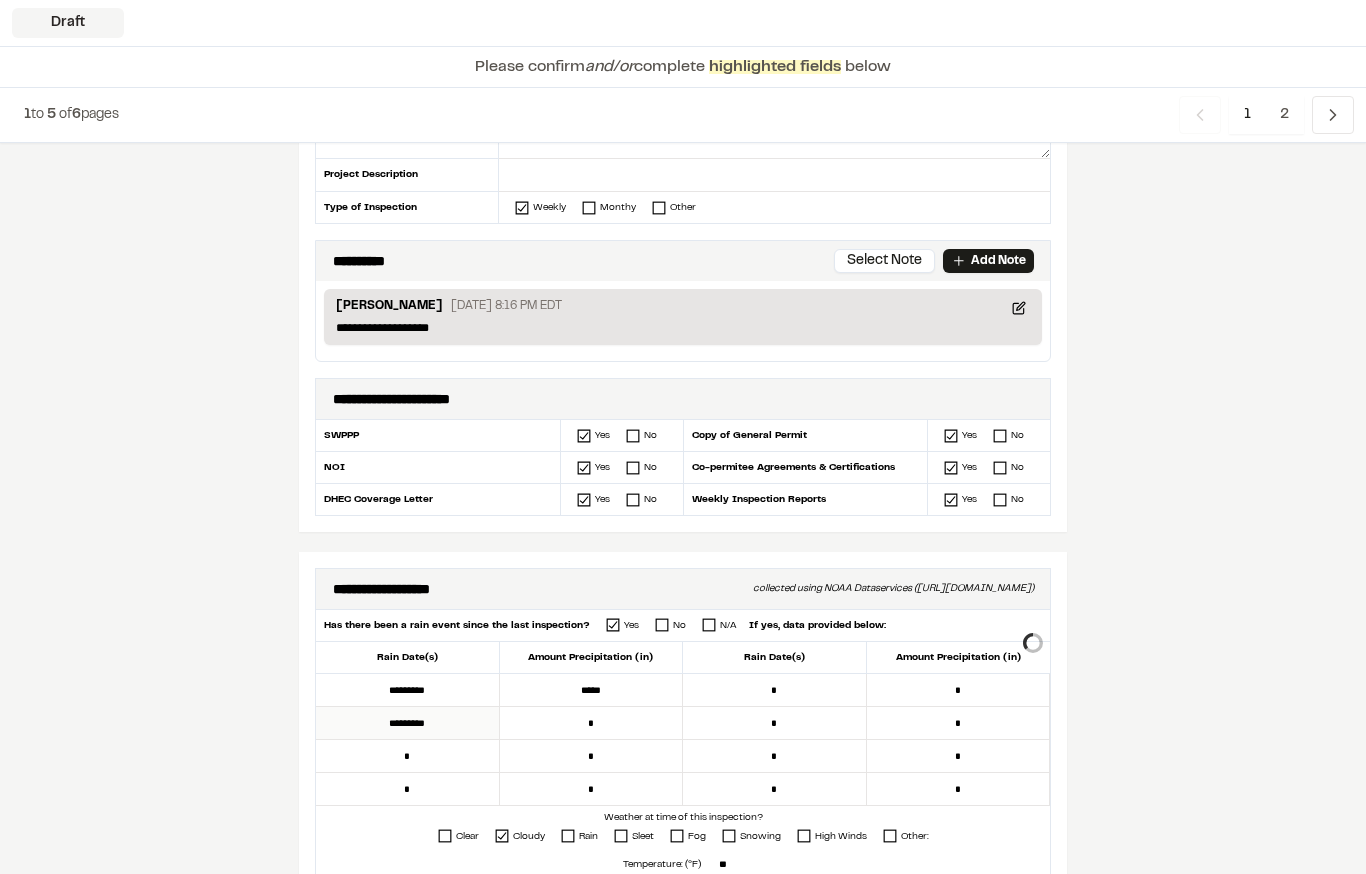 type on "*********" 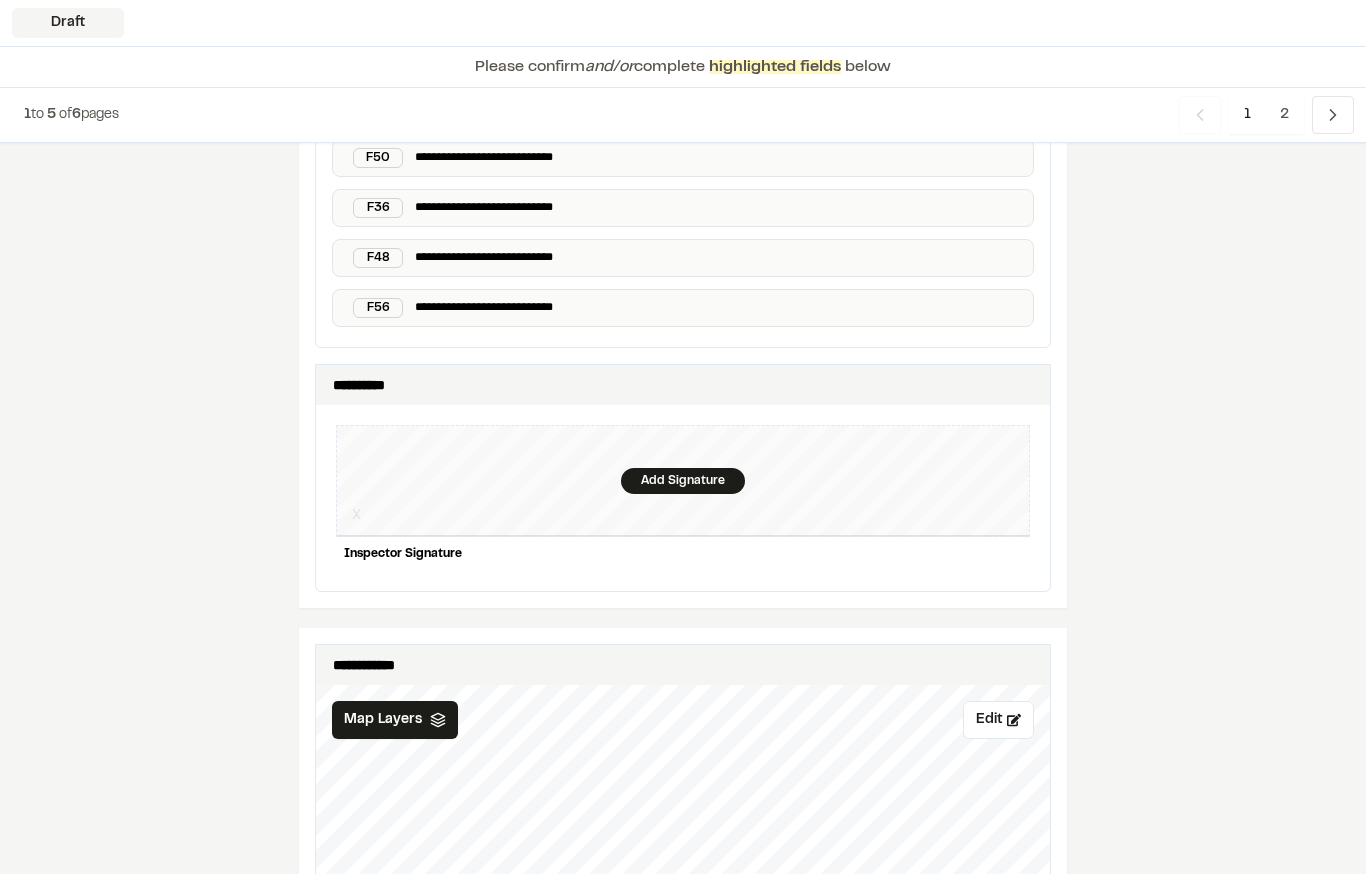scroll, scrollTop: 2040, scrollLeft: 0, axis: vertical 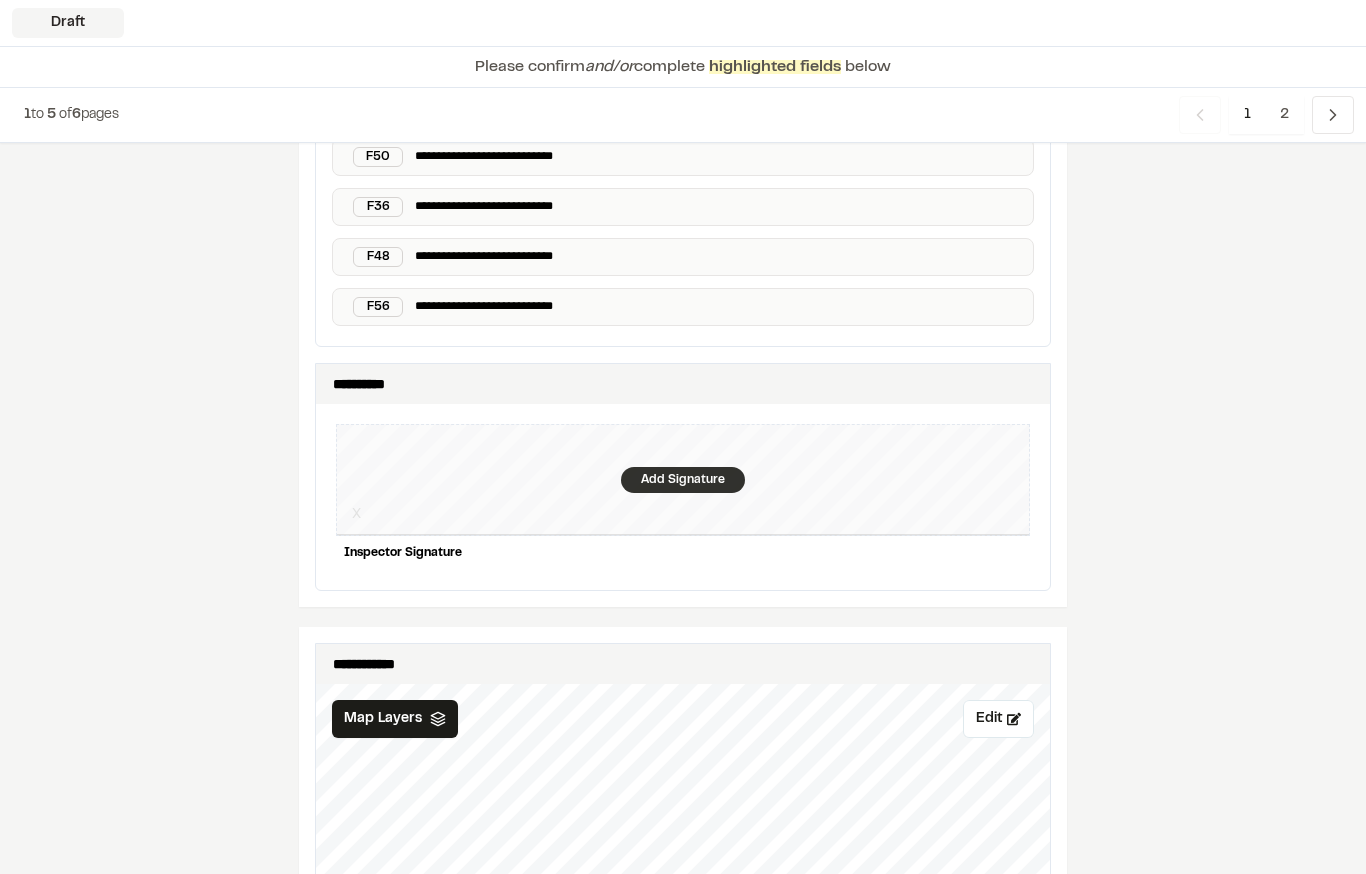 type on "*****" 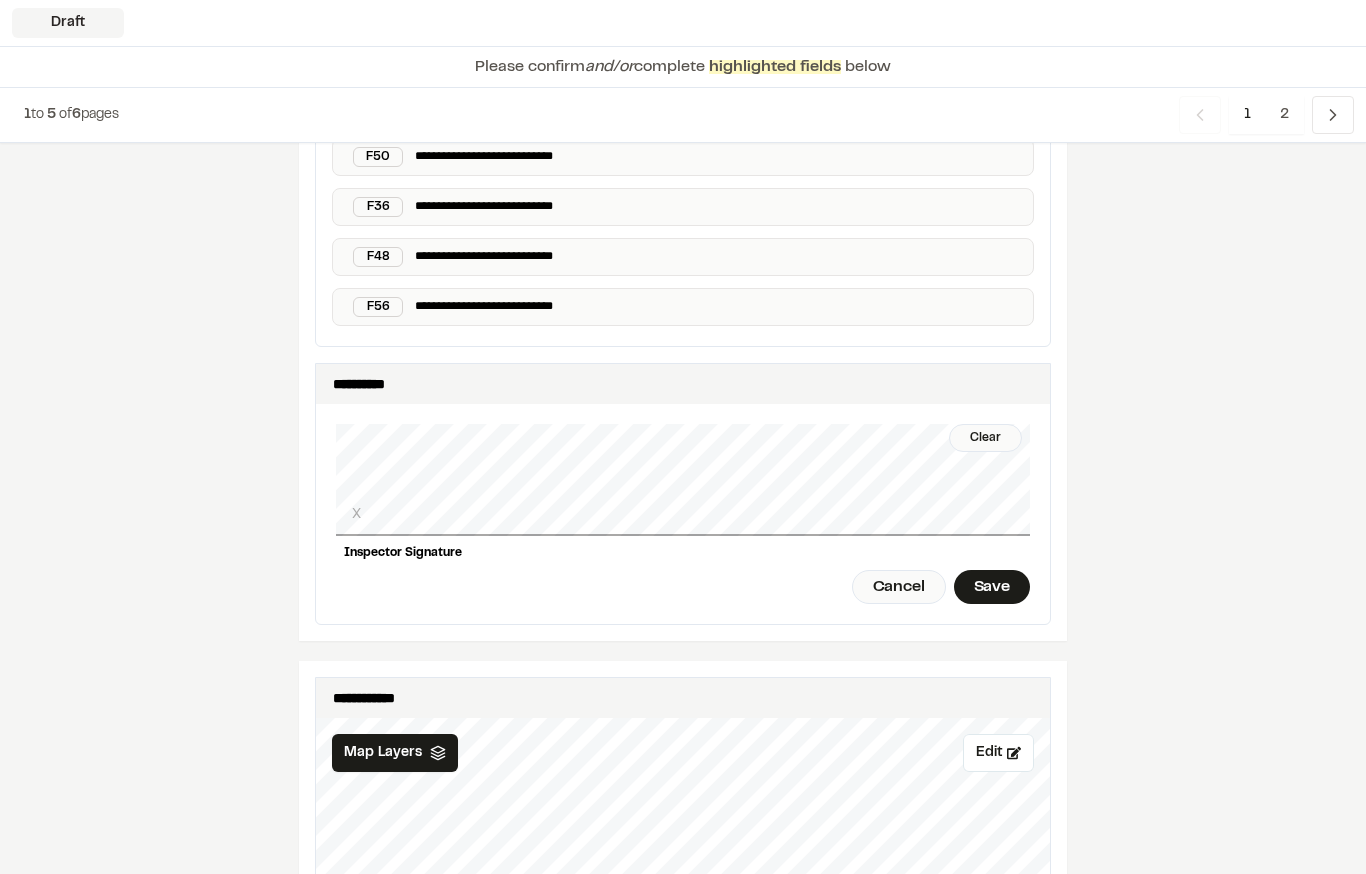 click on "Save" at bounding box center (992, 587) 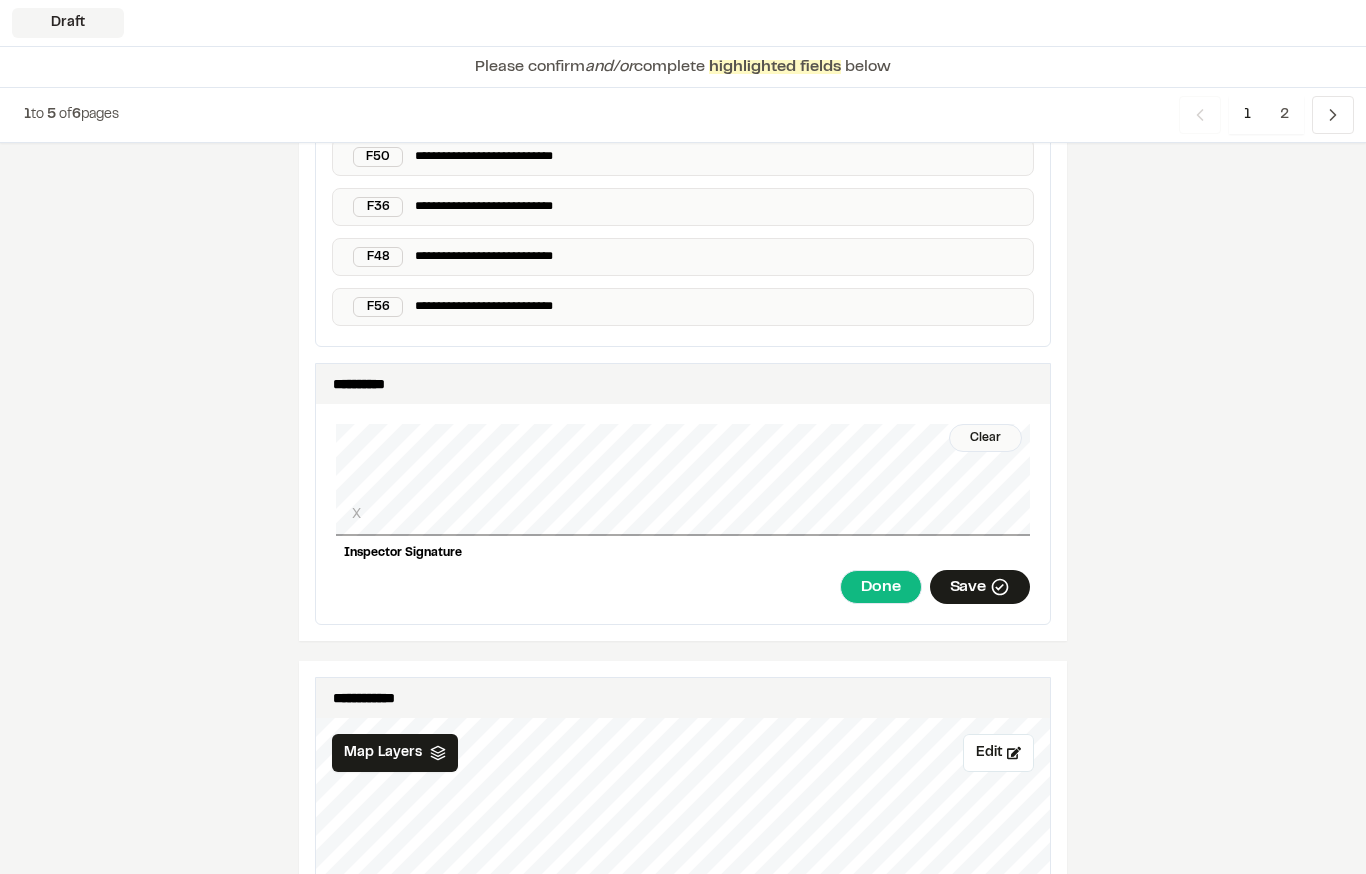 click on "Done" at bounding box center [880, 587] 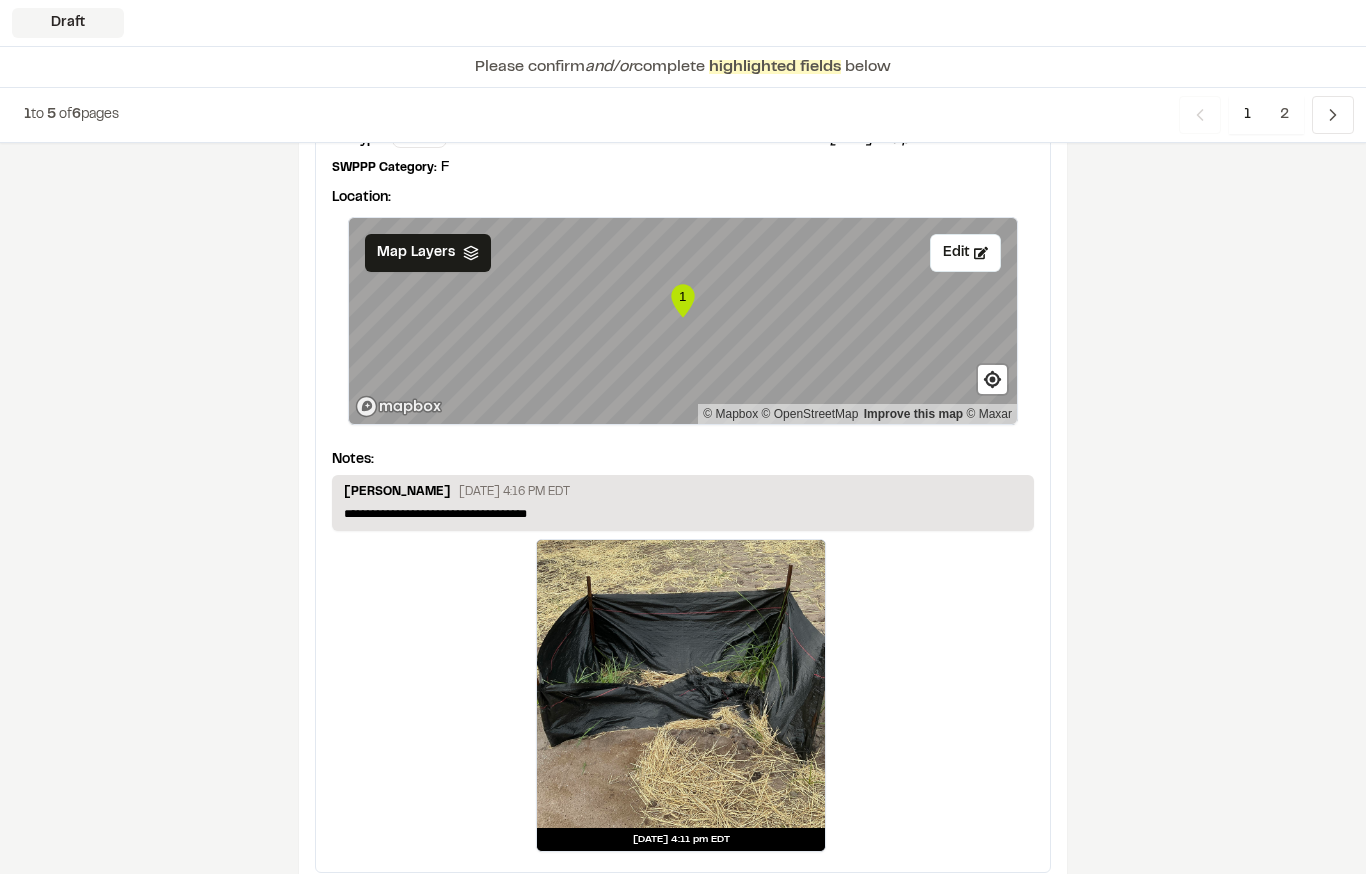 scroll, scrollTop: 3626, scrollLeft: 0, axis: vertical 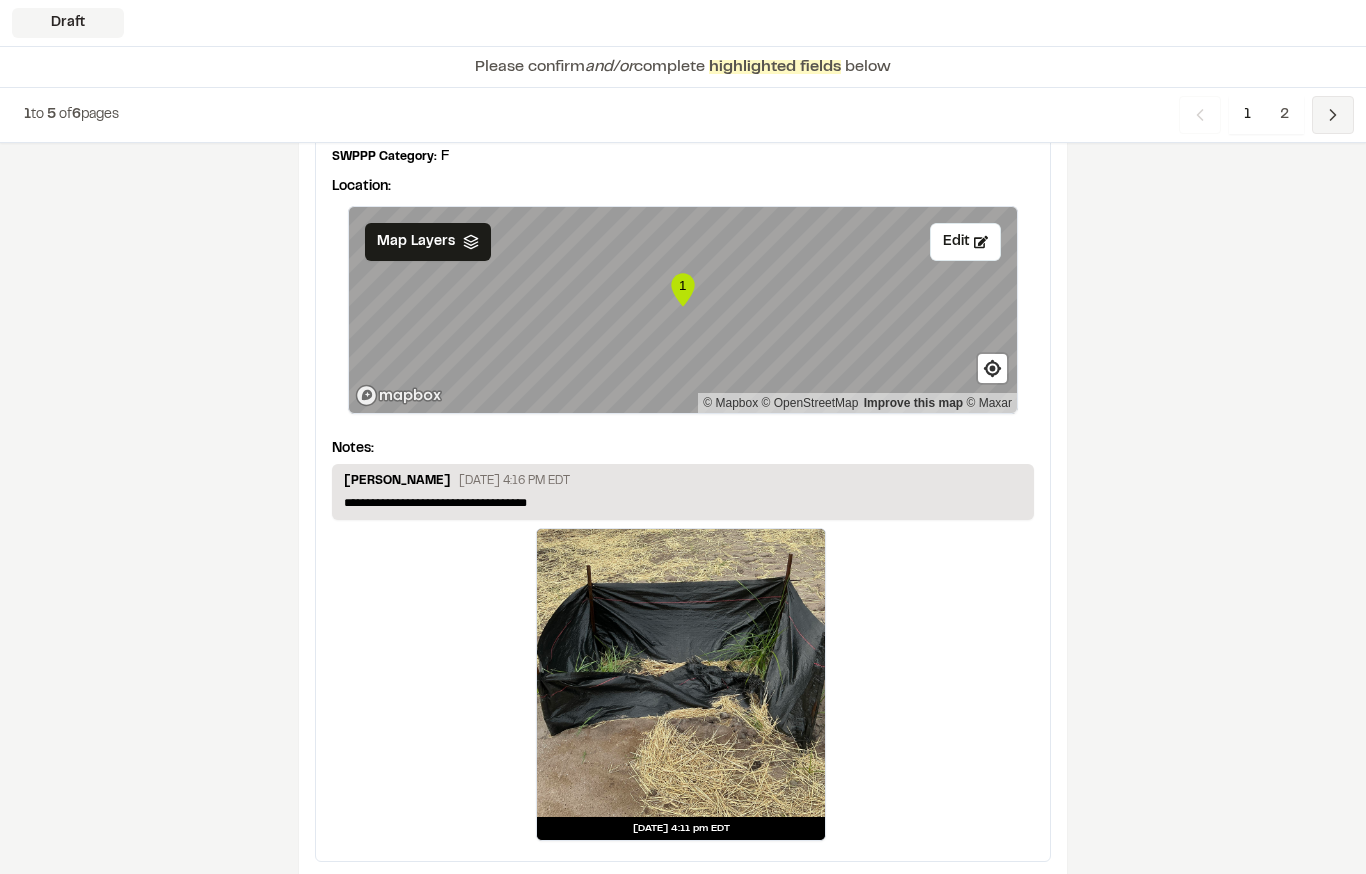 click 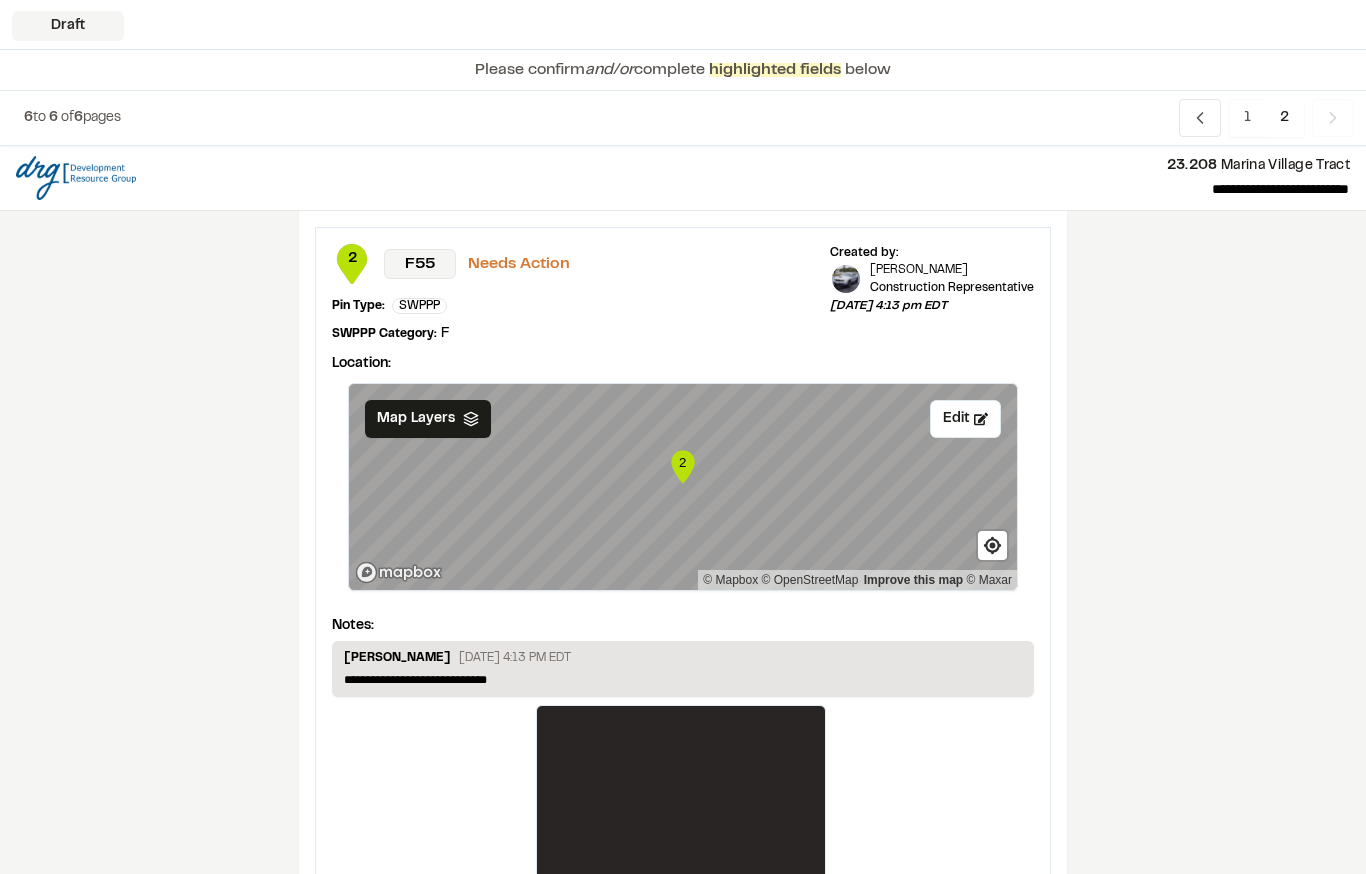 scroll, scrollTop: 197, scrollLeft: 0, axis: vertical 